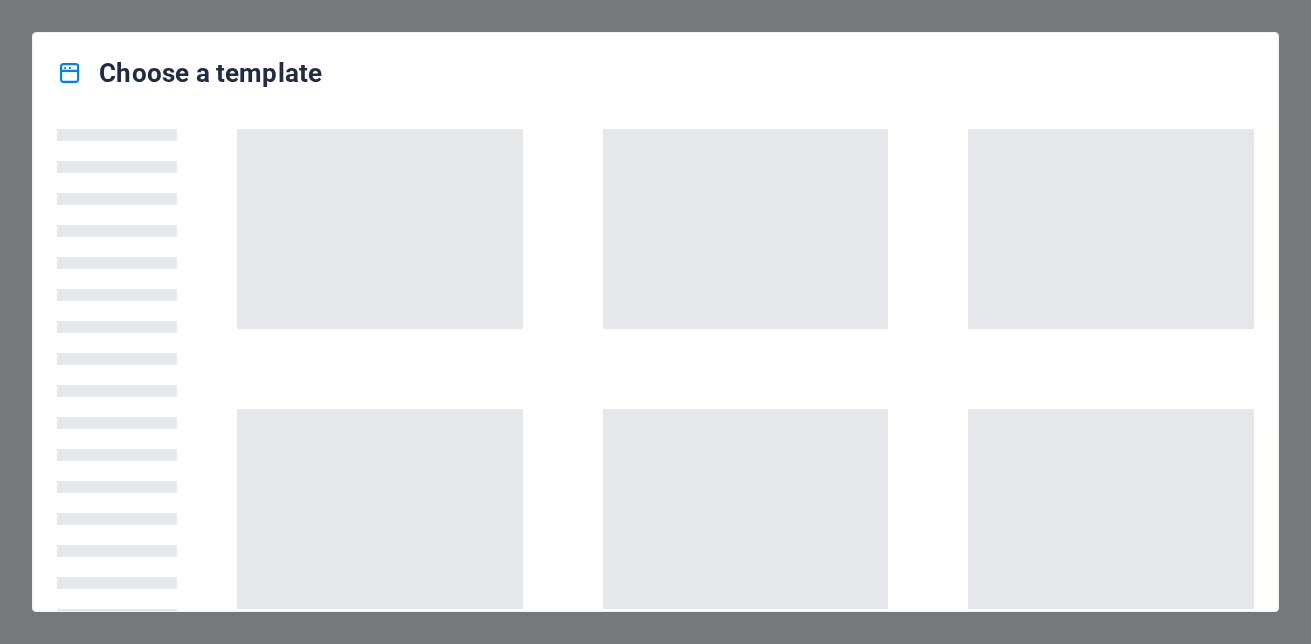 scroll, scrollTop: 0, scrollLeft: 0, axis: both 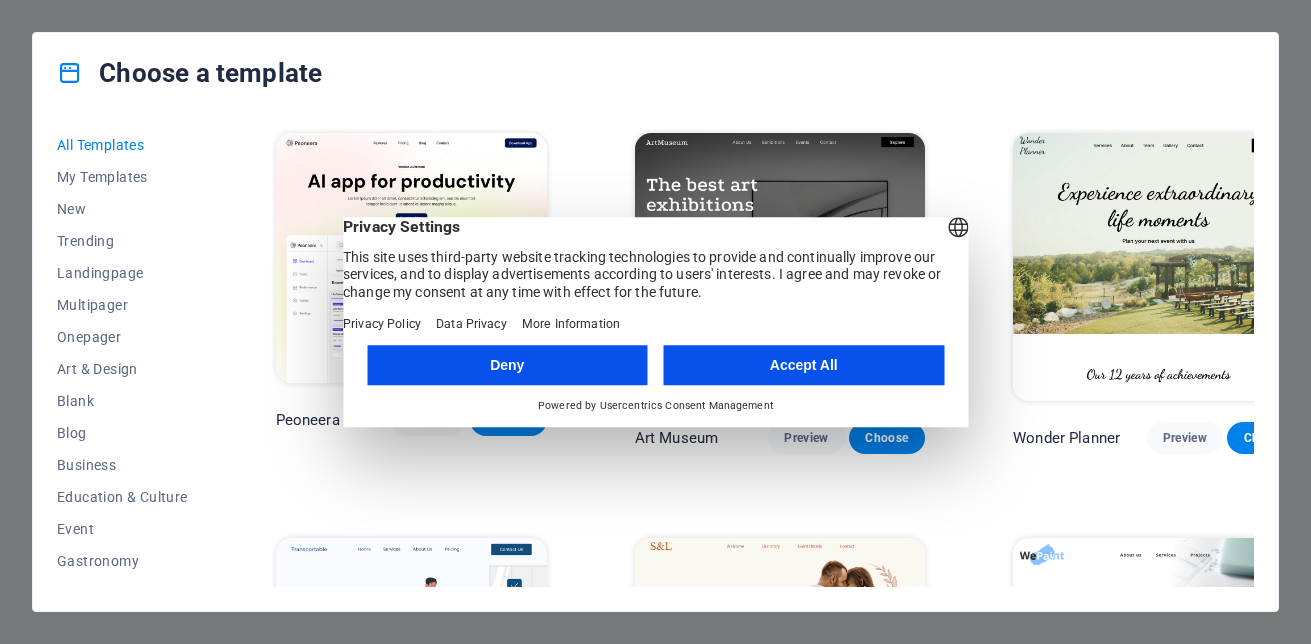 click on "Accept All" at bounding box center (804, 365) 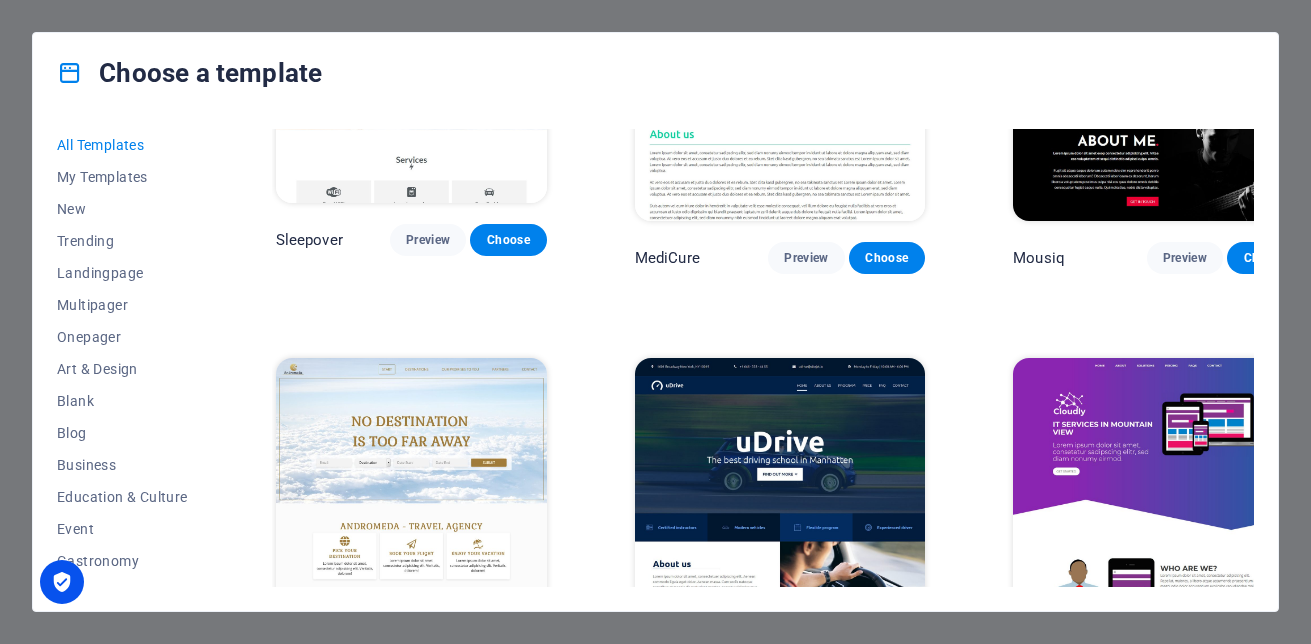 scroll, scrollTop: 13000, scrollLeft: 0, axis: vertical 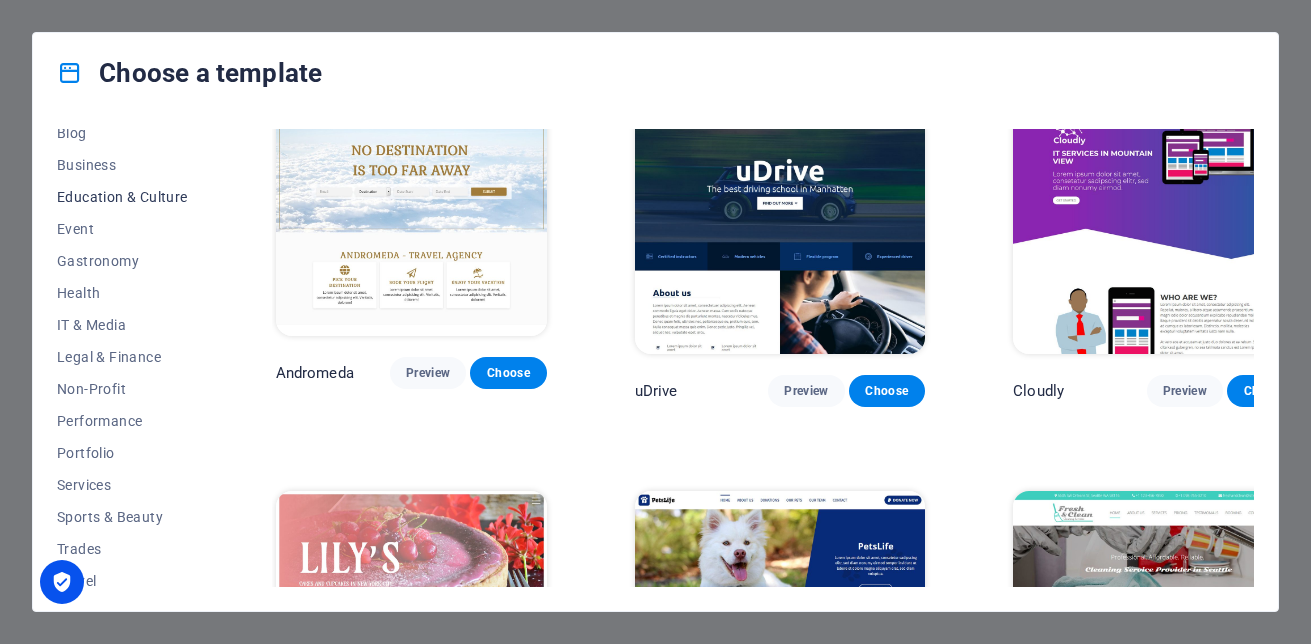 click on "Education & Culture" at bounding box center [122, 197] 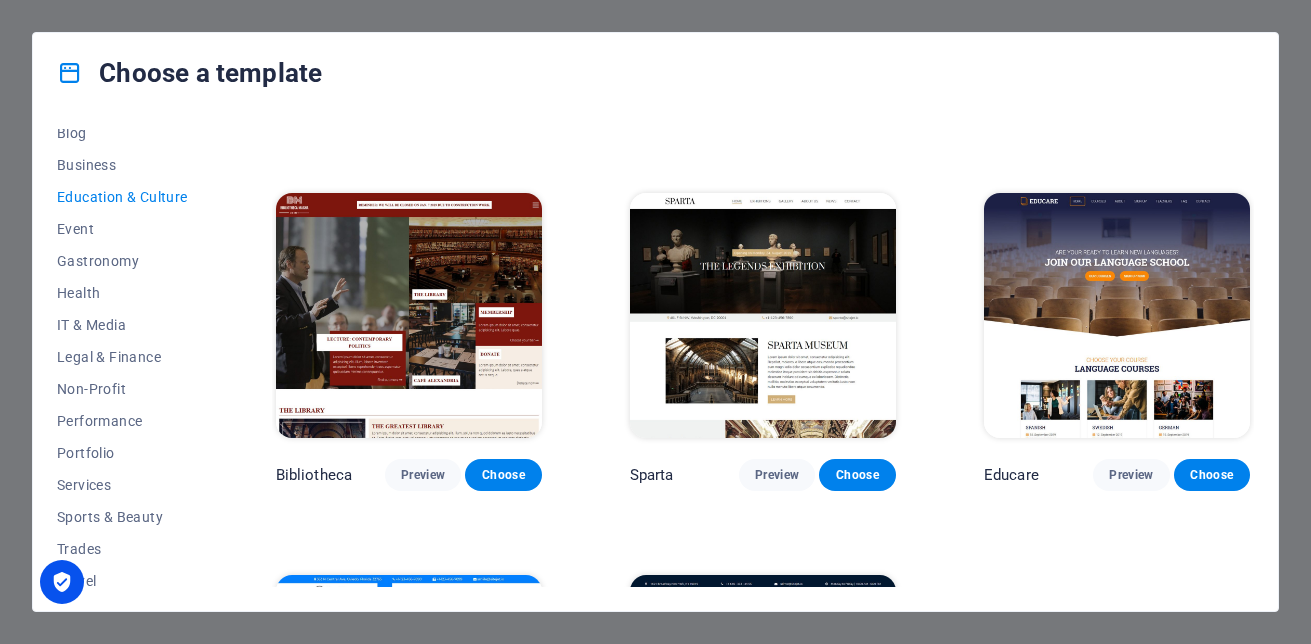 scroll, scrollTop: 302, scrollLeft: 0, axis: vertical 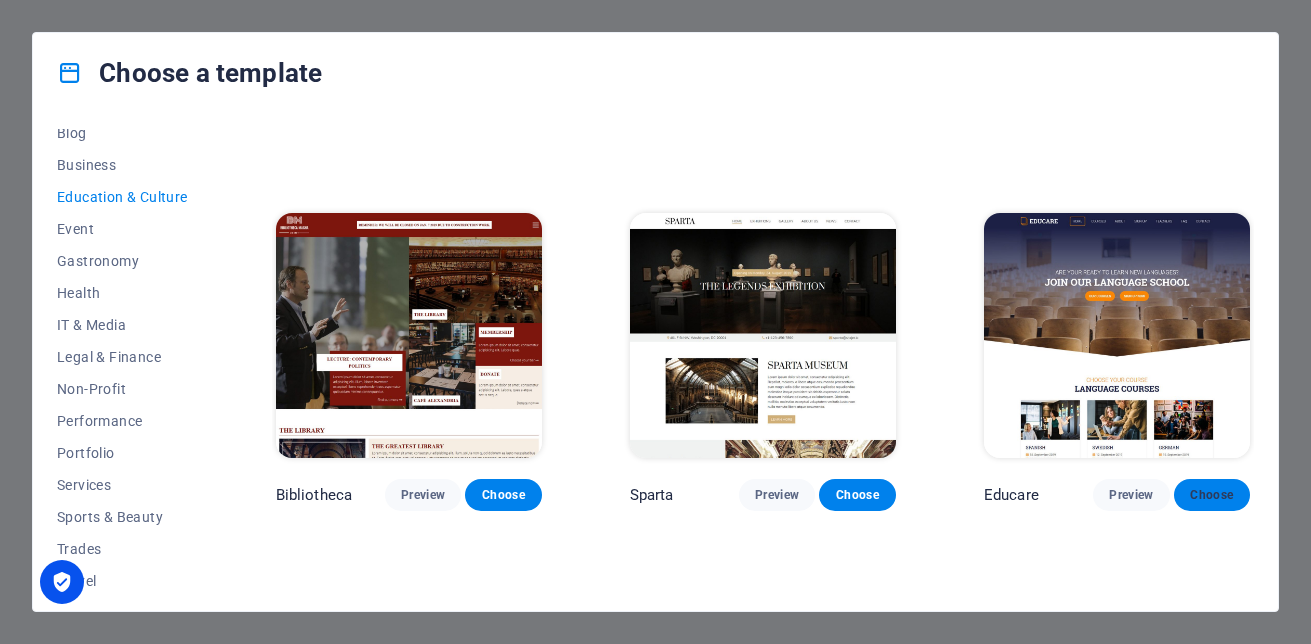 click on "Choose" at bounding box center (1212, 495) 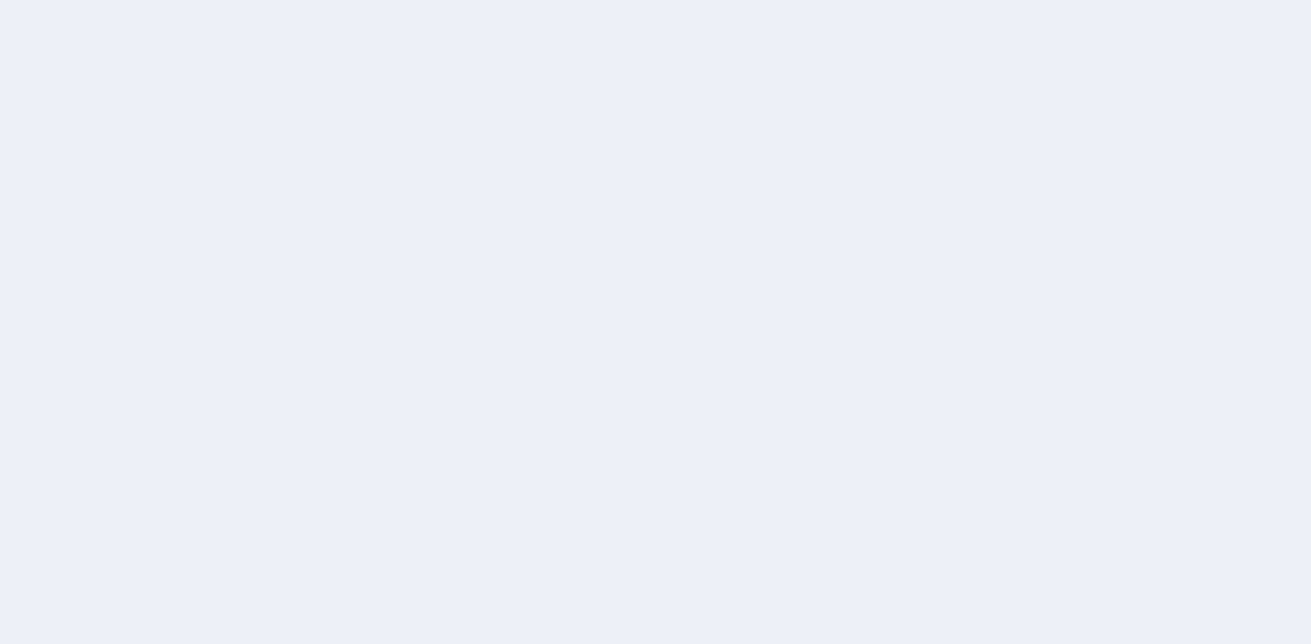 scroll, scrollTop: 0, scrollLeft: 0, axis: both 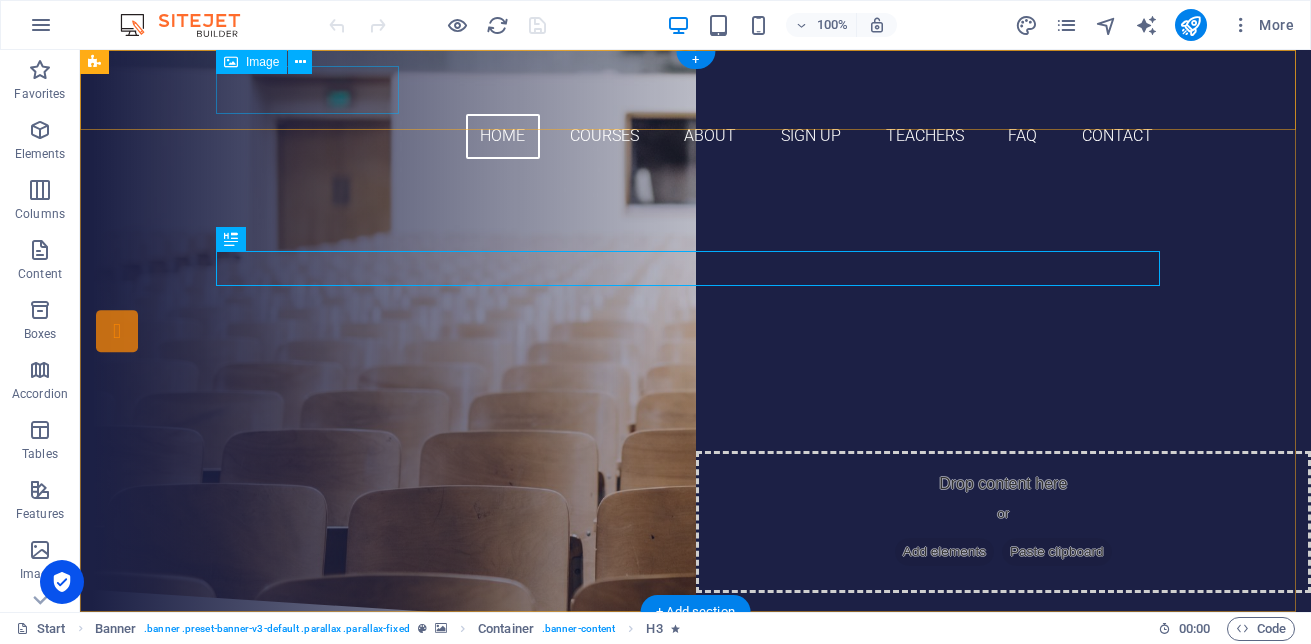 click at bounding box center [696, 90] 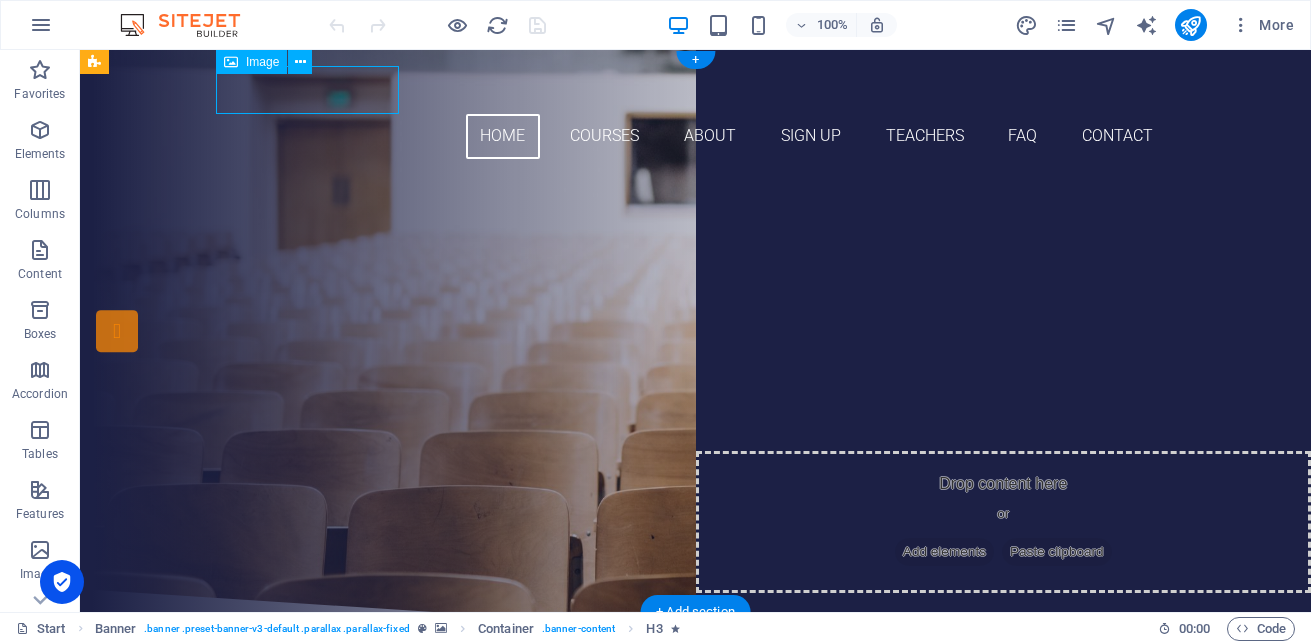 click at bounding box center [696, 90] 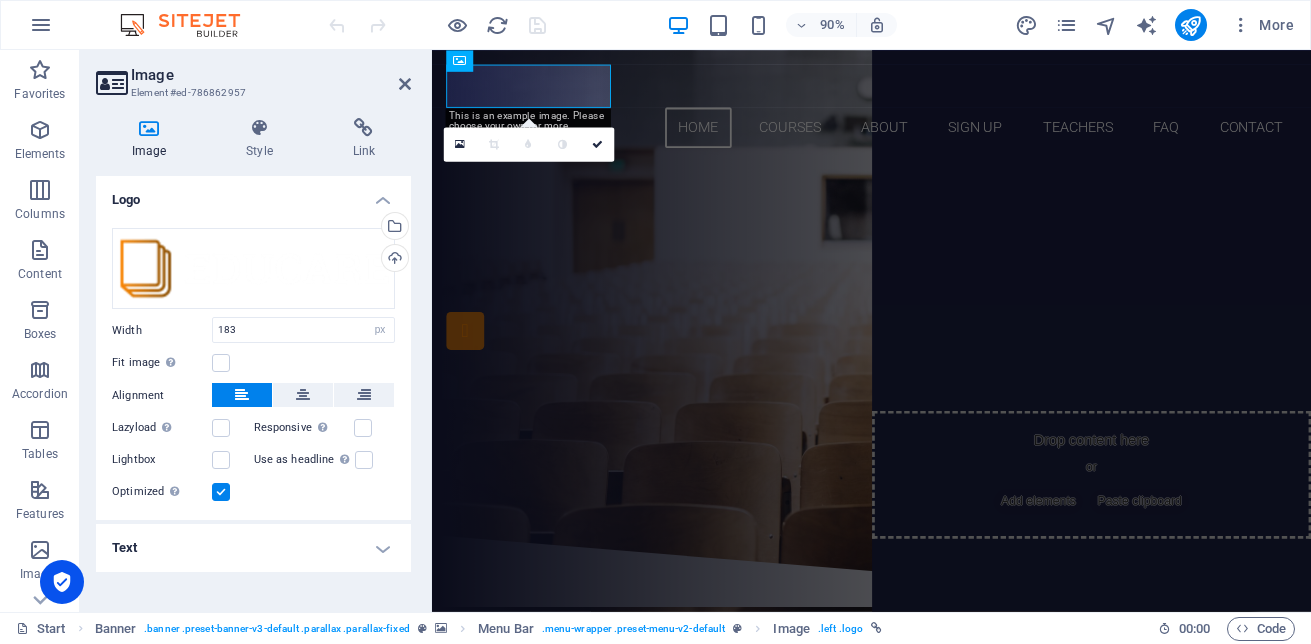 click on "Text" at bounding box center [253, 548] 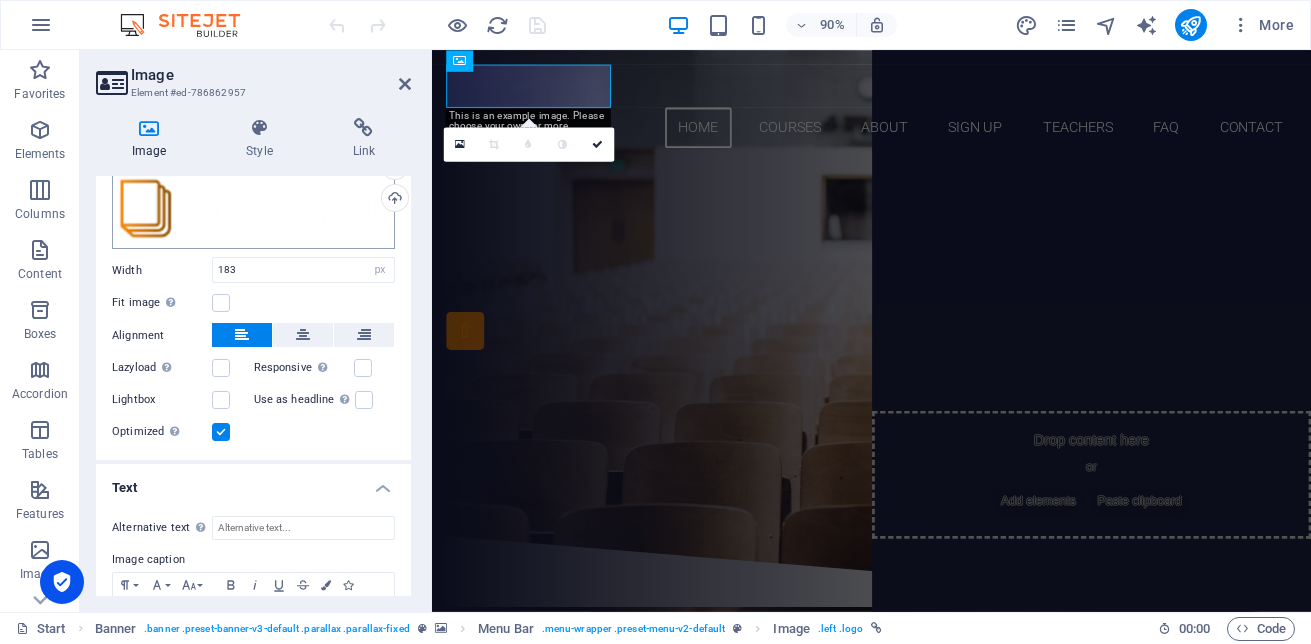 scroll, scrollTop: 0, scrollLeft: 0, axis: both 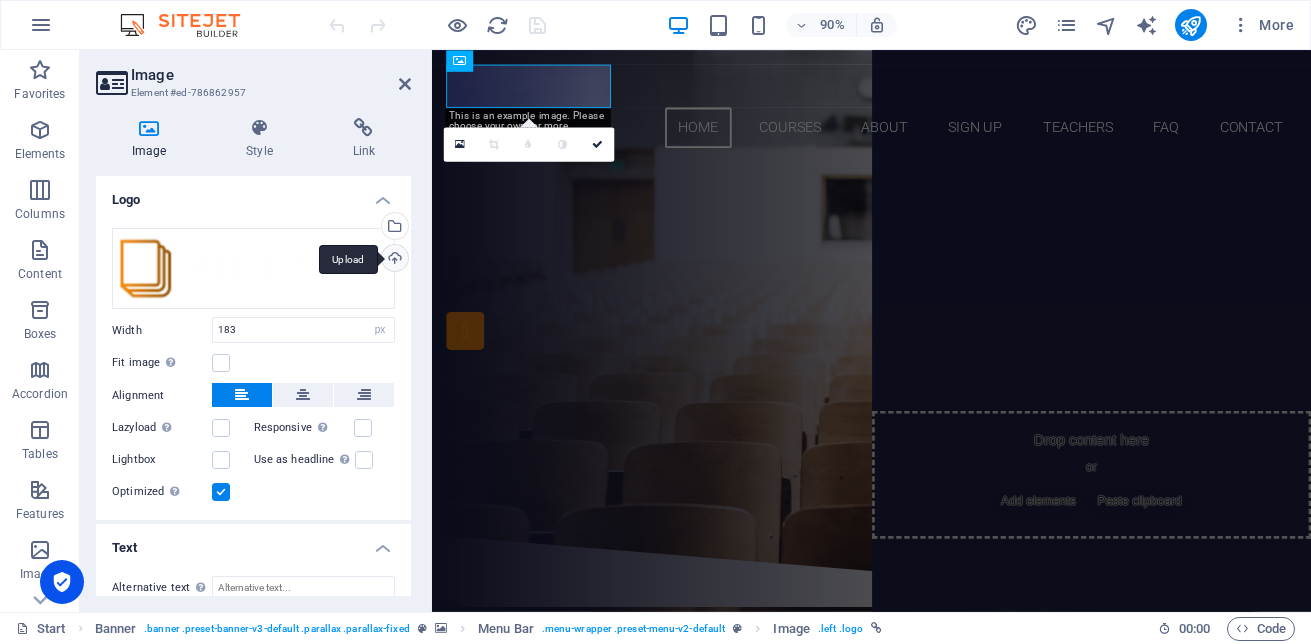 click on "Upload" at bounding box center (393, 260) 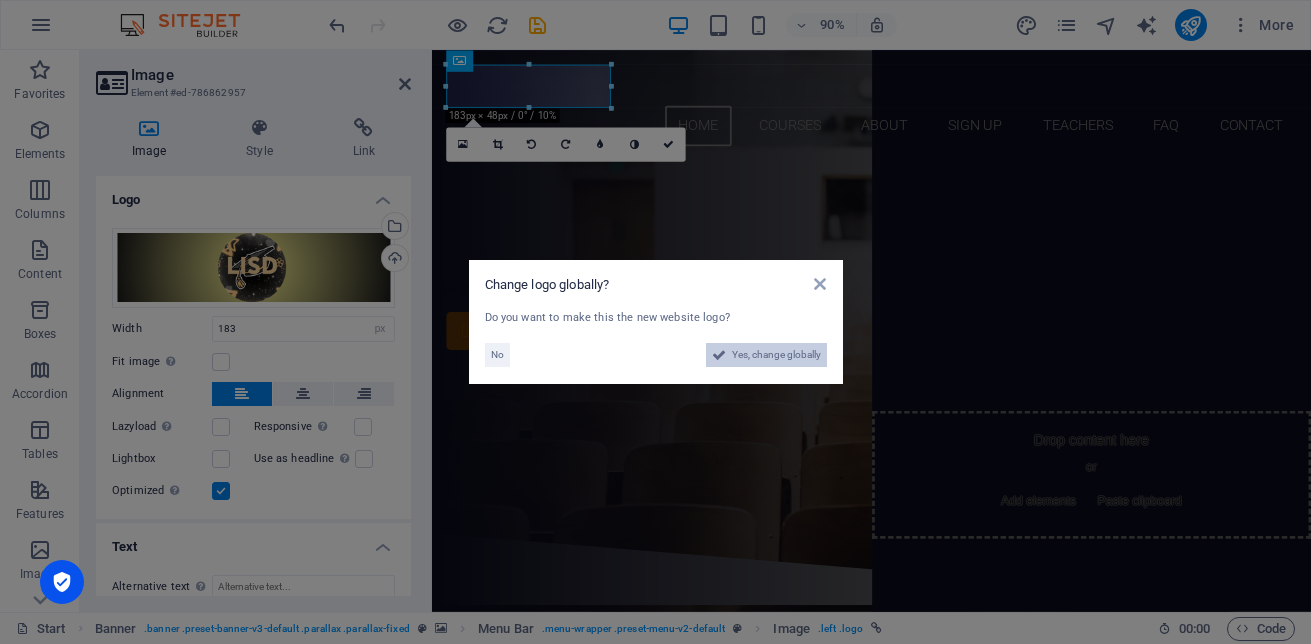 click on "Yes, change globally" at bounding box center [776, 355] 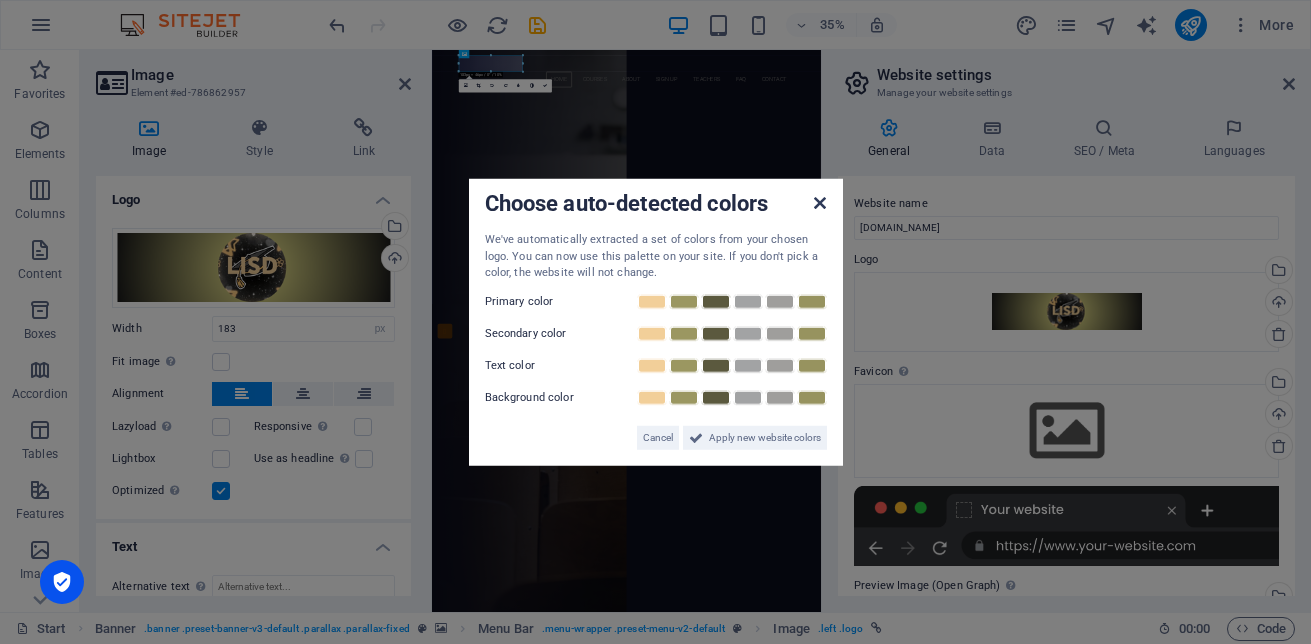 click at bounding box center (820, 203) 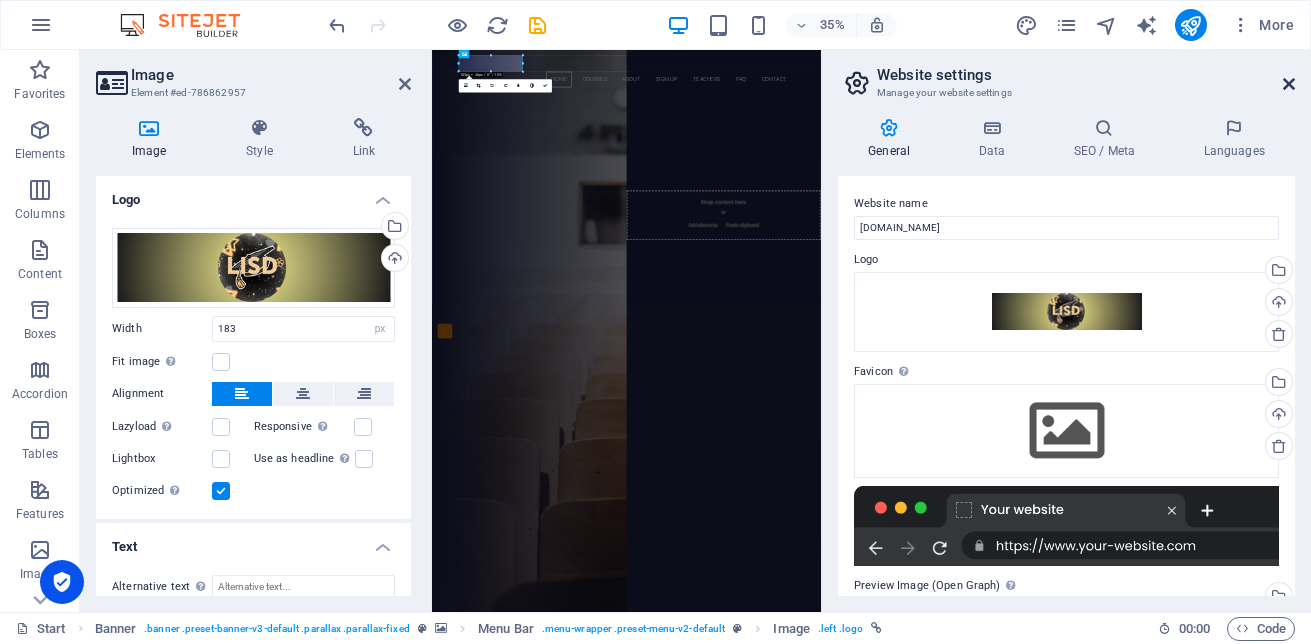 drag, startPoint x: 1293, startPoint y: 80, endPoint x: 956, endPoint y: 32, distance: 340.40125 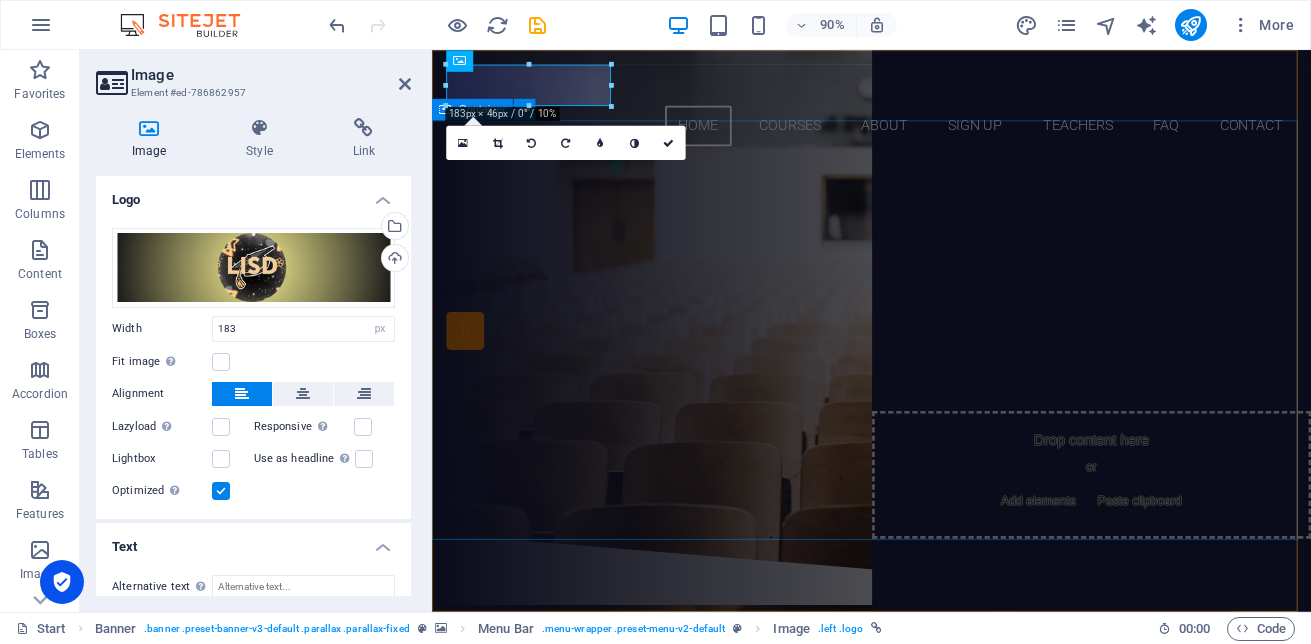 click on "Are you ready to learn new languages? Join our Language School Our Courses Sign up now" at bounding box center (920, 380) 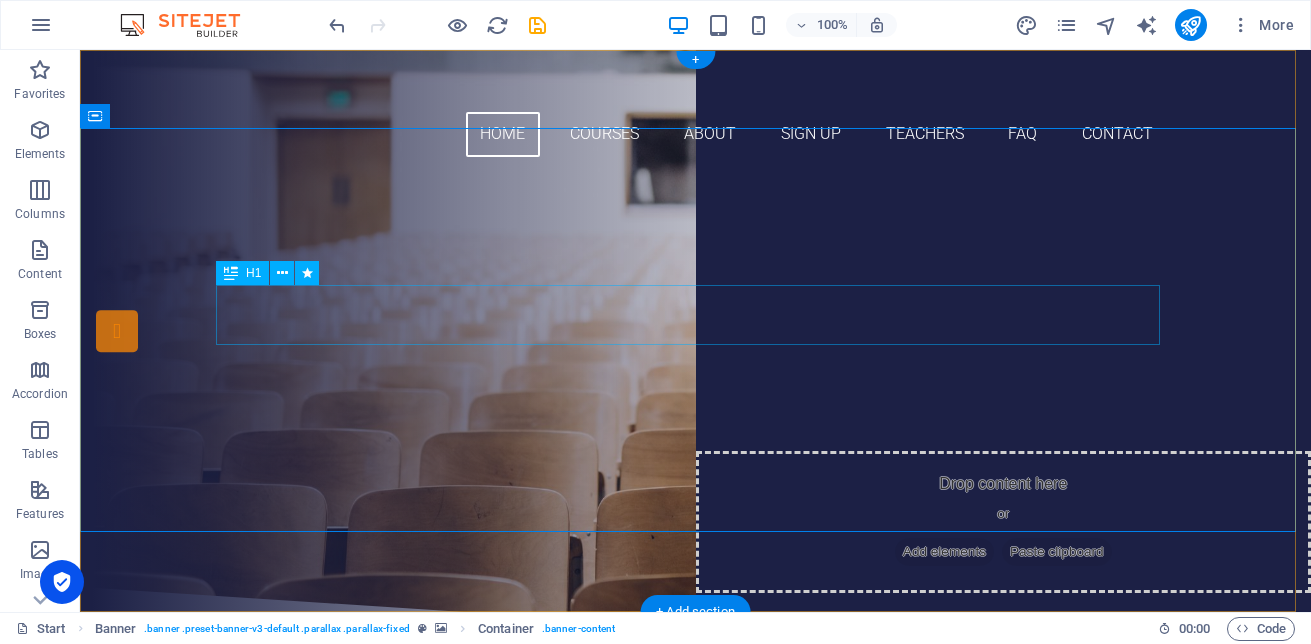 click on "Join our Language School" at bounding box center [696, 334] 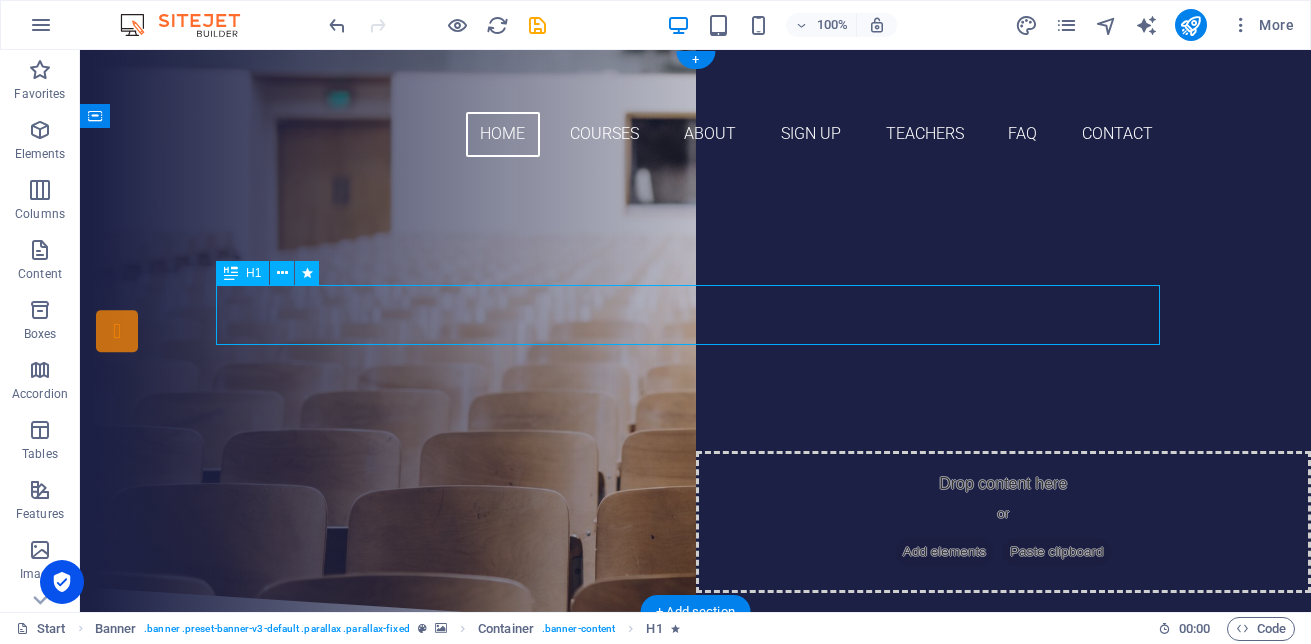 click on "Join our Language School" at bounding box center [696, 334] 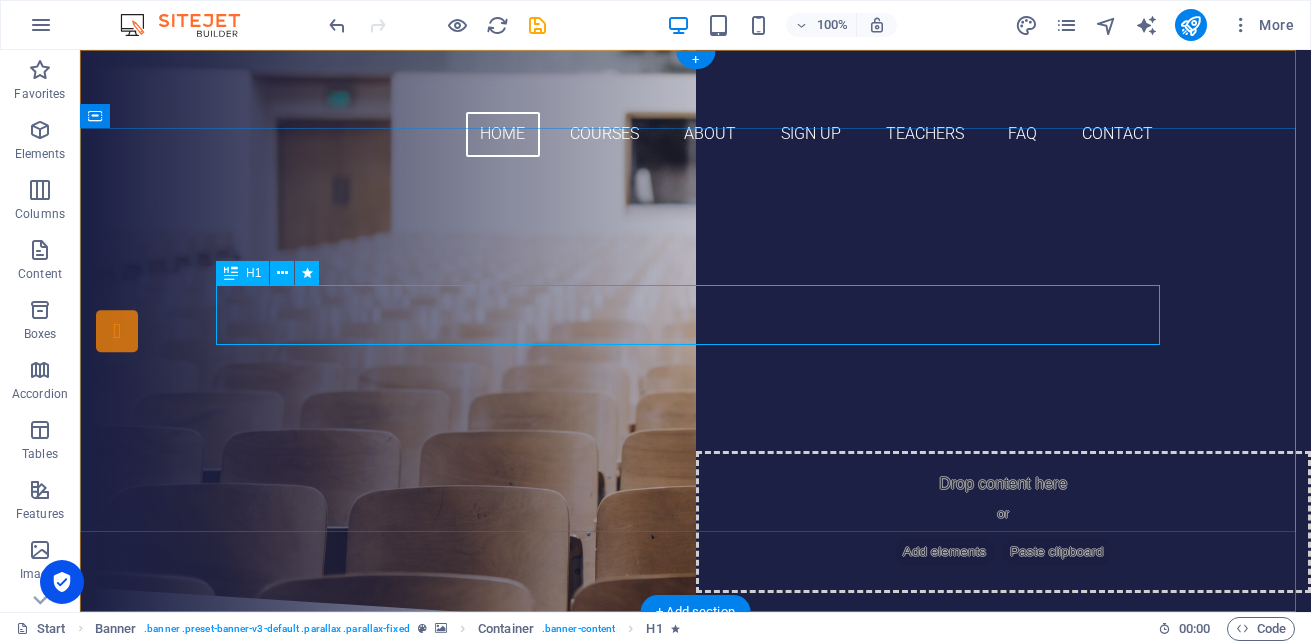 click on "Join our Language School" at bounding box center [696, 334] 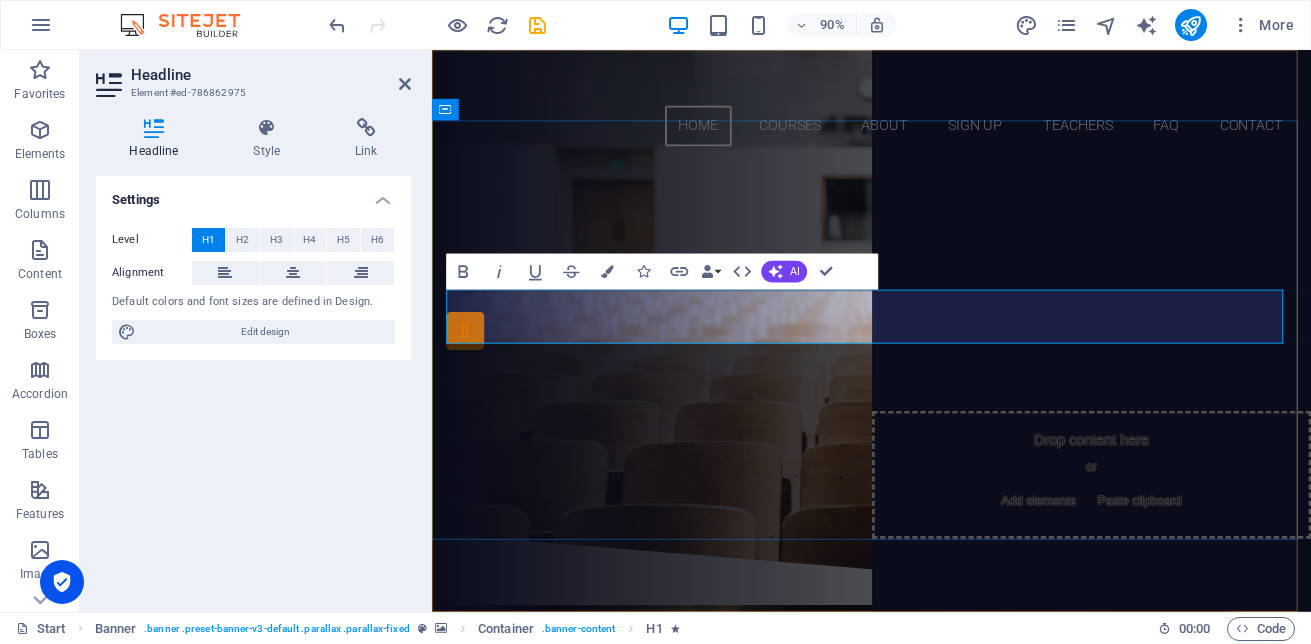 click on "Join our Language School" at bounding box center (921, 333) 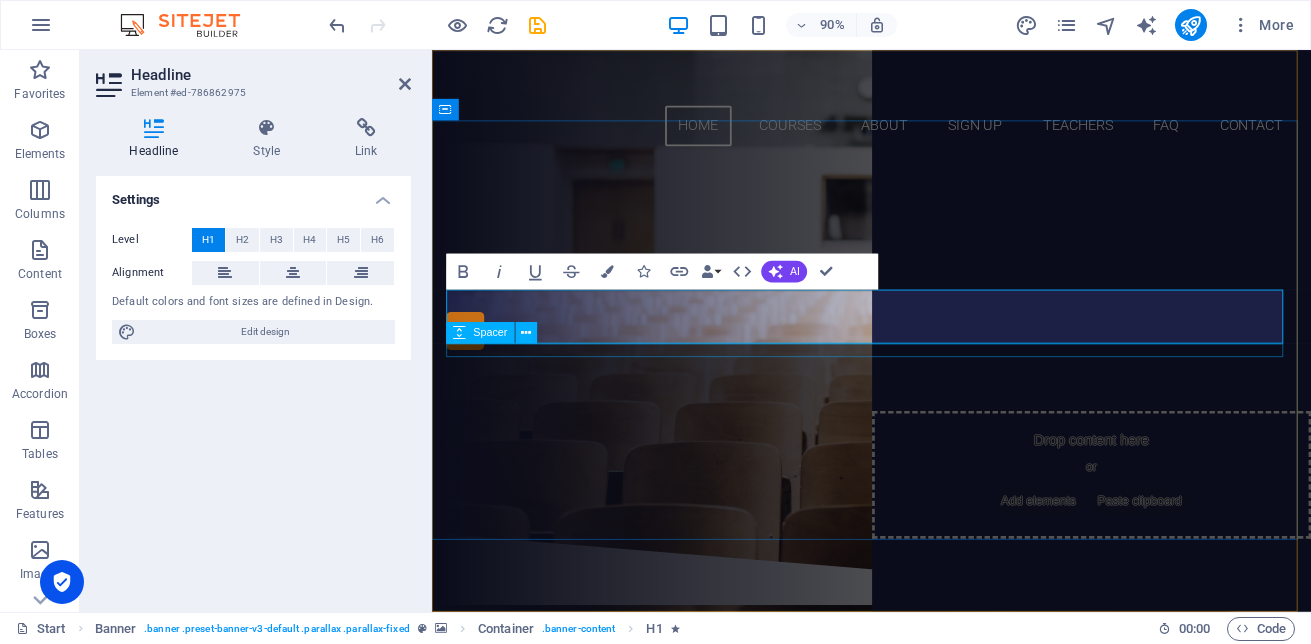 drag, startPoint x: 1068, startPoint y: 344, endPoint x: 801, endPoint y: 379, distance: 269.28424 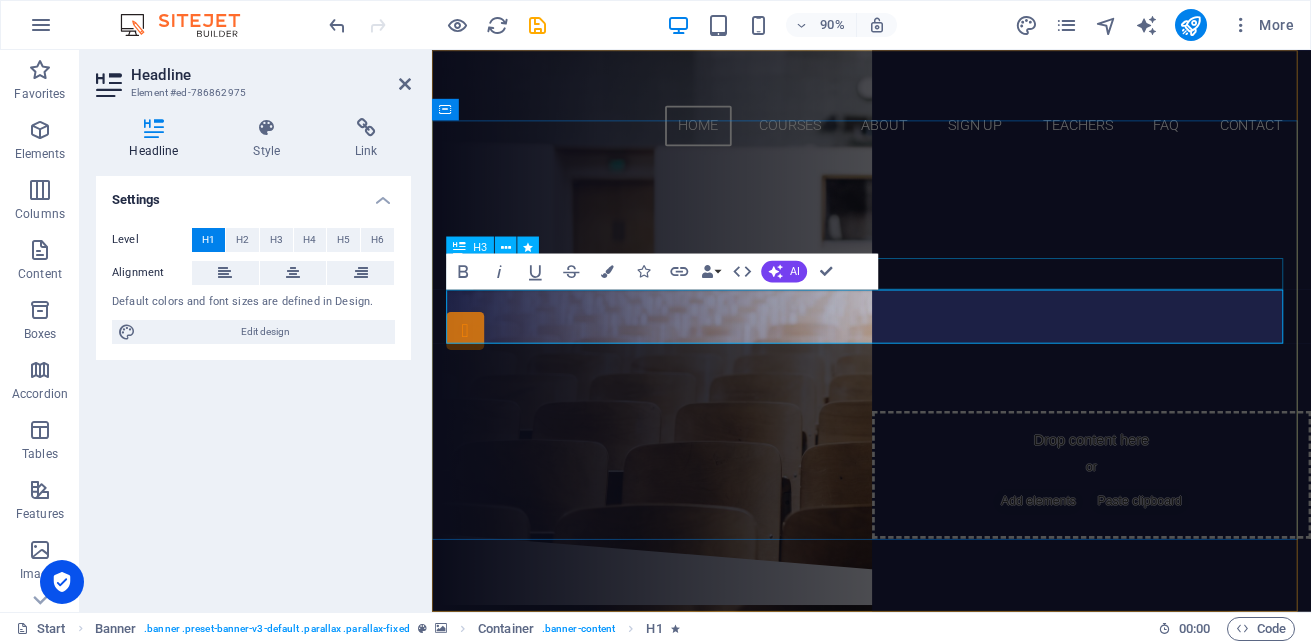 click on "Are you ready to learn new languages?" at bounding box center [921, 286] 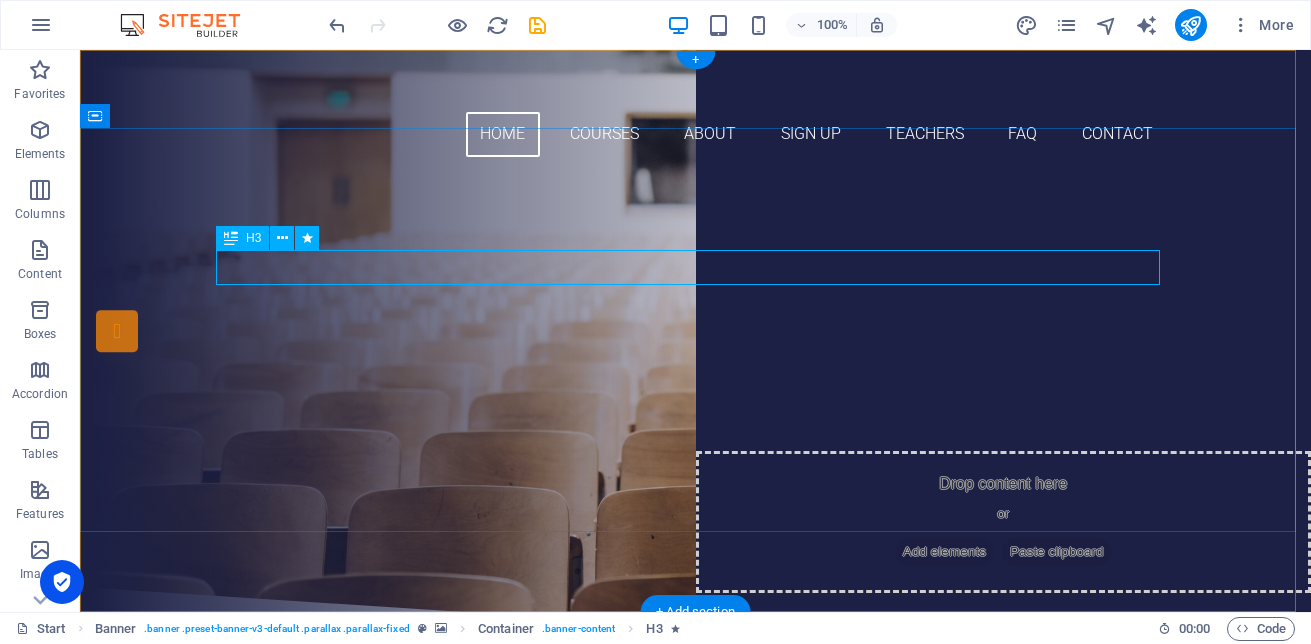 click on "Are you ready to learn new languages?" at bounding box center [696, 286] 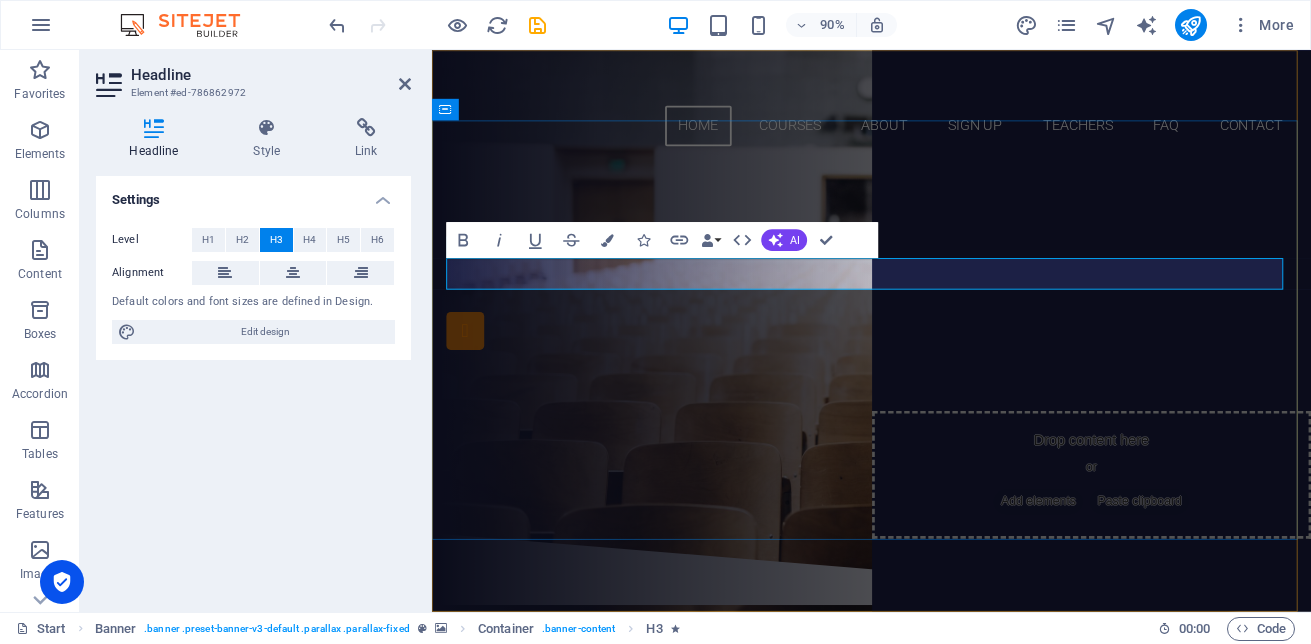 click on "Are you ready to learn new languages?" at bounding box center (921, 286) 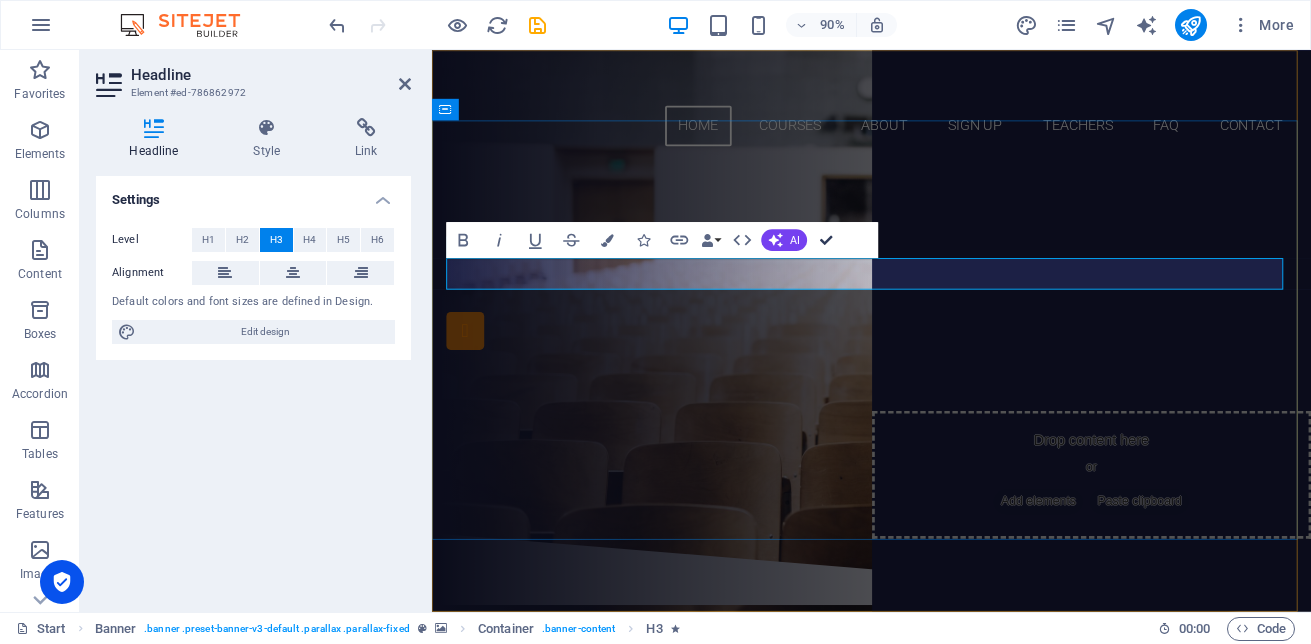 type 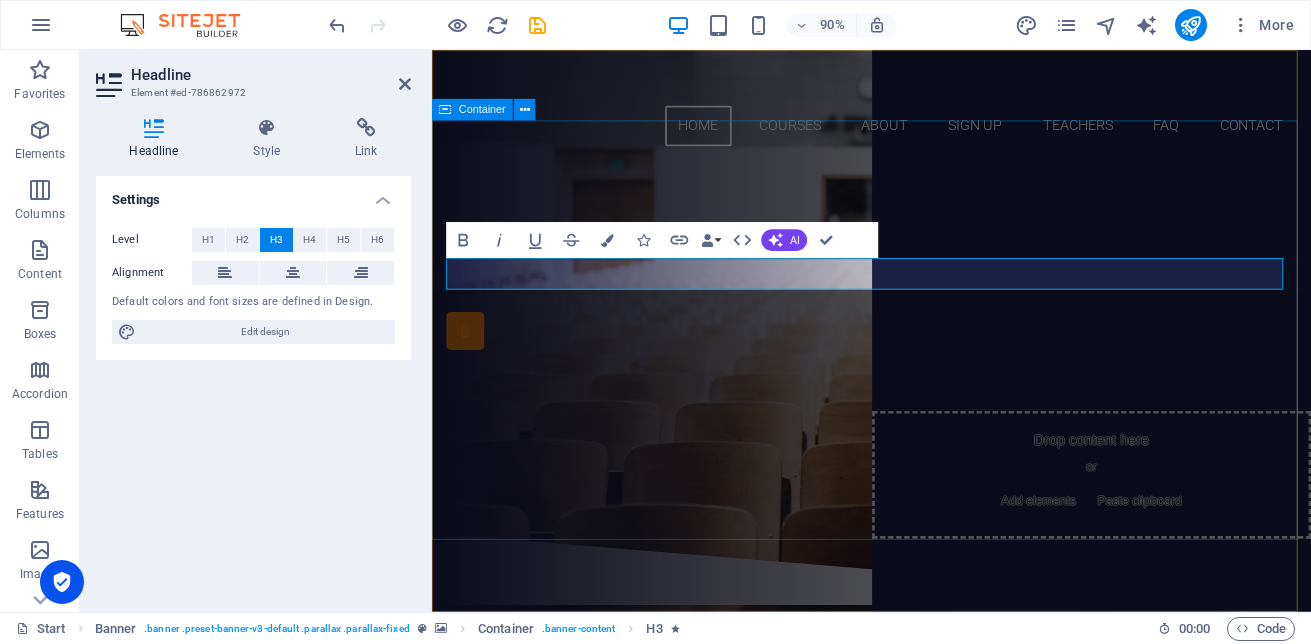 click on "Are you ready to learn WITH LISD? Join our  School Our Courses Sign up now" at bounding box center [920, 380] 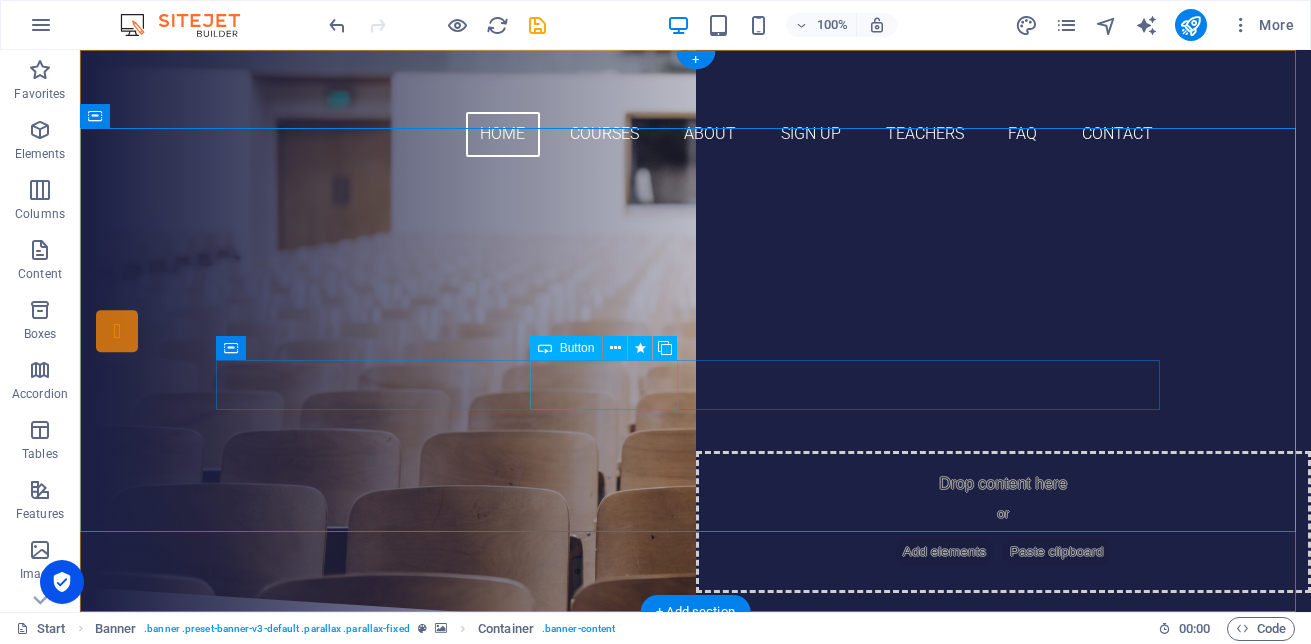 click on "Our Courses" at bounding box center (696, 404) 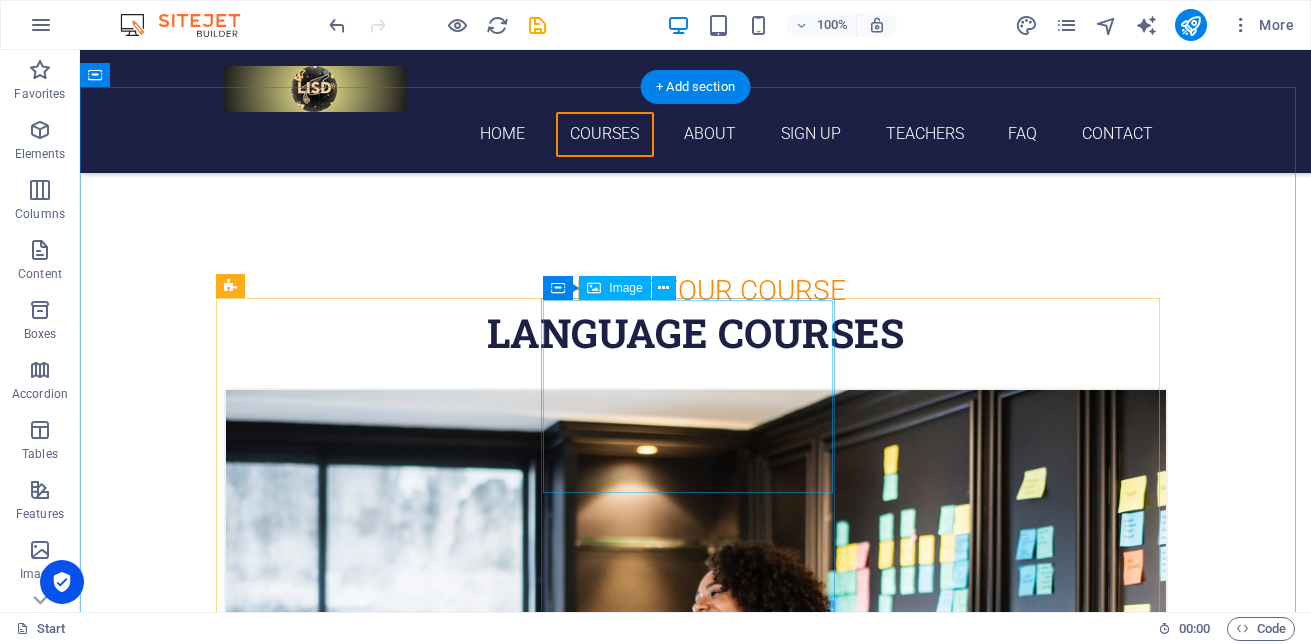 scroll, scrollTop: 600, scrollLeft: 0, axis: vertical 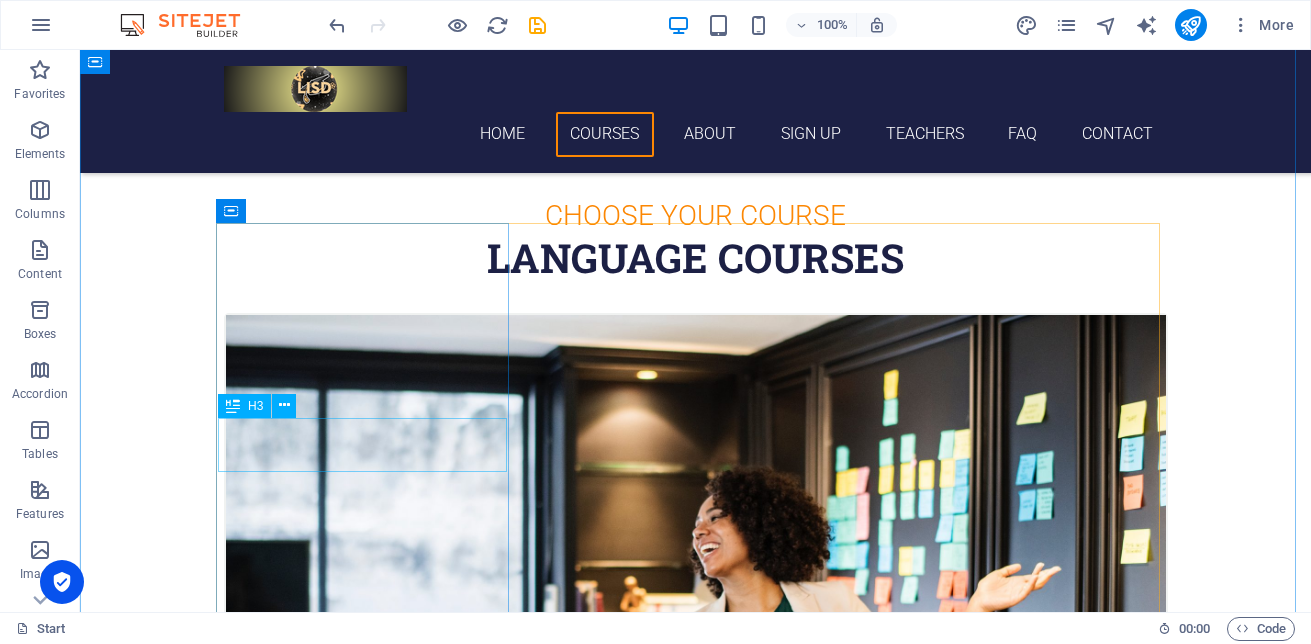 drag, startPoint x: 401, startPoint y: 459, endPoint x: 397, endPoint y: 447, distance: 12.649111 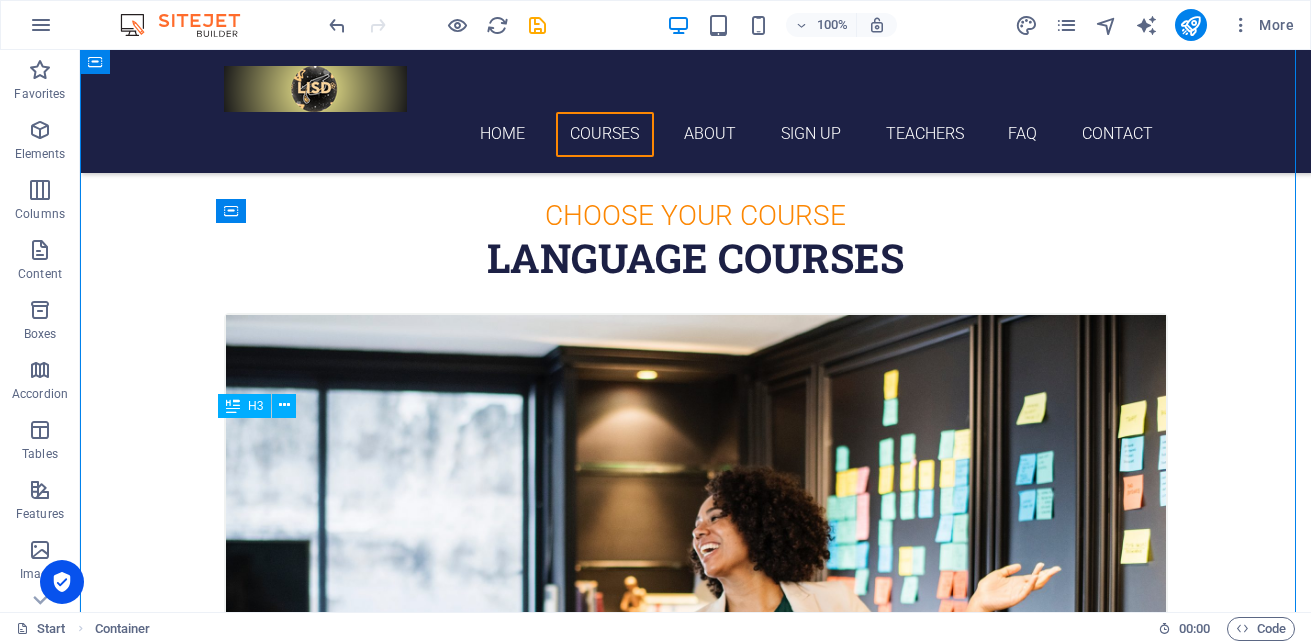 click on "Spanish" at bounding box center (696, 969) 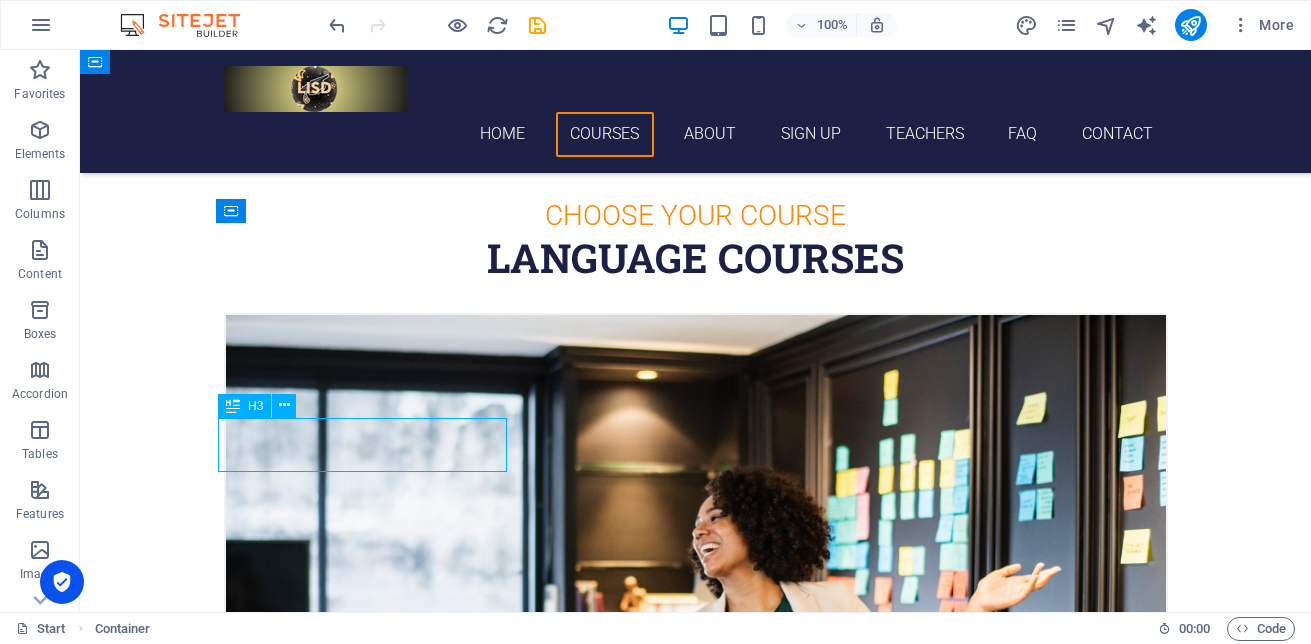 click on "Spanish" at bounding box center [696, 969] 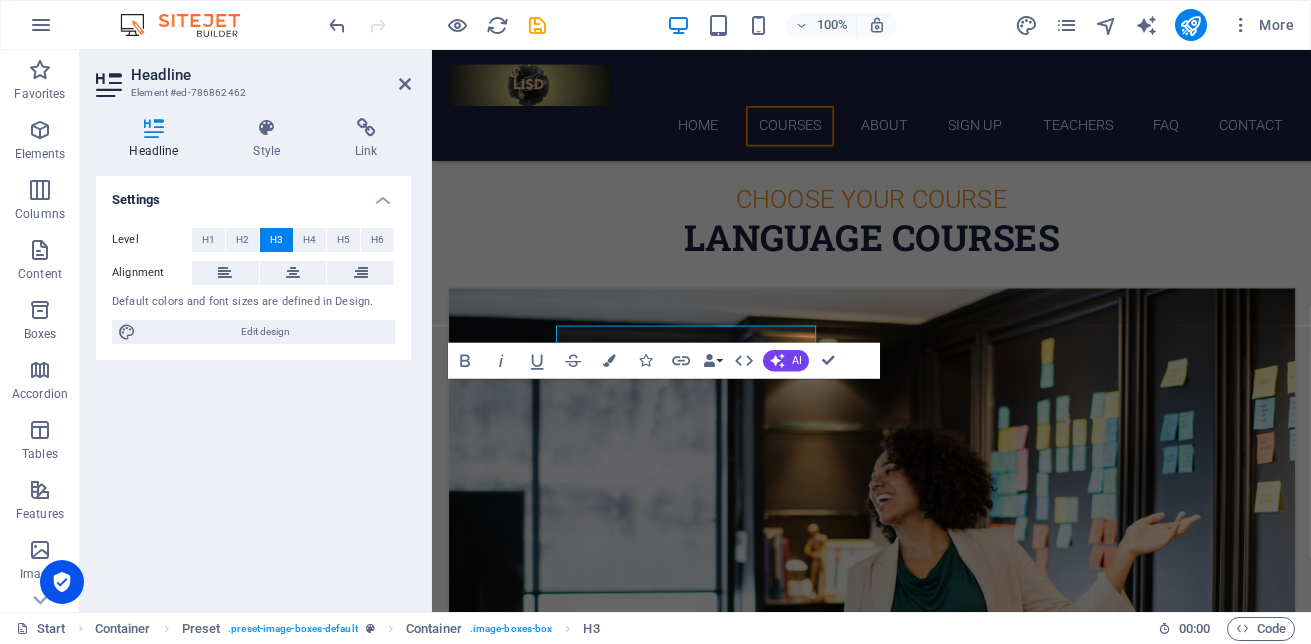 click on "Settings Level H1 H2 H3 H4 H5 H6 Alignment Default colors and font sizes are defined in Design. Edit design" at bounding box center (253, 386) 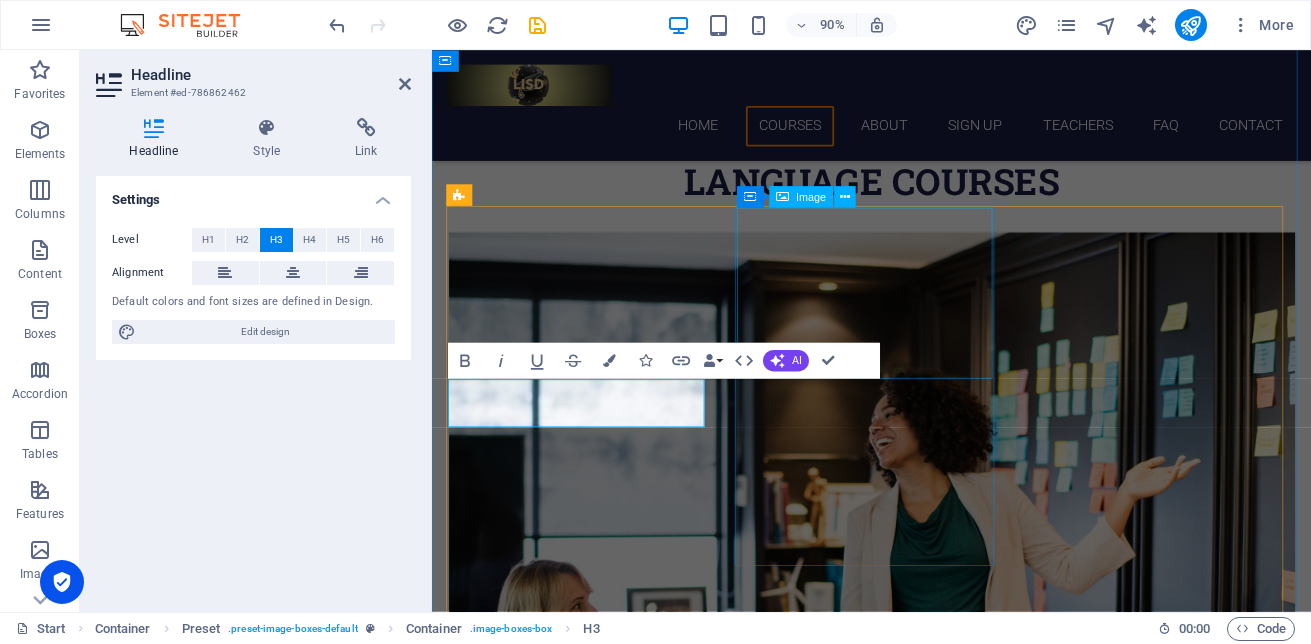 drag, startPoint x: 832, startPoint y: 188, endPoint x: 452, endPoint y: 141, distance: 382.89554 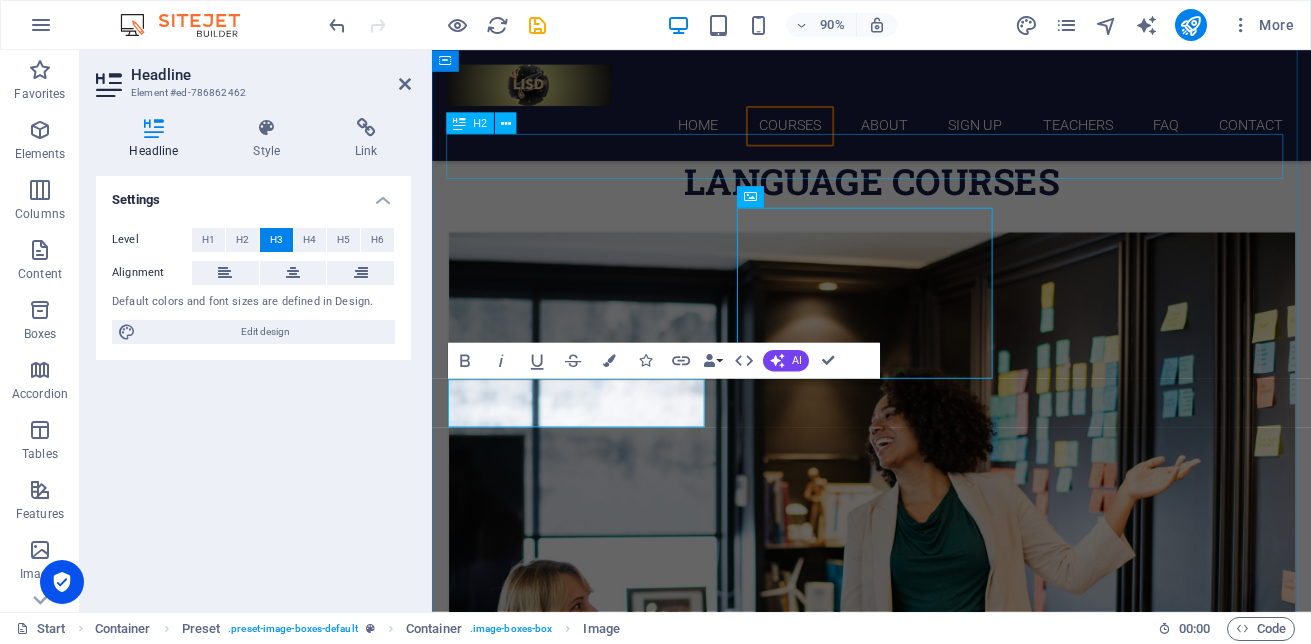 scroll, scrollTop: 600, scrollLeft: 0, axis: vertical 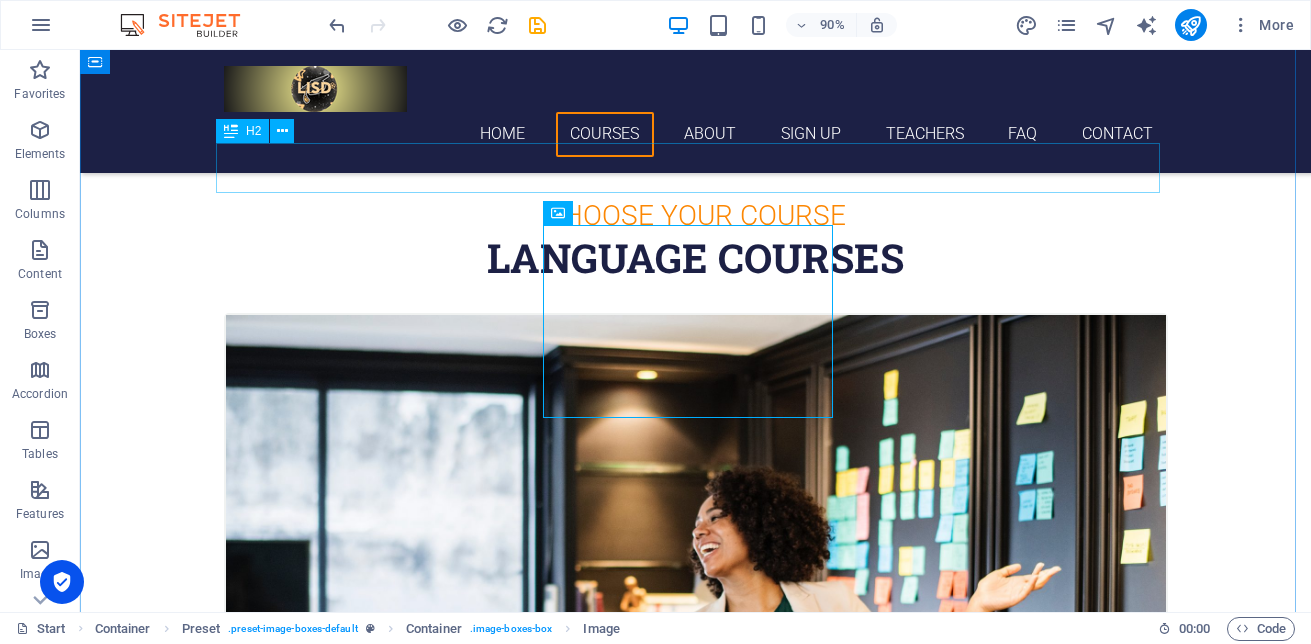 click on "Language Courses" at bounding box center [696, 258] 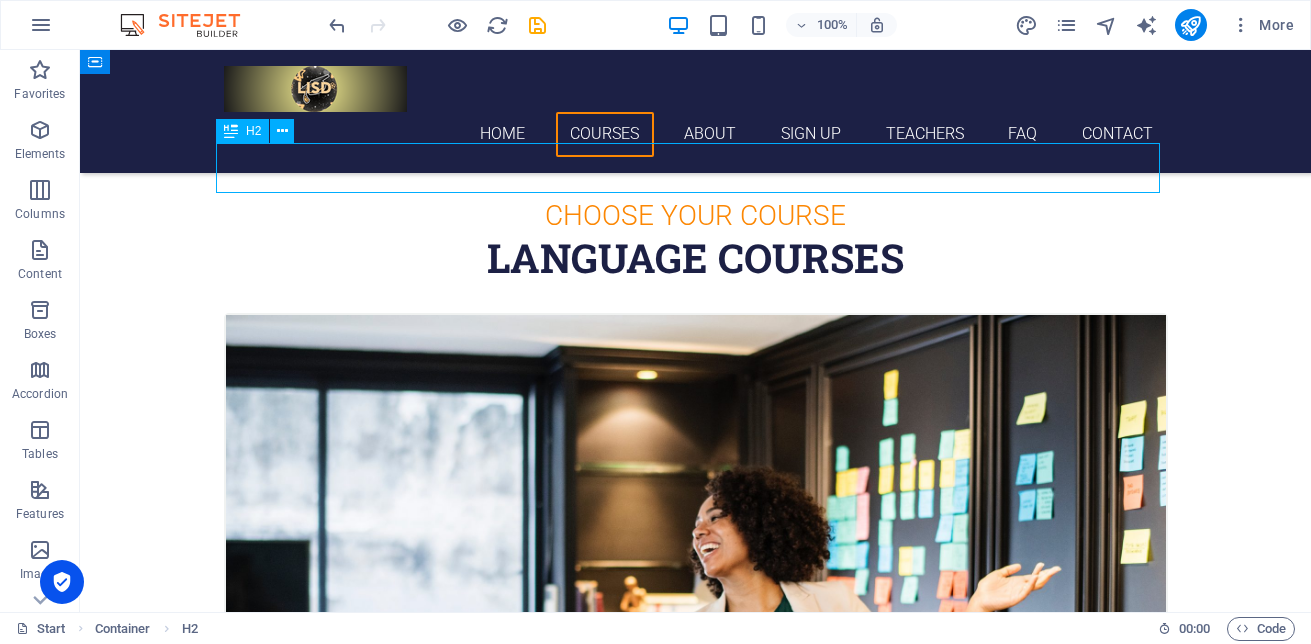 click on "Language Courses" at bounding box center (696, 258) 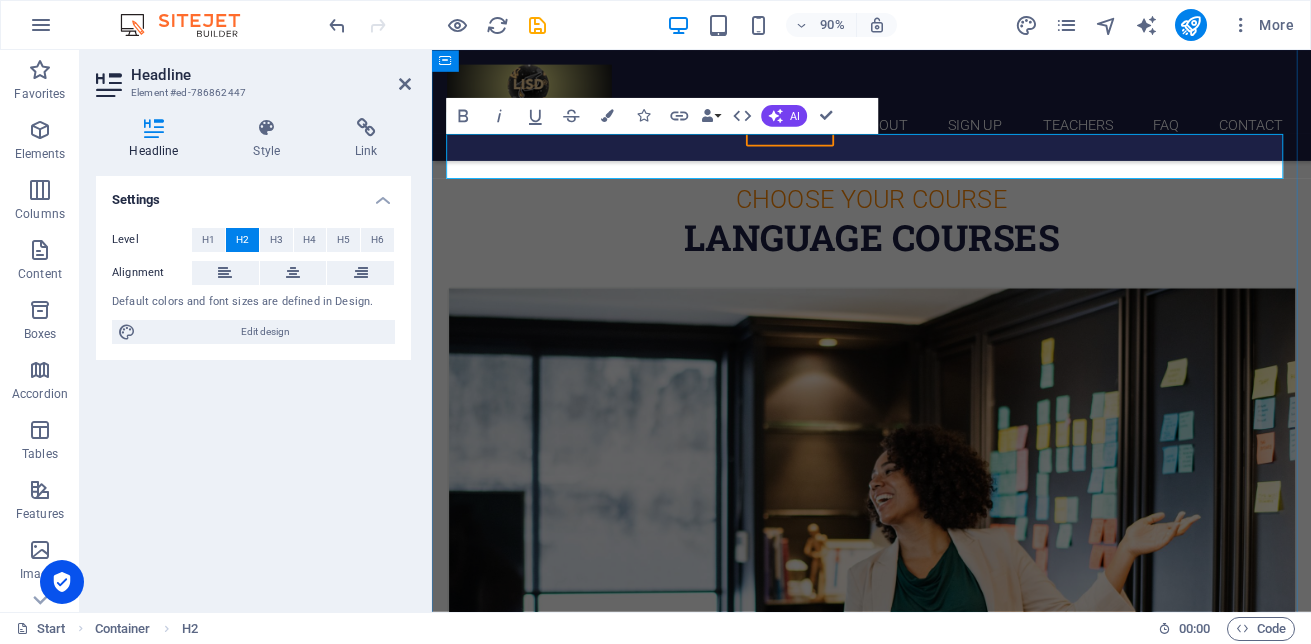 scroll, scrollTop: 662, scrollLeft: 0, axis: vertical 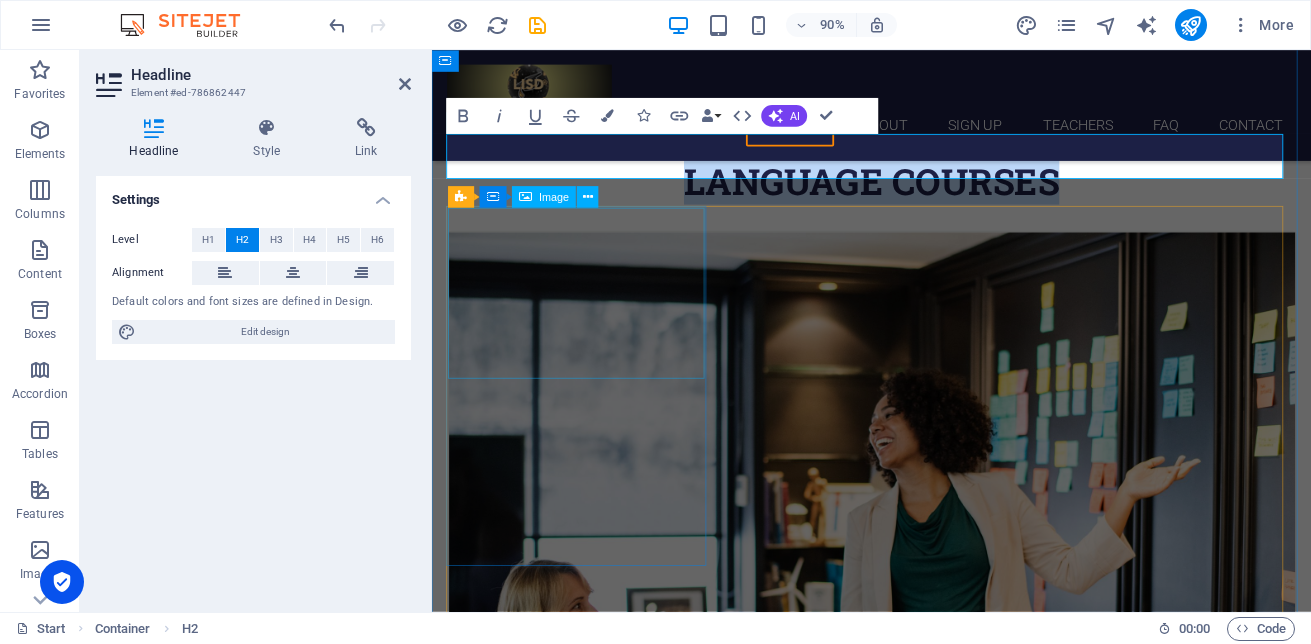 type 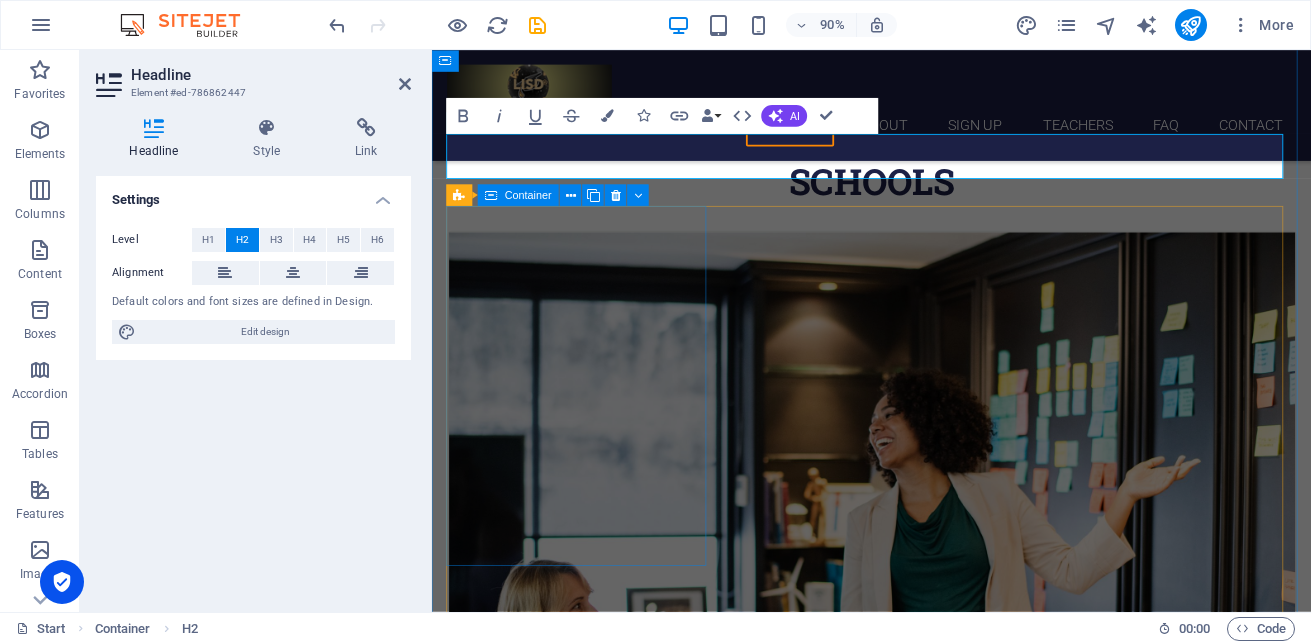 click on "Spanish  [DATE]  08:00 am - 04:00 pm Lorem ipsum dolor sit amet, consectetur adipisicing elit. Veritatis, dolorem!" at bounding box center [921, 648] 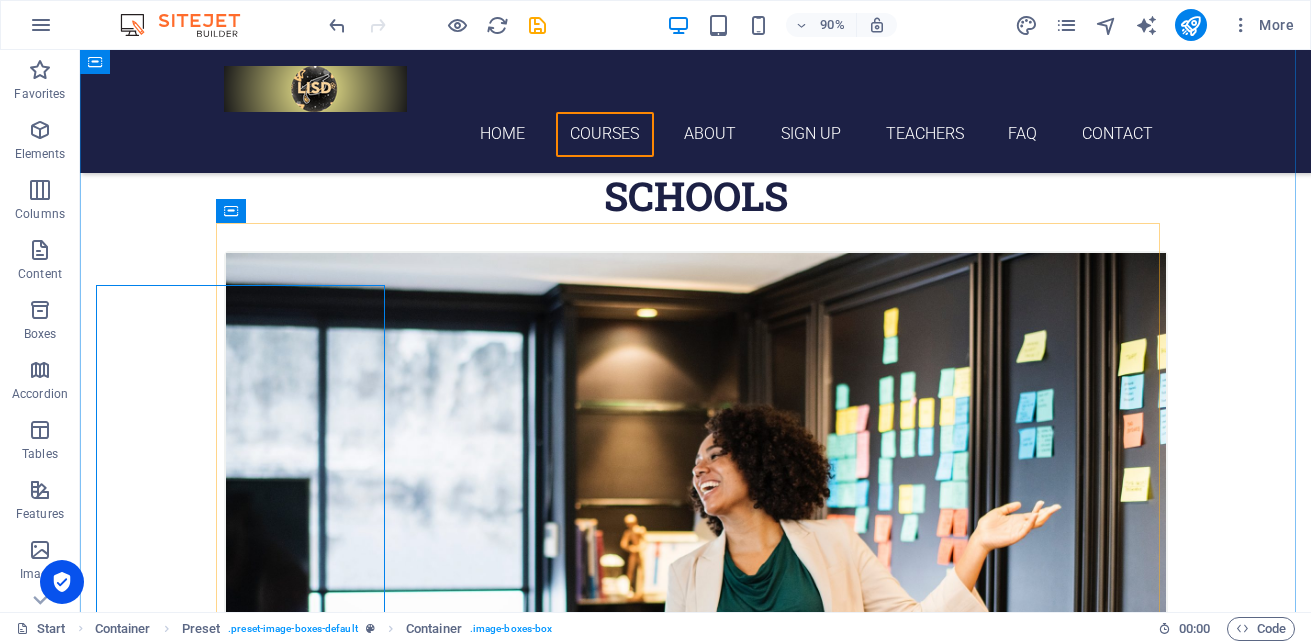 scroll, scrollTop: 600, scrollLeft: 0, axis: vertical 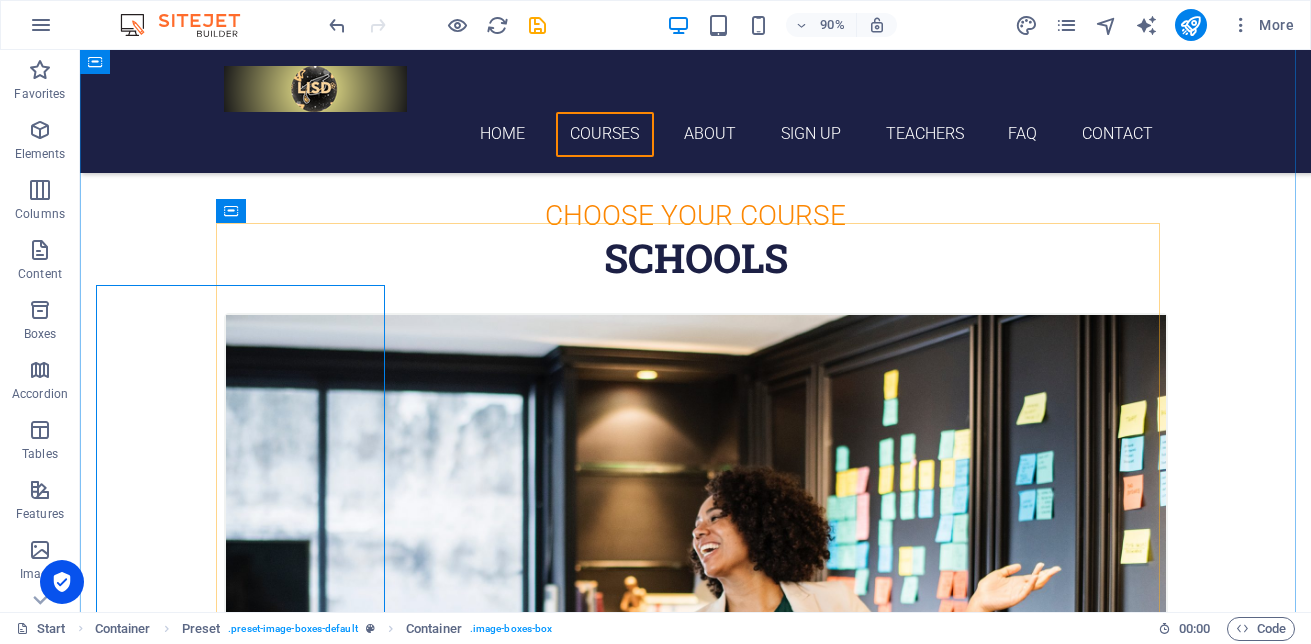 click on "Spanish  [DATE]  08:00 am - 04:00 pm Lorem ipsum dolor sit amet, consectetur adipisicing elit. Veritatis, dolorem! Swedish  [DATE]  08:00 am - 04:00 pm Lorem ipsum dolor sit amet, consectetur adipisicing elit. Veritatis, dolorem! German  [DATE]  08:00 am - 04:00 pm Lorem ipsum dolor sit amet, consectetur adipisicing elit. Veritatis, dolorem! Italian  [DATE]  08:00 am - 04:00 pm Lorem ipsum dolor sit amet, consectetur adipisicing elit. Veritatis, dolorem! French  [DATE]  08:00 am - 04:00 pm Lorem ipsum dolor sit amet, consectetur adipisicing elit. Veritatis, dolorem! Danish  [DATE]  08:00 am - 04:00 pm Lorem ipsum dolor sit amet, consectetur adipisicing elit. Veritatis, dolorem!" at bounding box center [696, 2762] 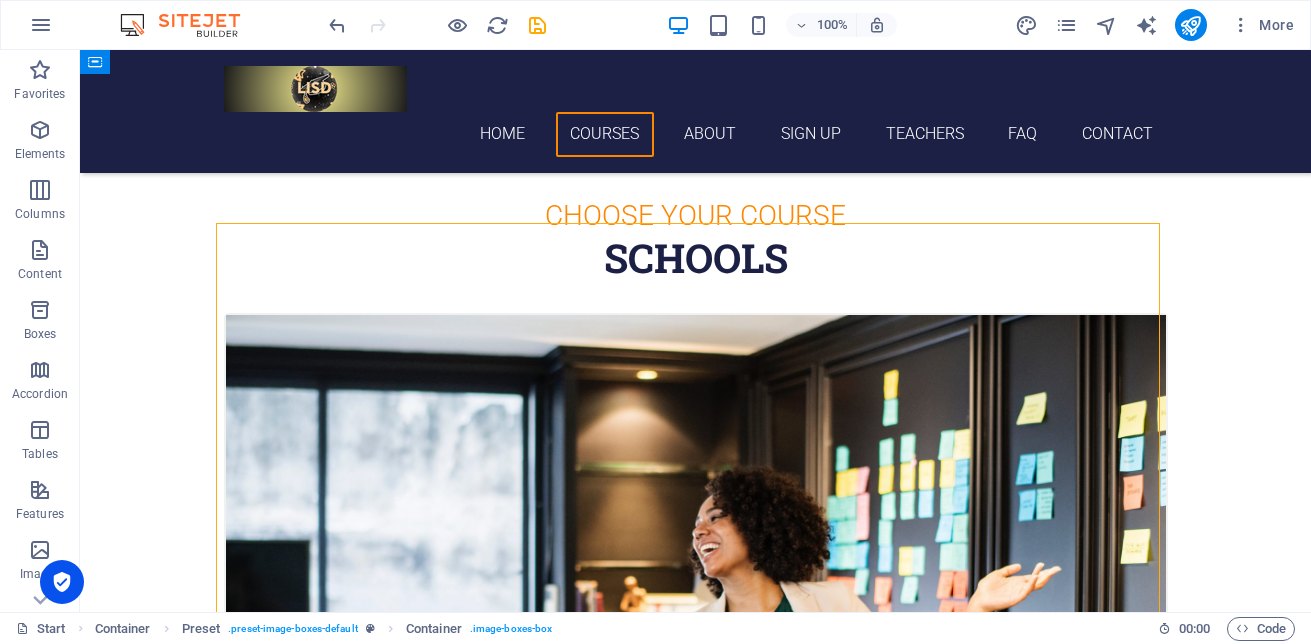 click on "Spanish  [DATE]  08:00 am - 04:00 pm Lorem ipsum dolor sit amet, consectetur adipisicing elit. Veritatis, dolorem! Swedish  [DATE]  08:00 am - 04:00 pm Lorem ipsum dolor sit amet, consectetur adipisicing elit. Veritatis, dolorem! German  [DATE]  08:00 am - 04:00 pm Lorem ipsum dolor sit amet, consectetur adipisicing elit. Veritatis, dolorem! Italian  [DATE]  08:00 am - 04:00 pm Lorem ipsum dolor sit amet, consectetur adipisicing elit. Veritatis, dolorem! French  [DATE]  08:00 am - 04:00 pm Lorem ipsum dolor sit amet, consectetur adipisicing elit. Veritatis, dolorem! Danish  [DATE]  08:00 am - 04:00 pm Lorem ipsum dolor sit amet, consectetur adipisicing elit. Veritatis, dolorem!" at bounding box center [696, 2762] 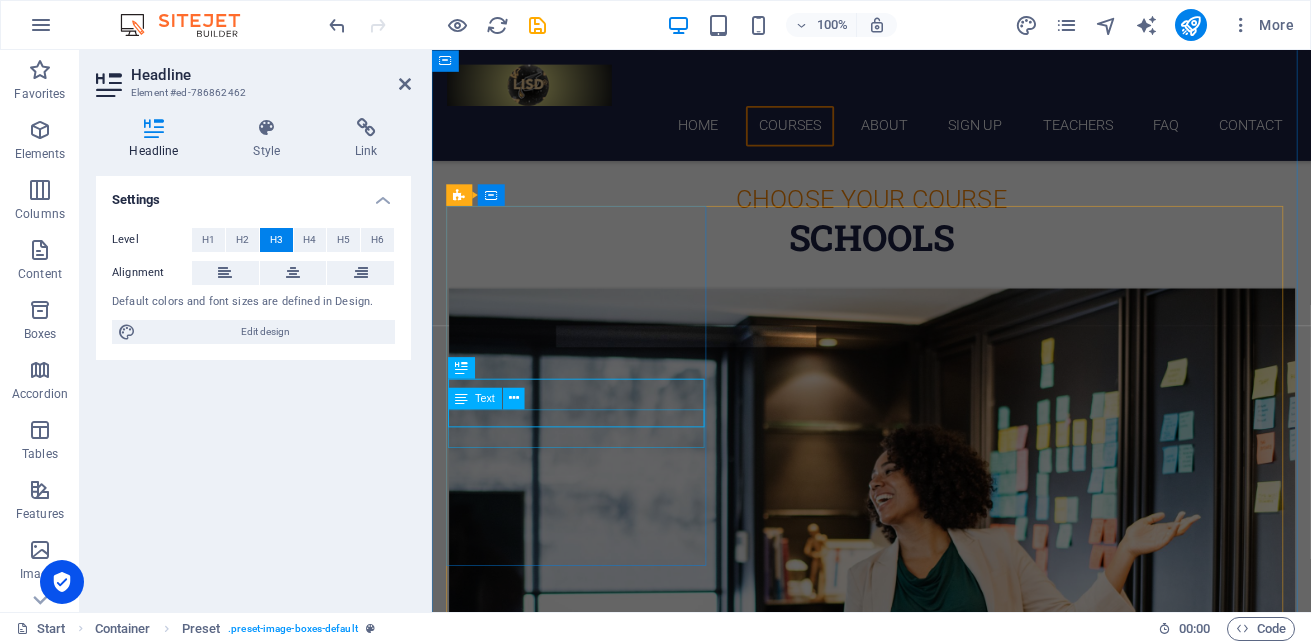 click on "[DATE]  08:00 am - 04:00 pm" at bounding box center [921, 997] 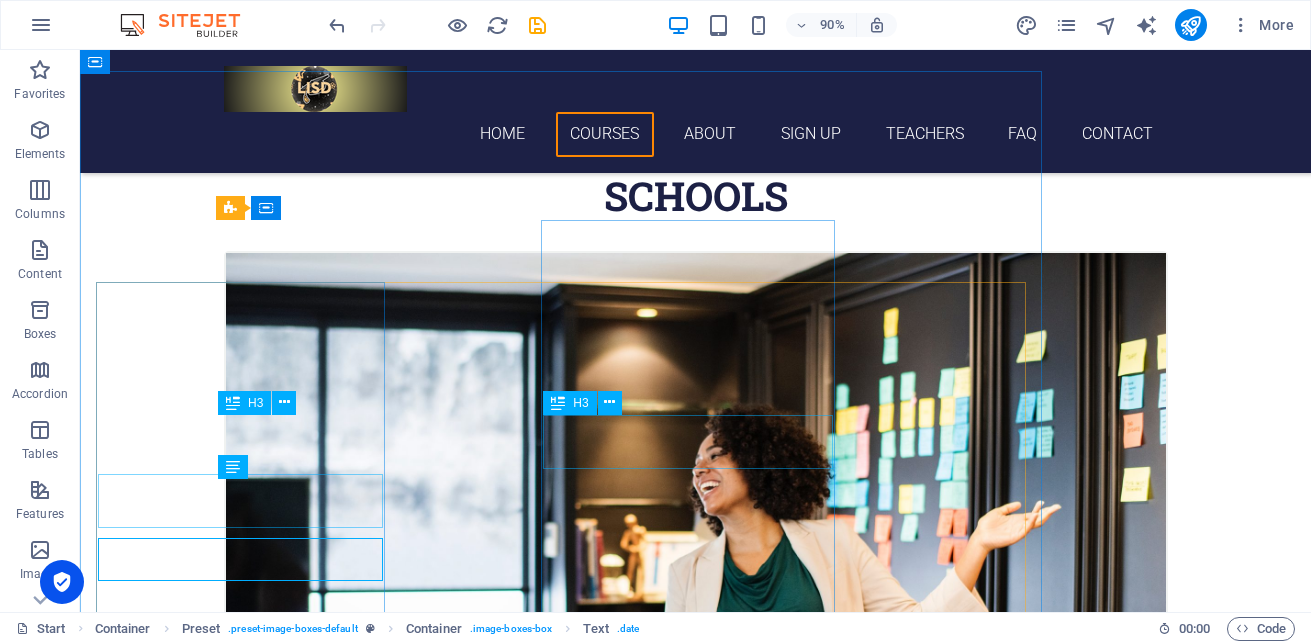 scroll, scrollTop: 603, scrollLeft: 0, axis: vertical 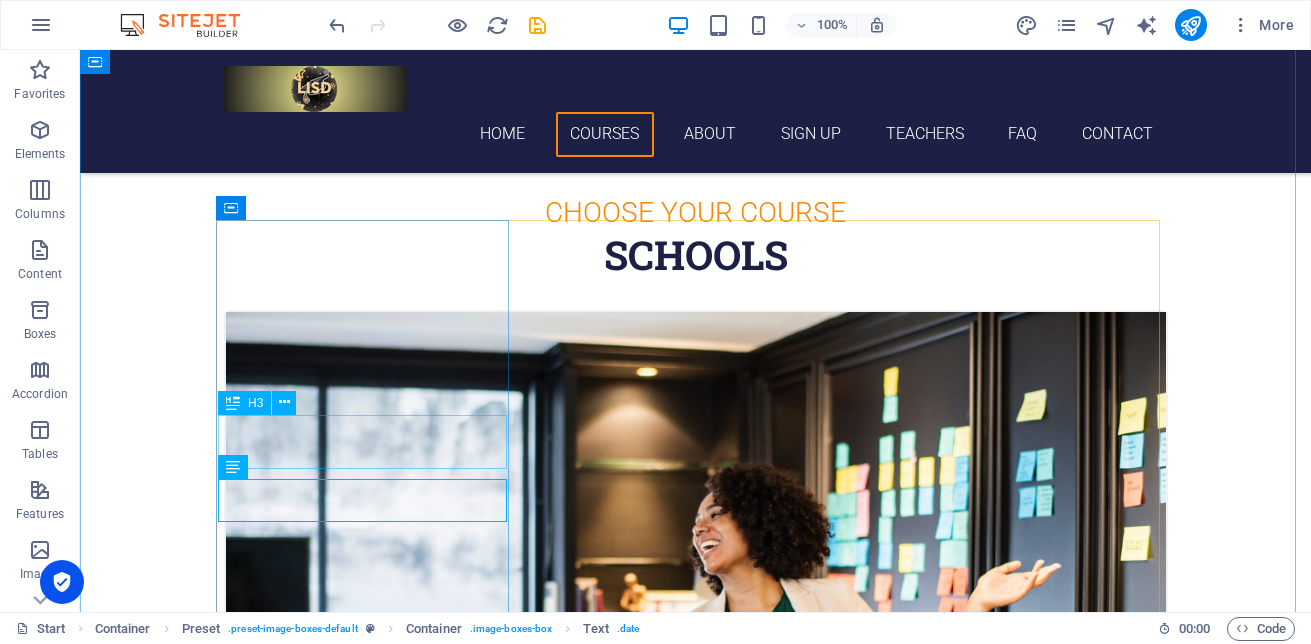 click on "Spanish" at bounding box center (696, 966) 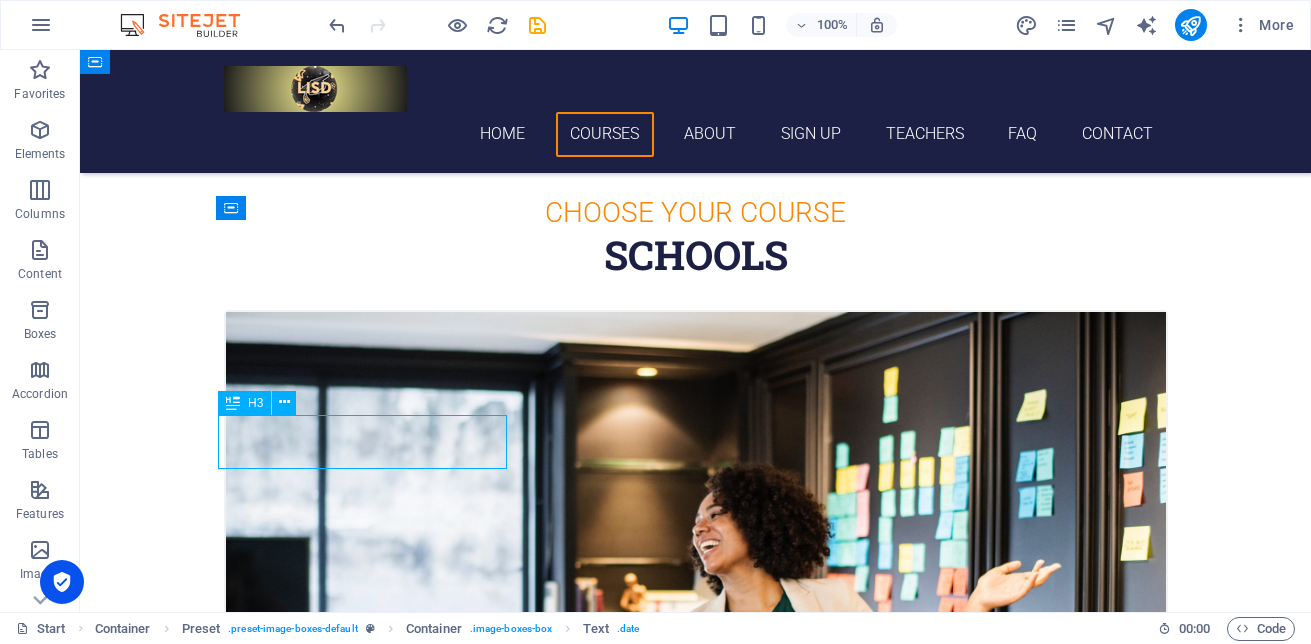 click on "Spanish" at bounding box center [696, 966] 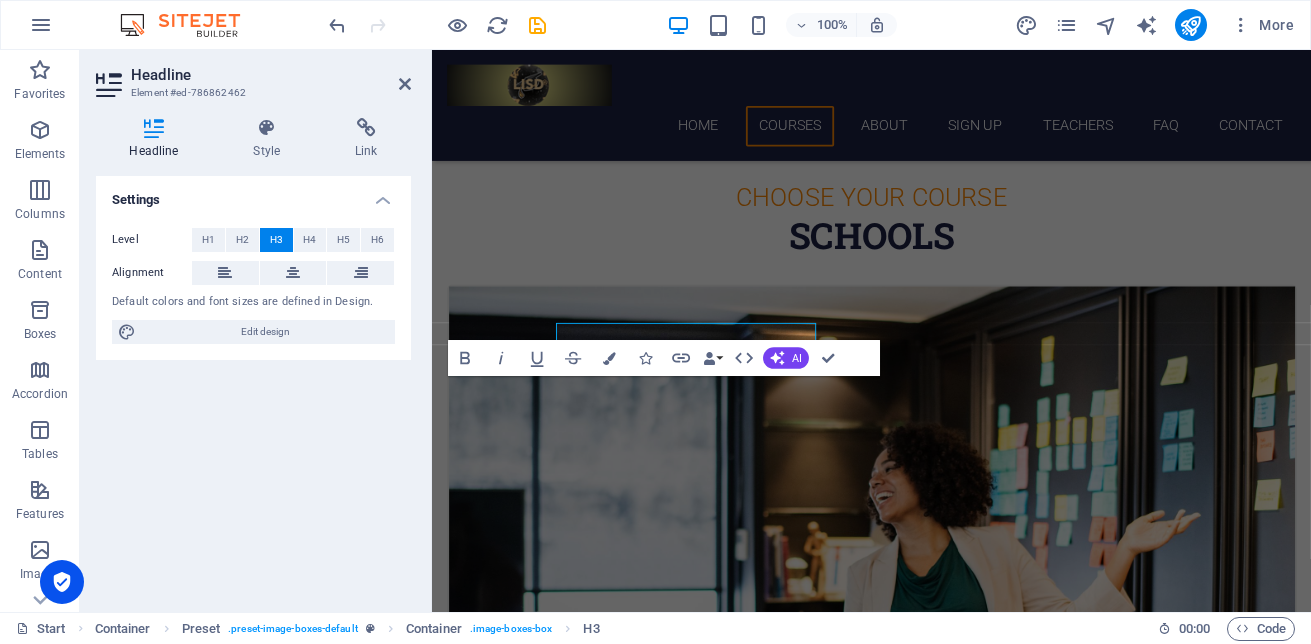 scroll, scrollTop: 665, scrollLeft: 0, axis: vertical 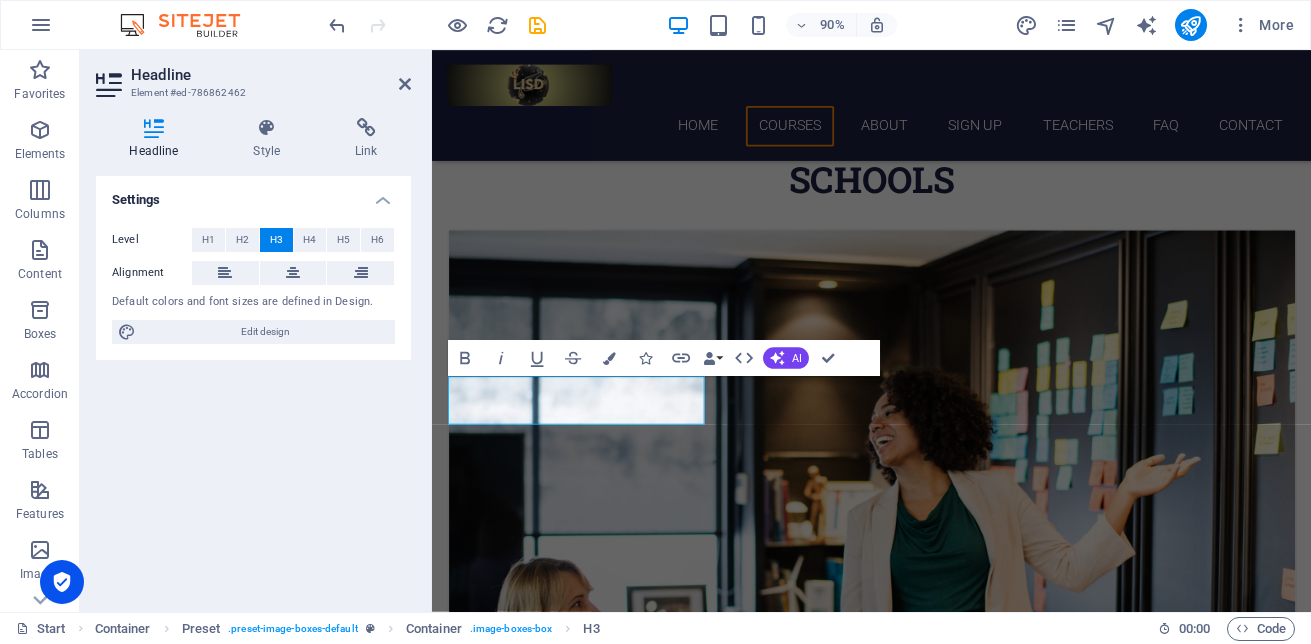 type 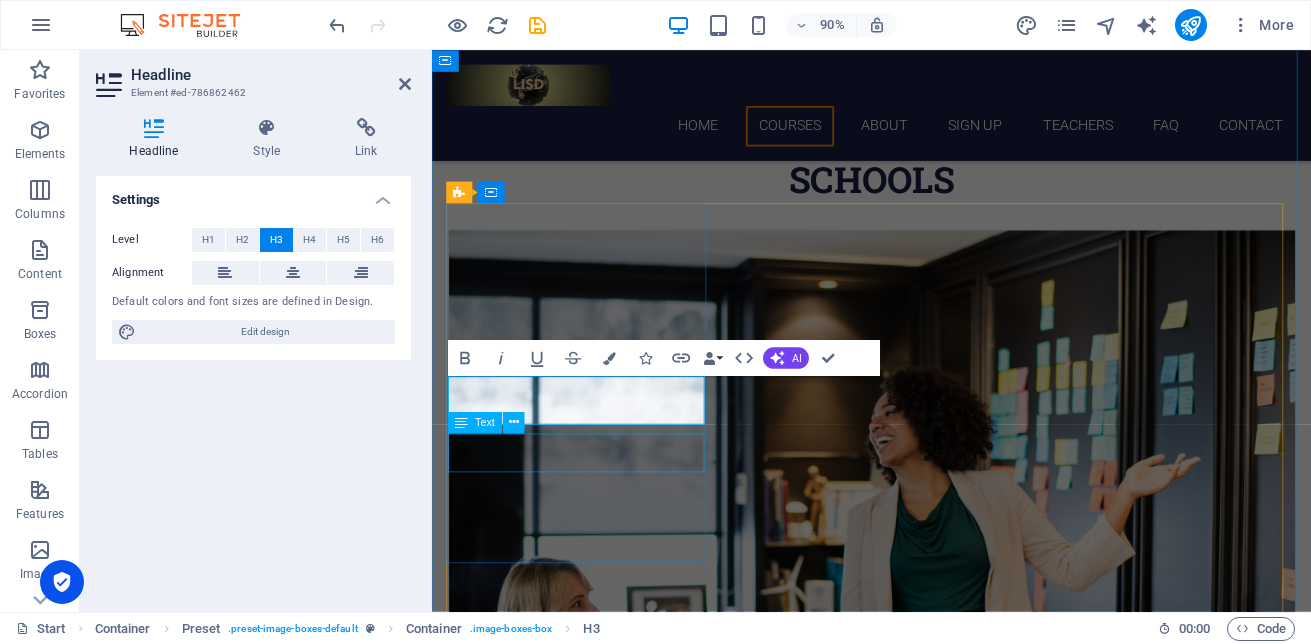 click on "[DATE]  08:00 am - 04:00 pm" at bounding box center (921, 962) 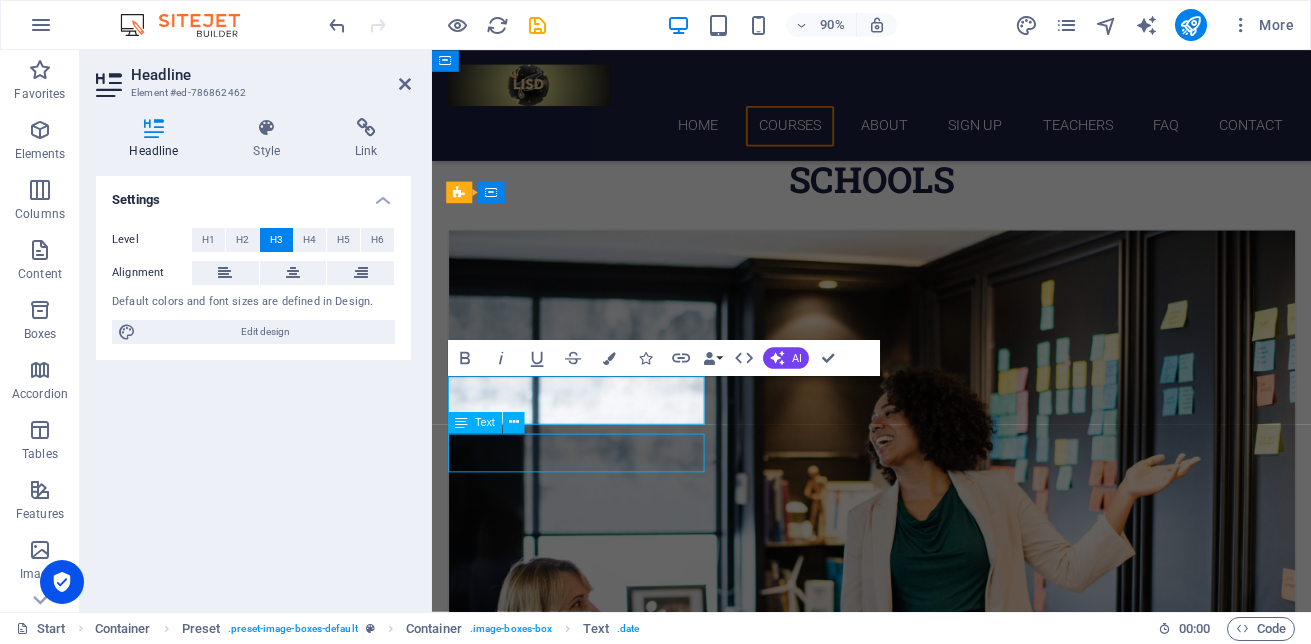 click on "Swedish" at bounding box center (921, 1714) 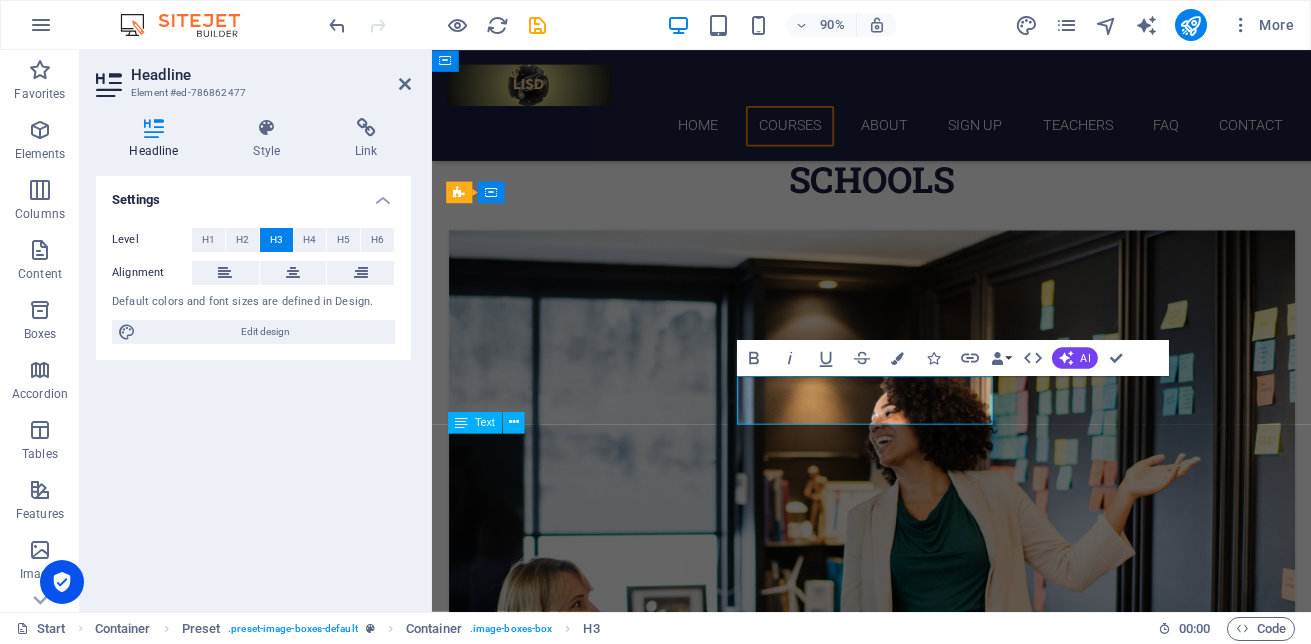 drag, startPoint x: 605, startPoint y: 489, endPoint x: 936, endPoint y: 446, distance: 333.78137 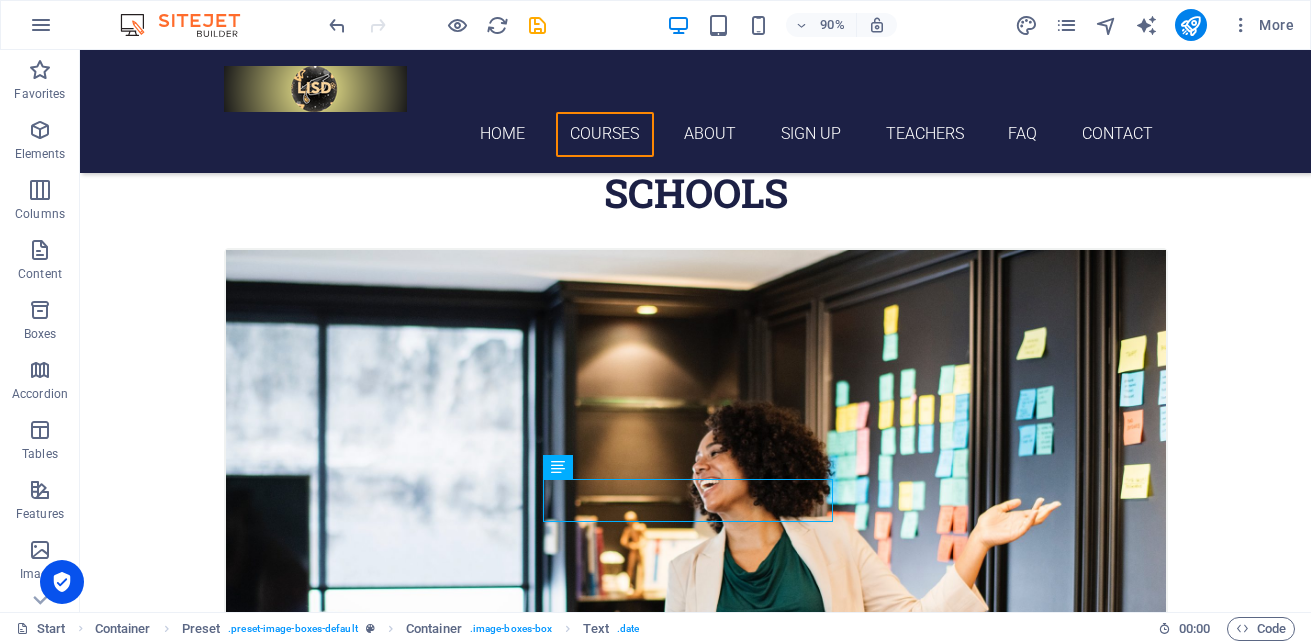 scroll, scrollTop: 603, scrollLeft: 0, axis: vertical 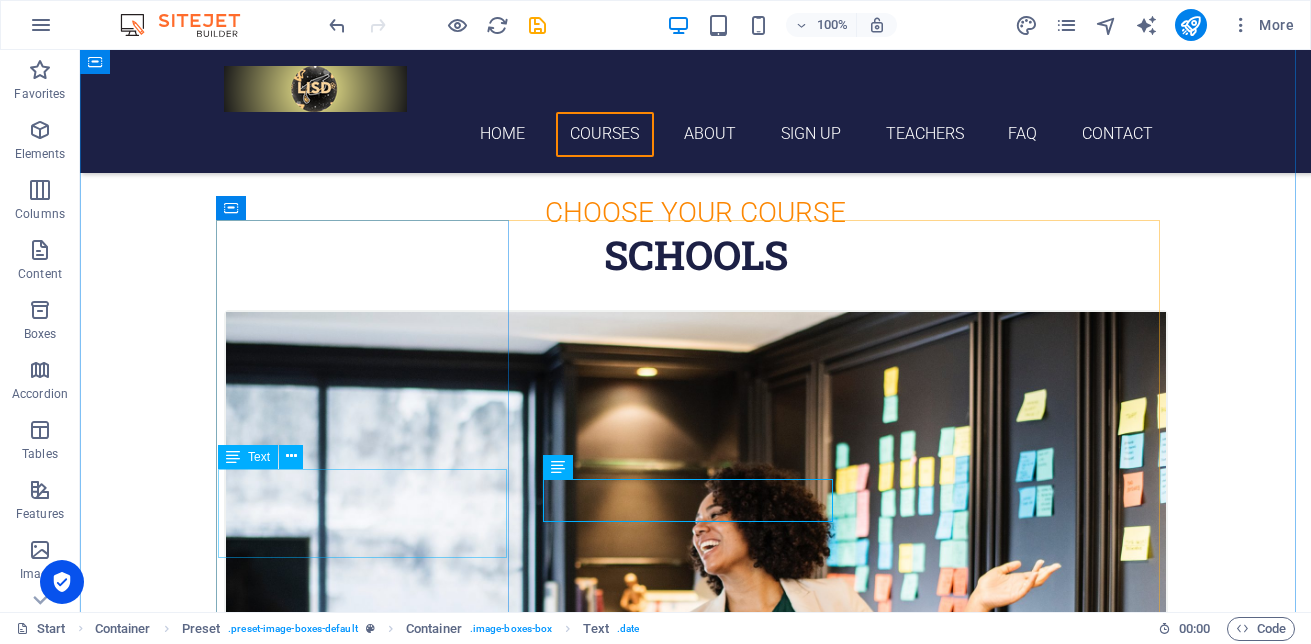 click on "Lorem ipsum dolor sit amet, consectetur adipisicing elit. Veritatis, dolorem!" at bounding box center [696, 1016] 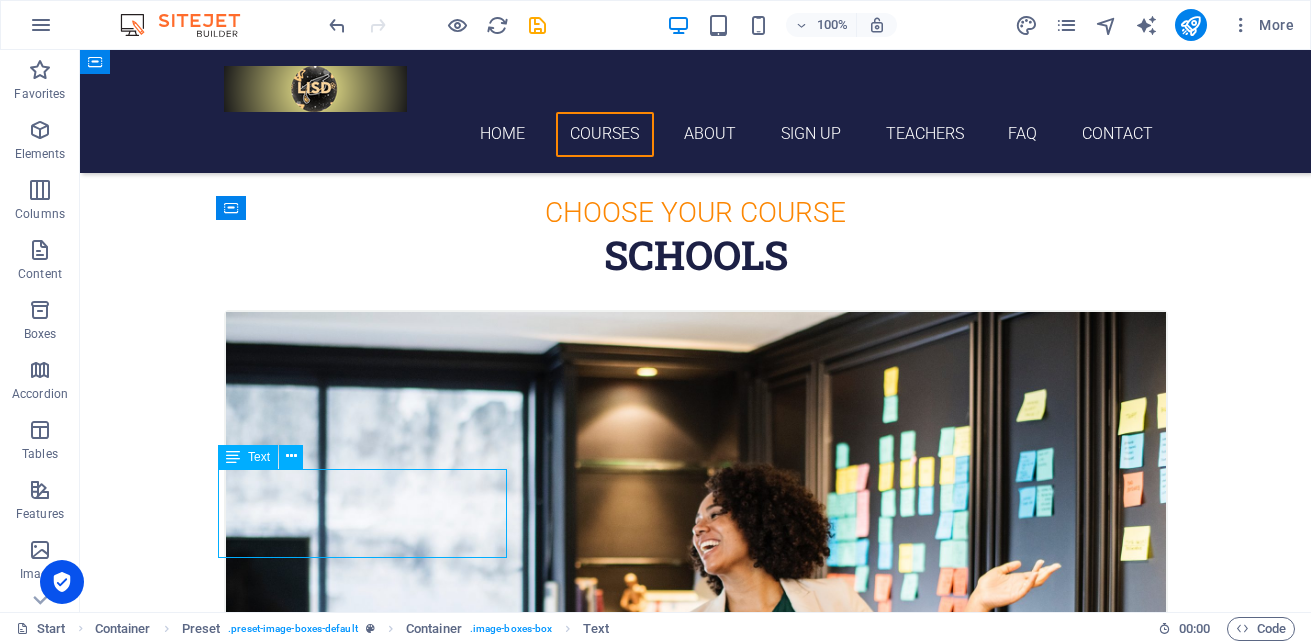 click on "Lorem ipsum dolor sit amet, consectetur adipisicing elit. Veritatis, dolorem!" at bounding box center (696, 1016) 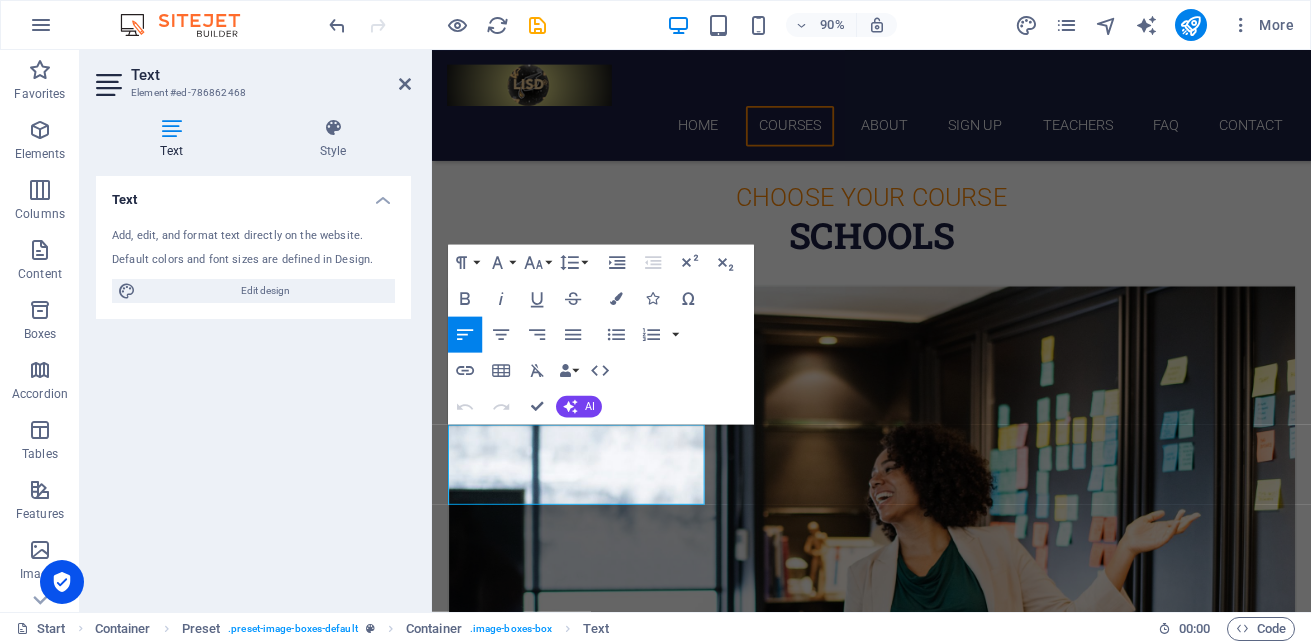 scroll, scrollTop: 665, scrollLeft: 0, axis: vertical 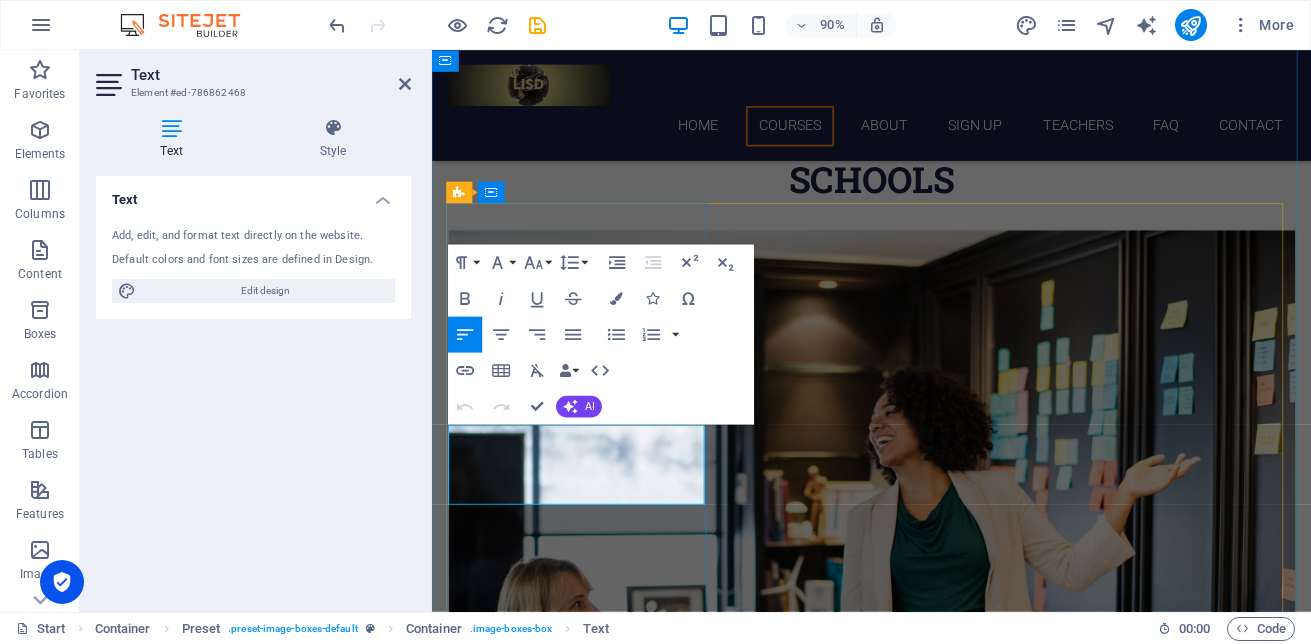 drag, startPoint x: 499, startPoint y: 509, endPoint x: 470, endPoint y: 463, distance: 54.378304 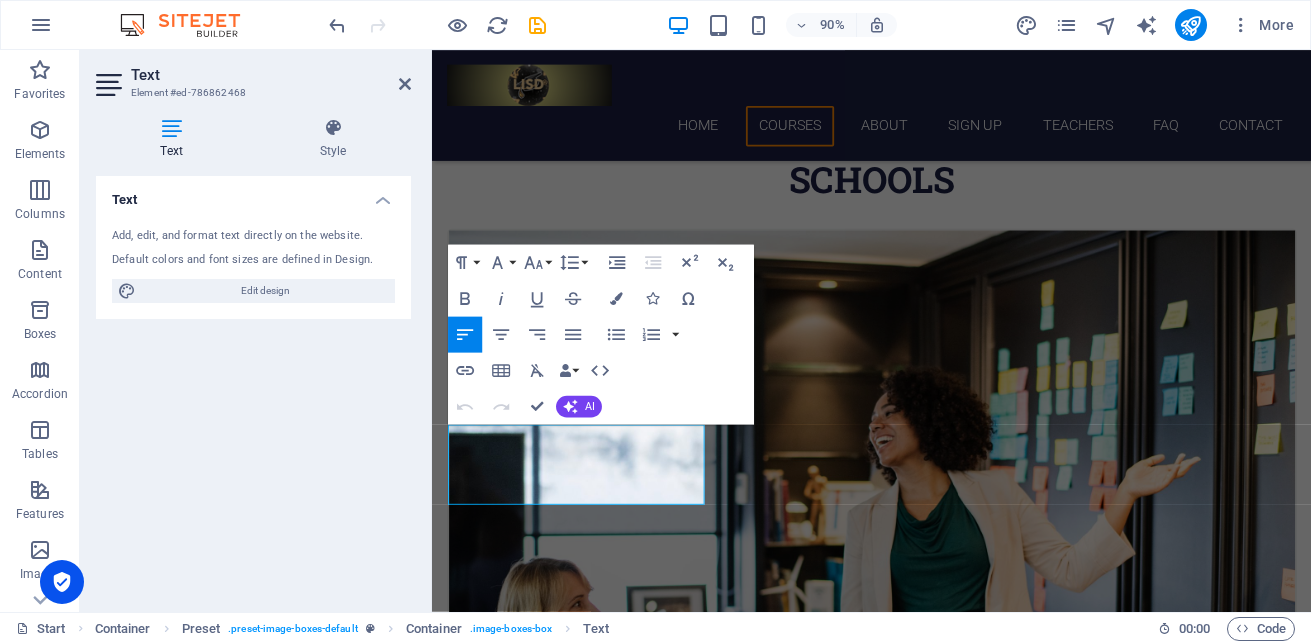 type 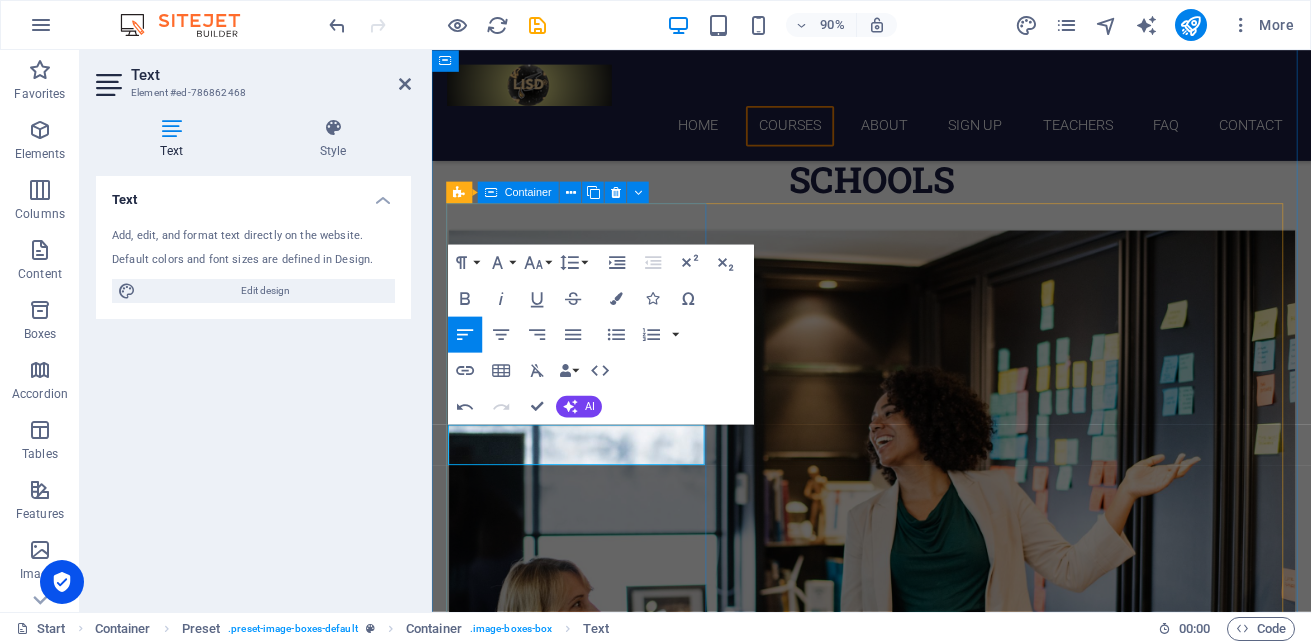 click on "Tomas HS Home Of The Gators" at bounding box center [921, 613] 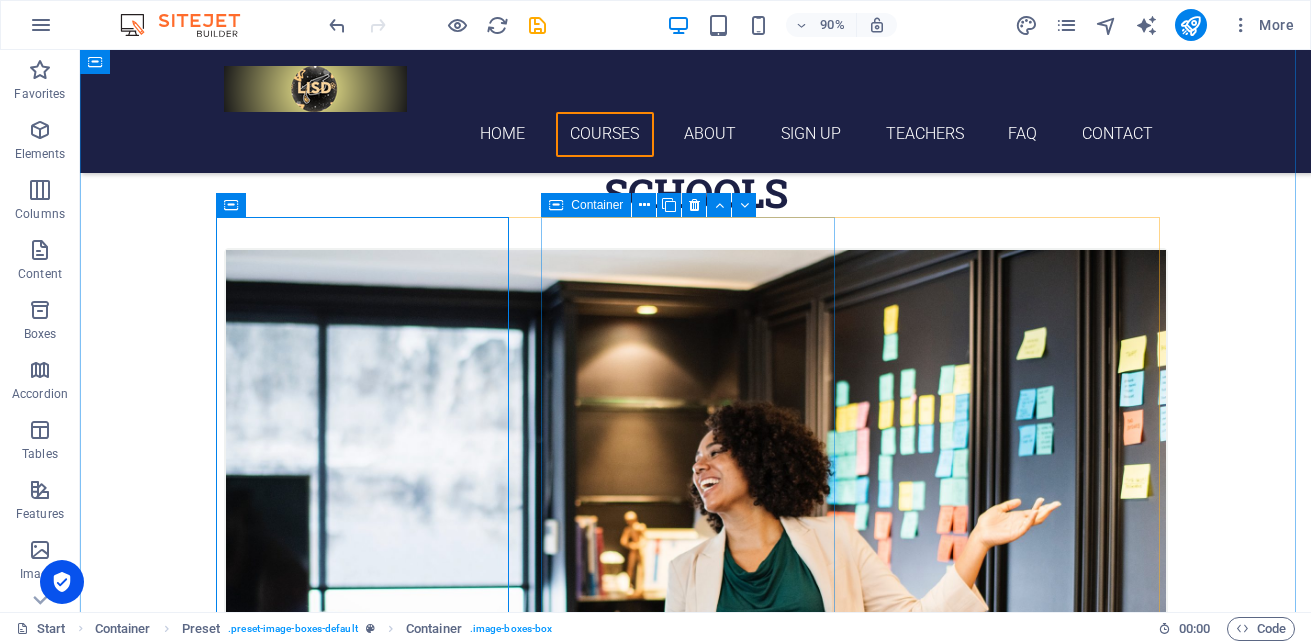 scroll, scrollTop: 606, scrollLeft: 0, axis: vertical 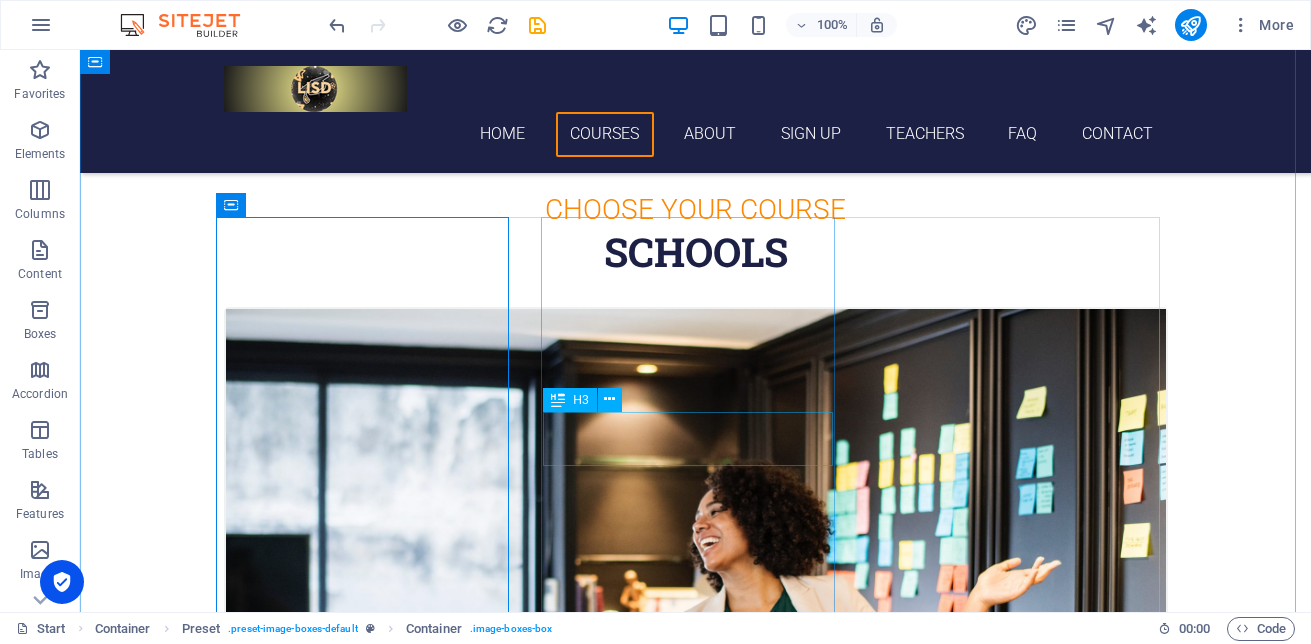 click on "Swedish" at bounding box center [696, 1710] 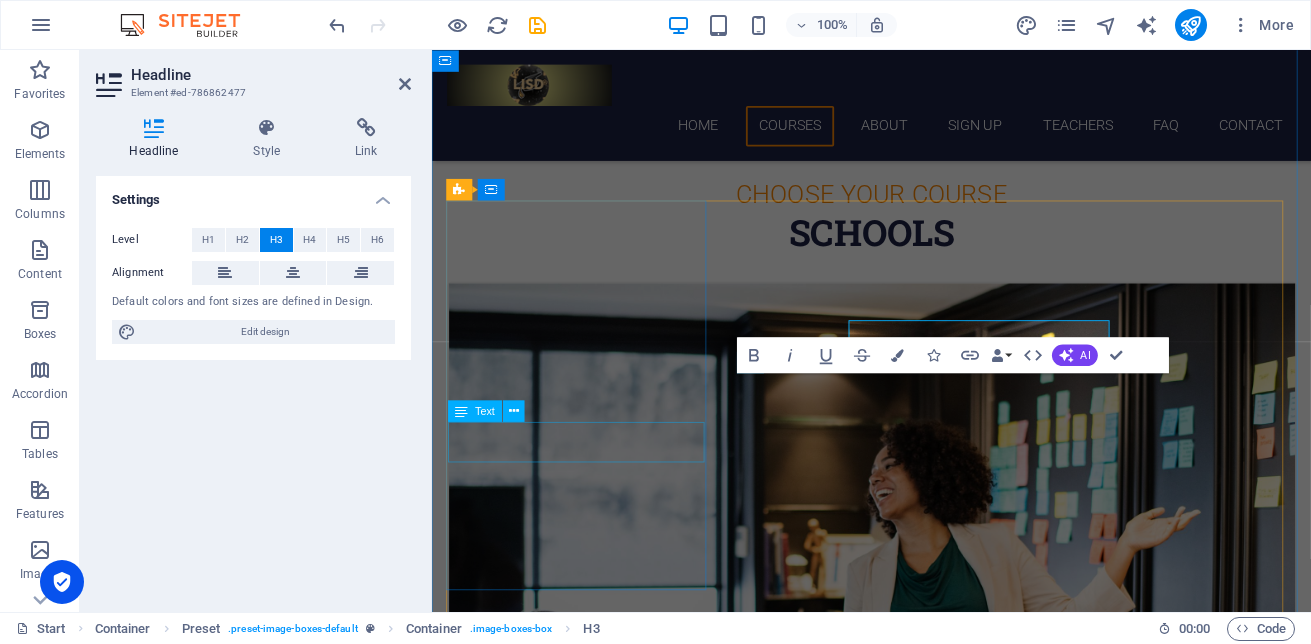 scroll, scrollTop: 668, scrollLeft: 0, axis: vertical 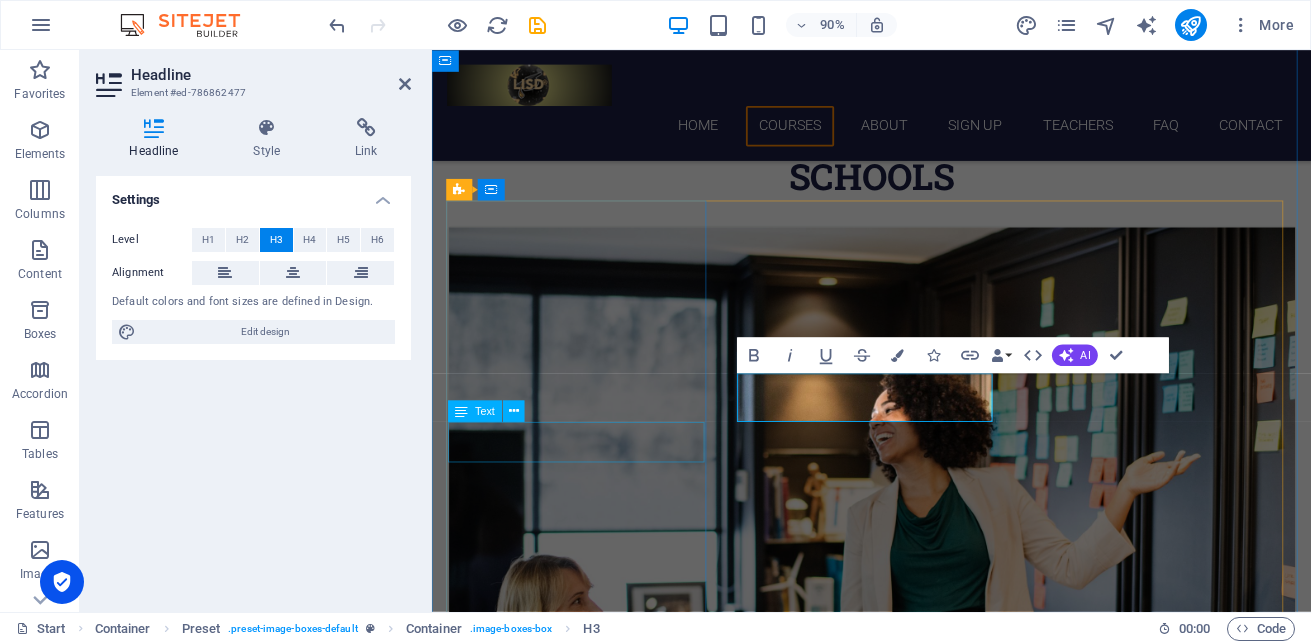 type 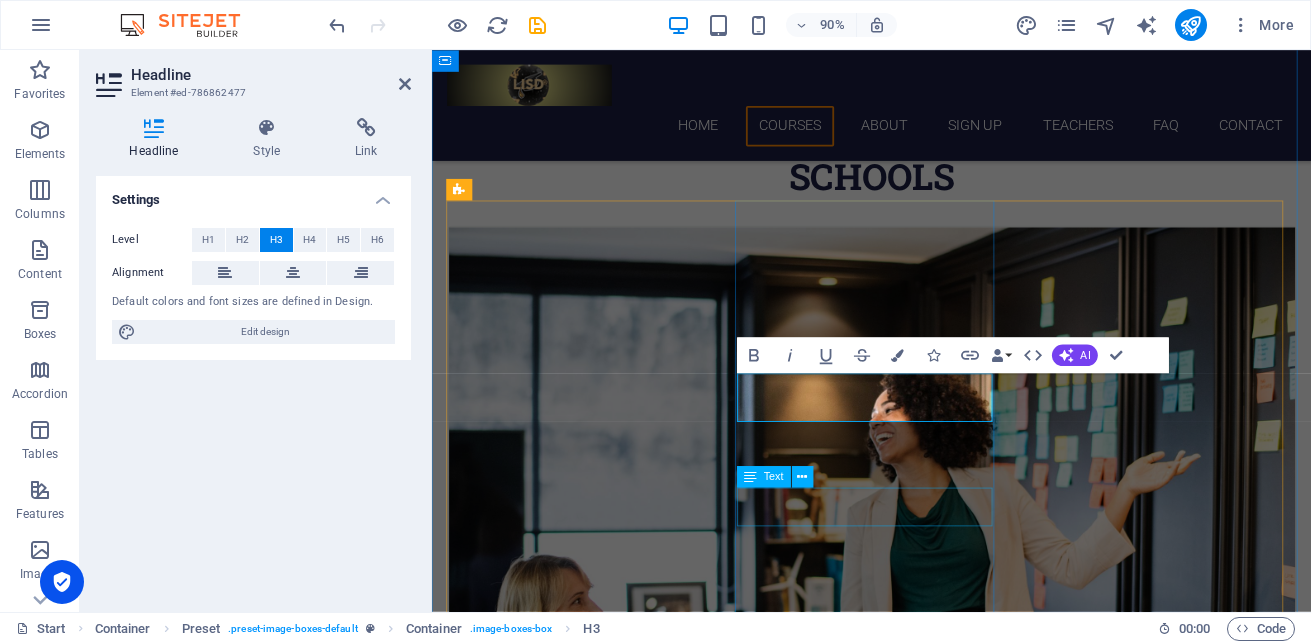 click on "Text" at bounding box center [781, 477] 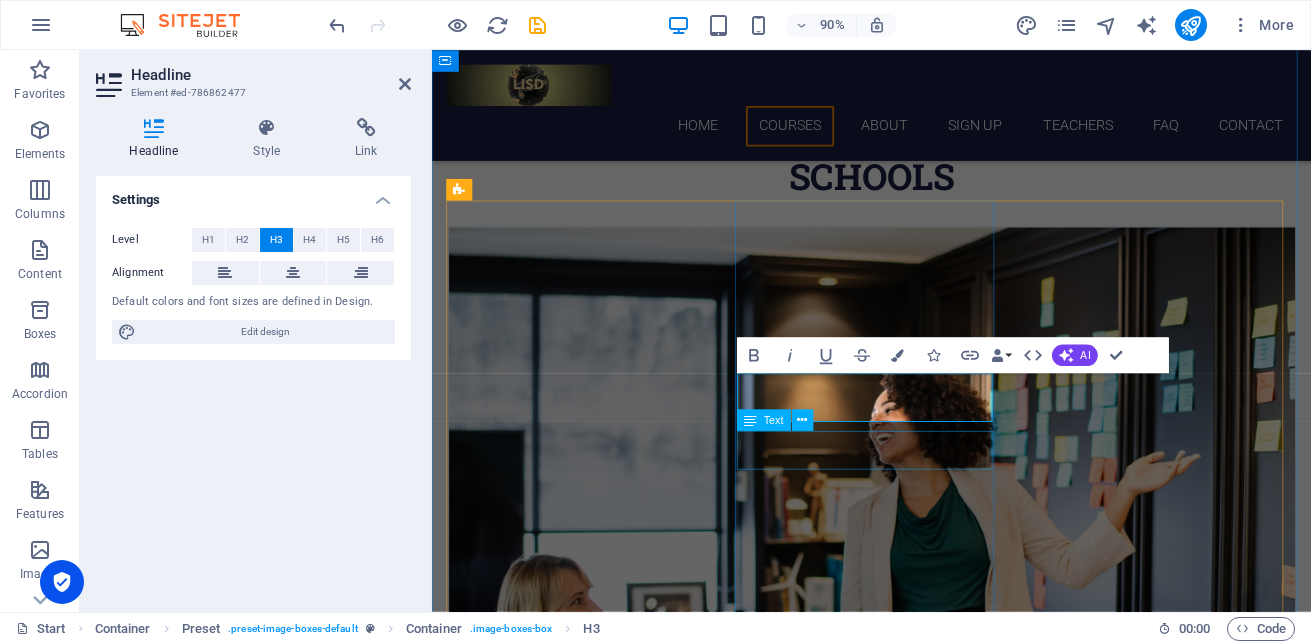 click on "[DATE]  08:00 am - 04:00 pm" at bounding box center [921, 1706] 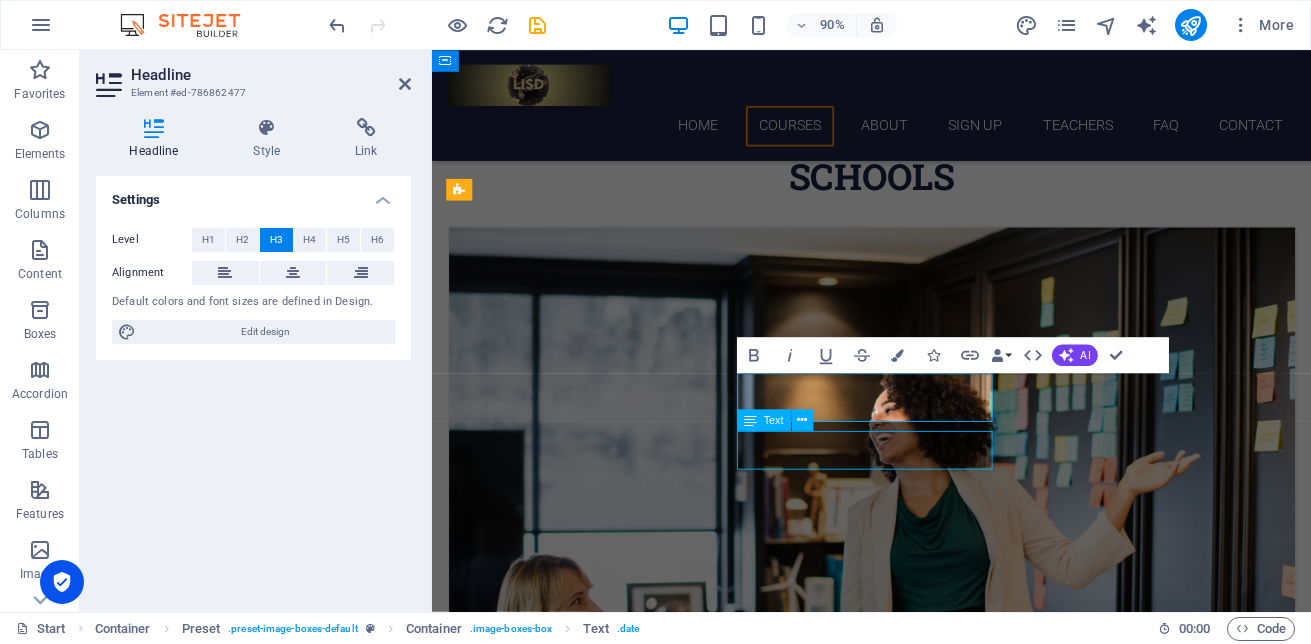 scroll, scrollTop: 606, scrollLeft: 0, axis: vertical 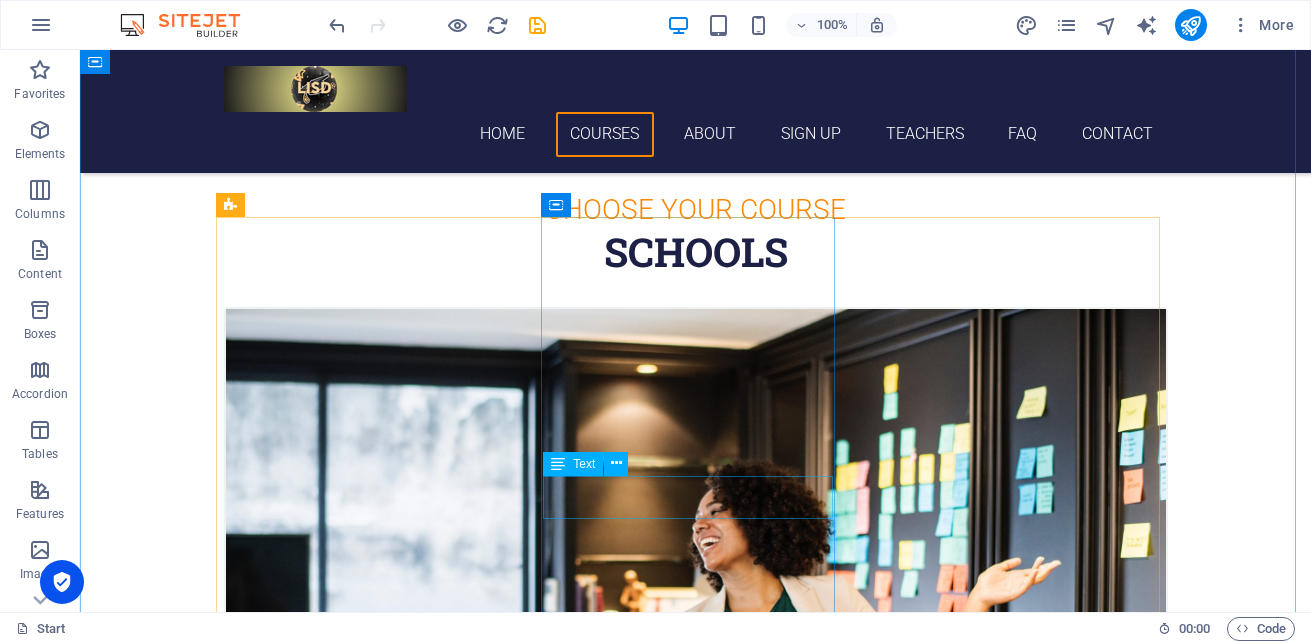 click on "[DATE]  08:00 am - 04:00 pm" at bounding box center [696, 1768] 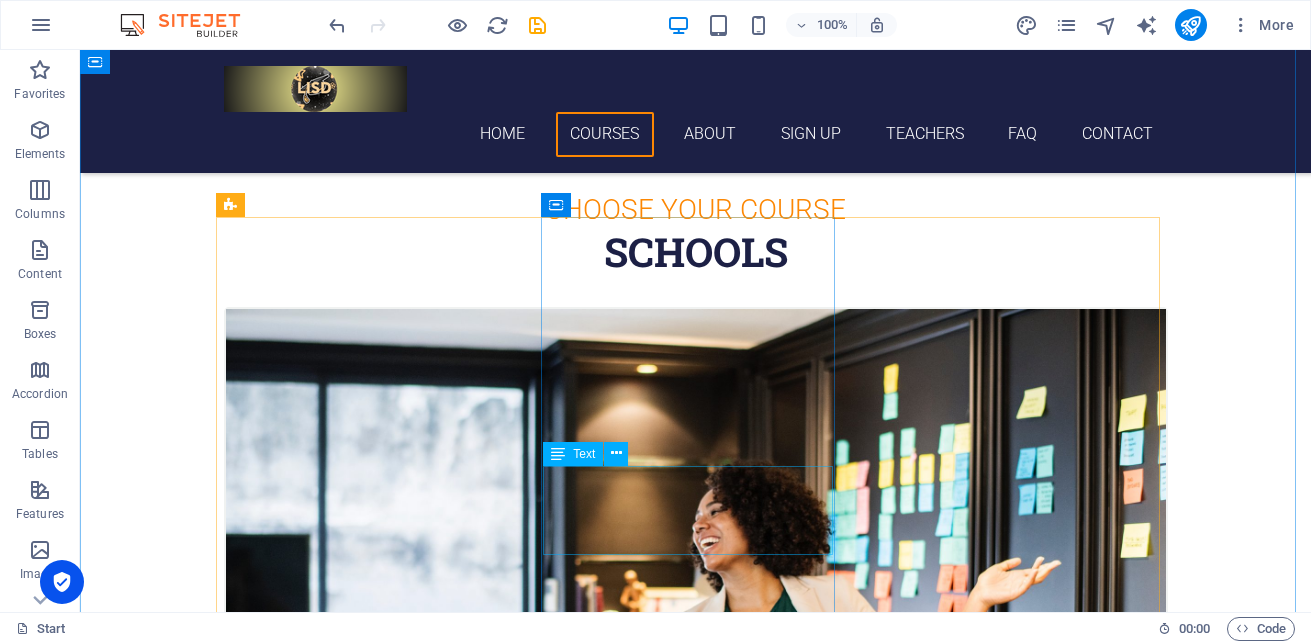 click on "Lorem ipsum dolor sit amet, consectetur adipisicing elit. Veritatis, dolorem!" at bounding box center (696, 1760) 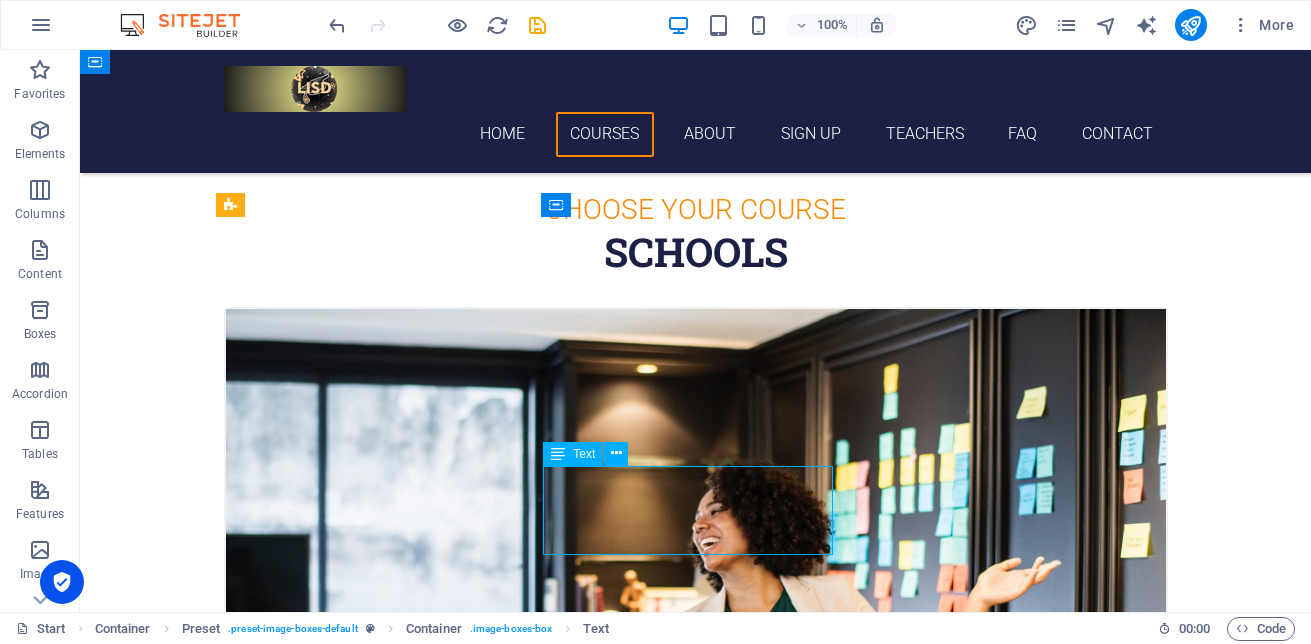 click on "Lorem ipsum dolor sit amet, consectetur adipisicing elit. Veritatis, dolorem!" at bounding box center [696, 1760] 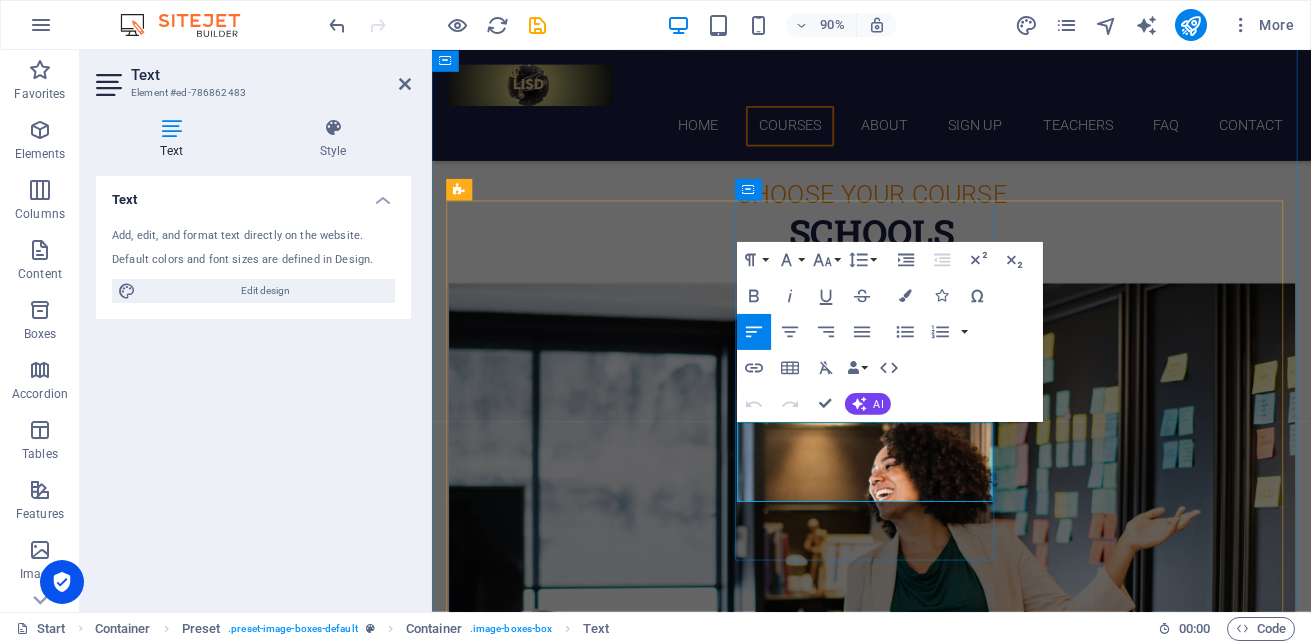 scroll, scrollTop: 668, scrollLeft: 0, axis: vertical 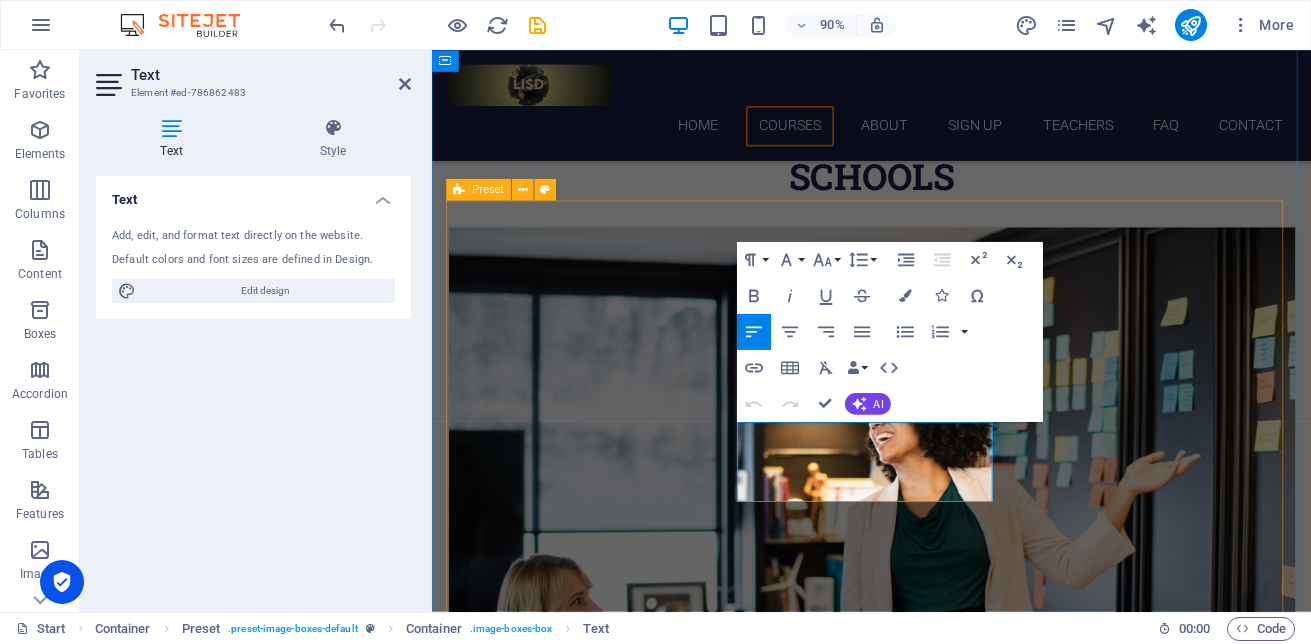 drag, startPoint x: 877, startPoint y: 515, endPoint x: 757, endPoint y: 468, distance: 128.87592 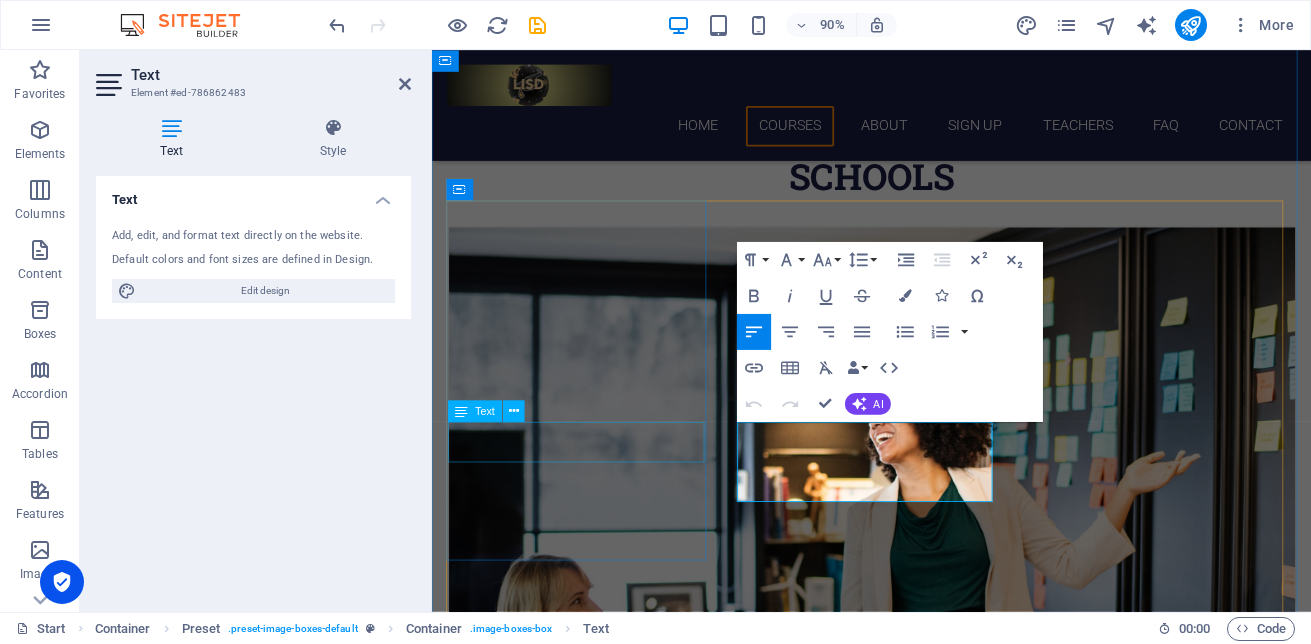 type 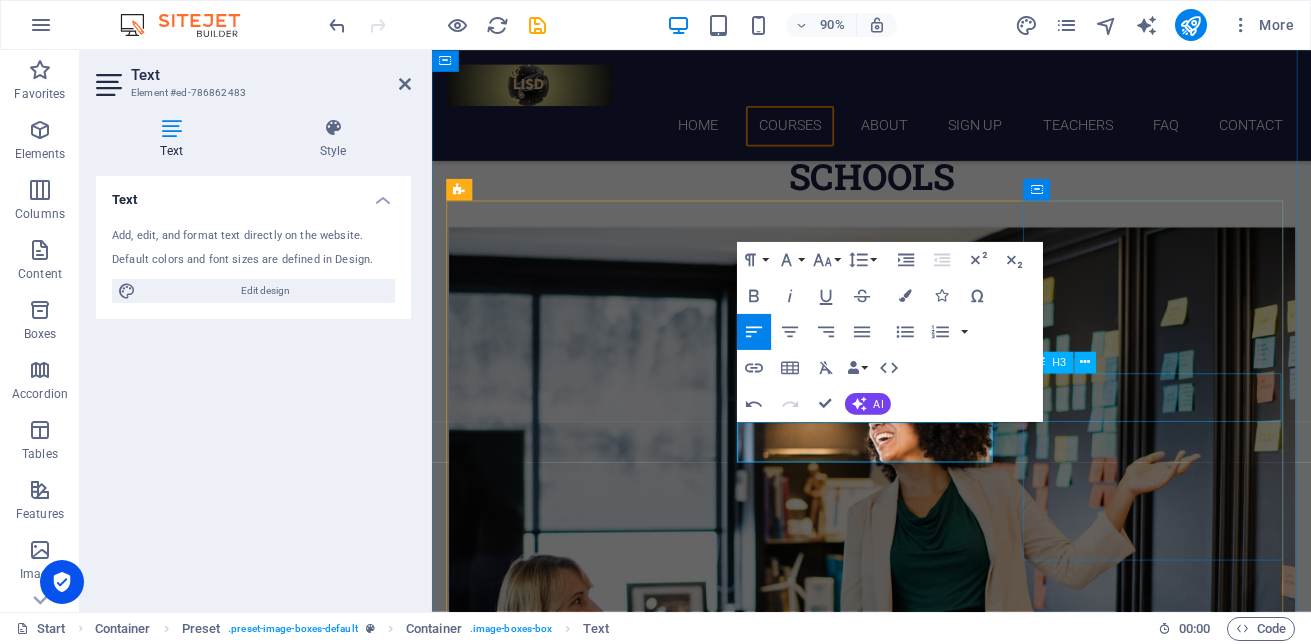 click on "German" at bounding box center [921, 2394] 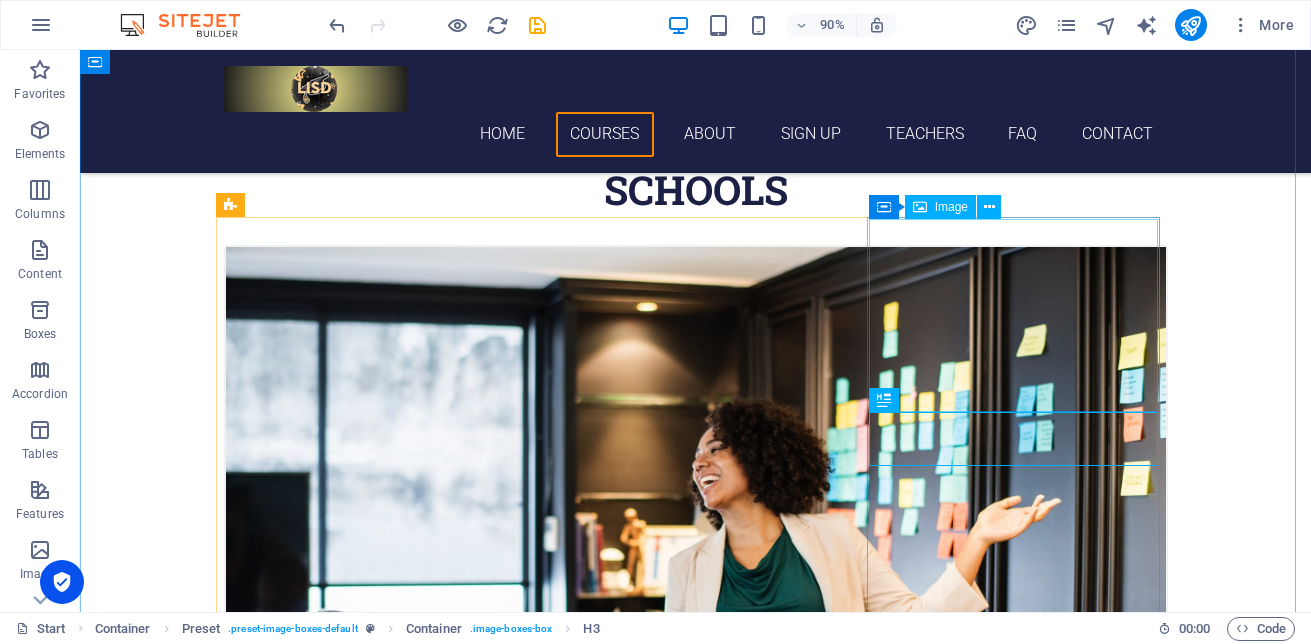 scroll, scrollTop: 606, scrollLeft: 0, axis: vertical 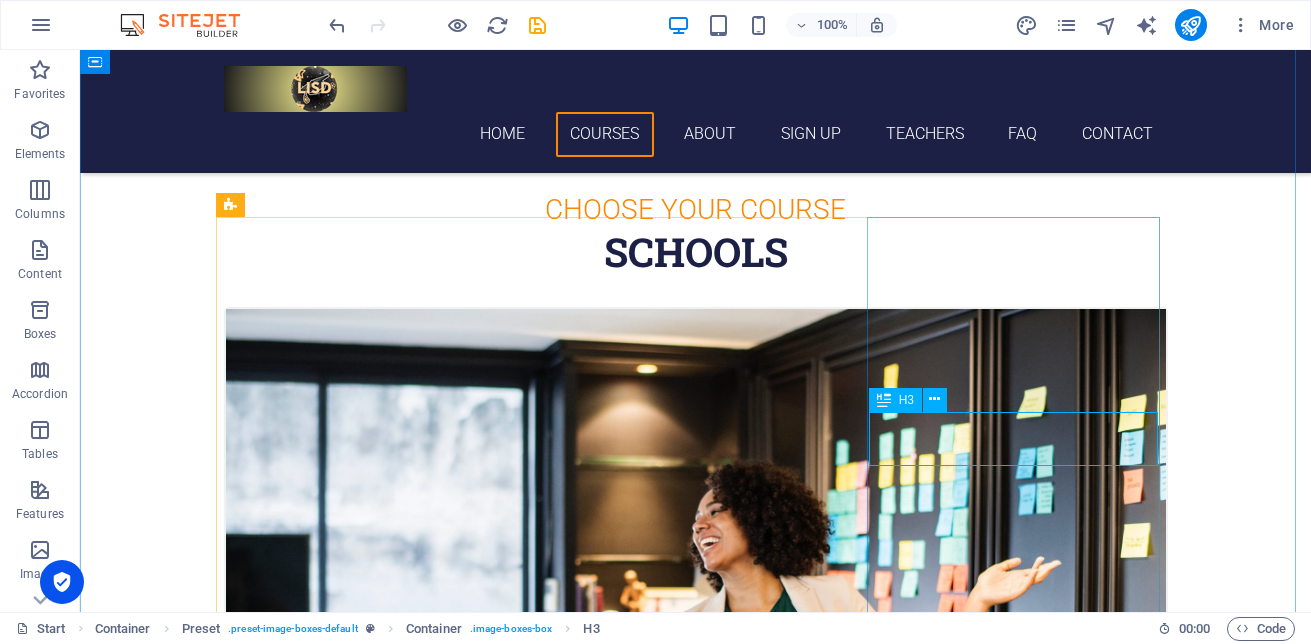 click on "German" at bounding box center [696, 2456] 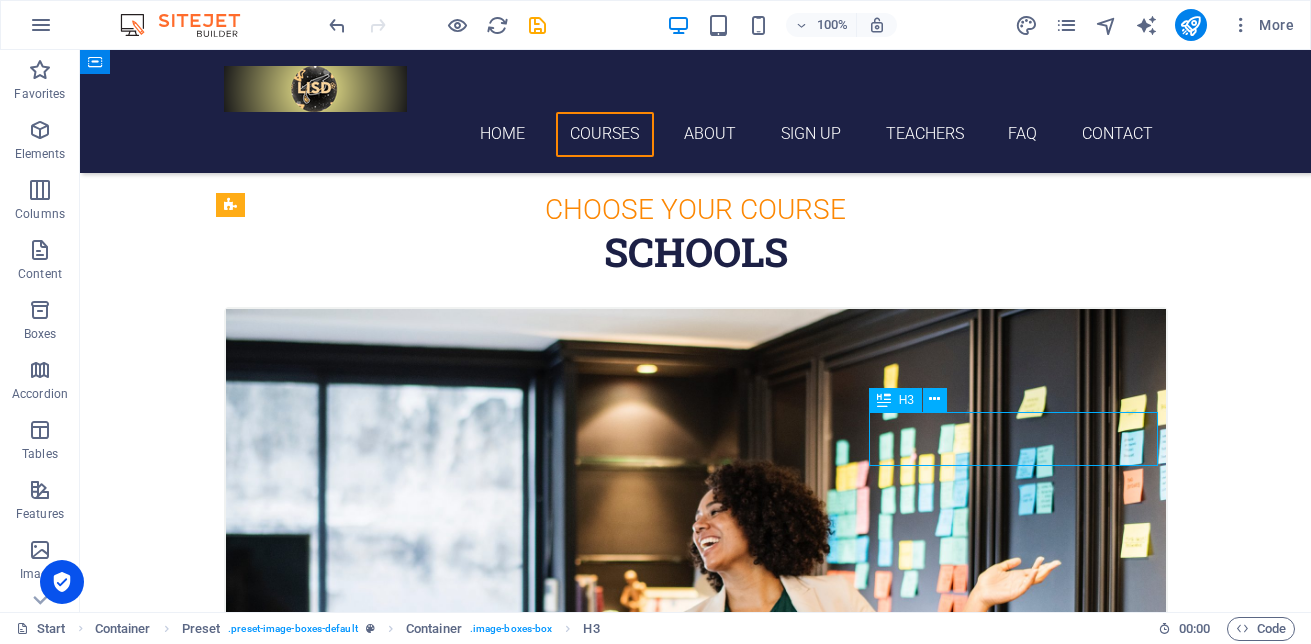 click on "German" at bounding box center [696, 2456] 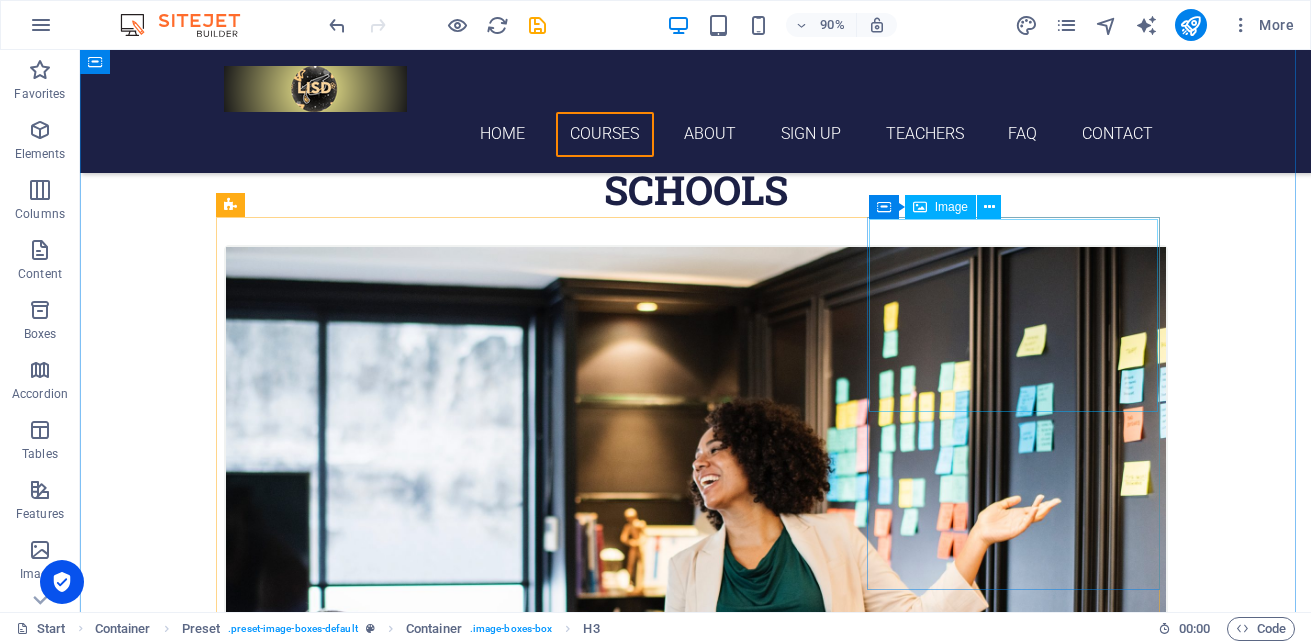 scroll, scrollTop: 606, scrollLeft: 0, axis: vertical 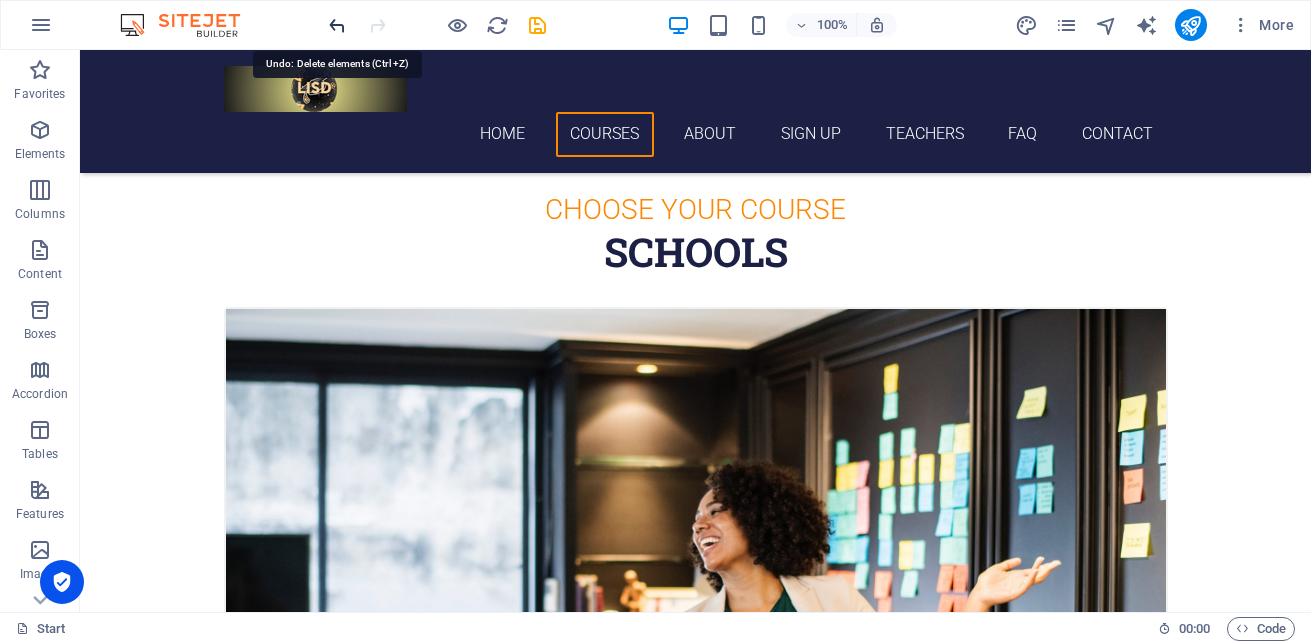 click at bounding box center [337, 25] 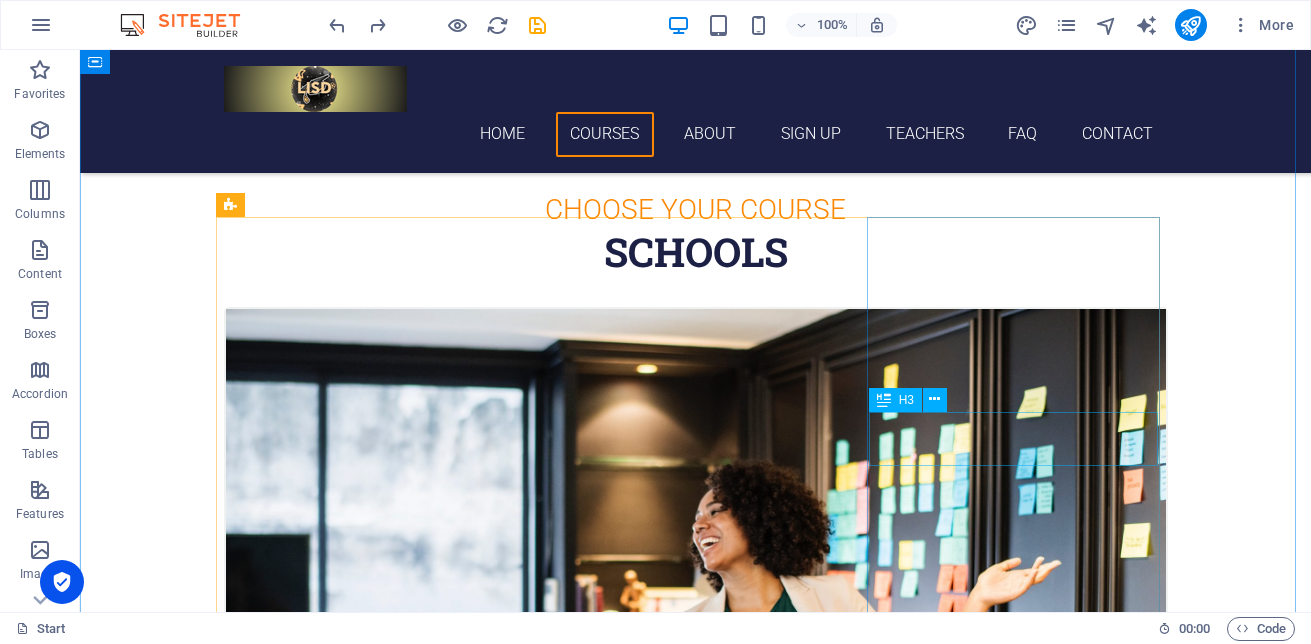 click on "German" at bounding box center [696, 2456] 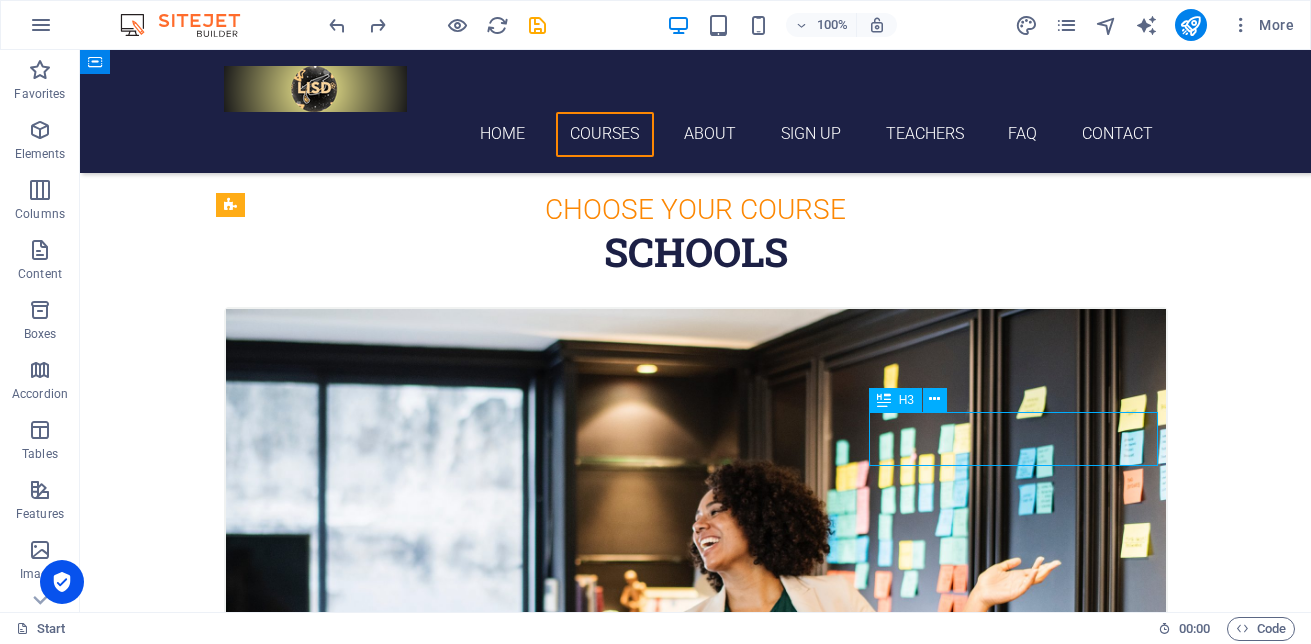 click on "German" at bounding box center (696, 2456) 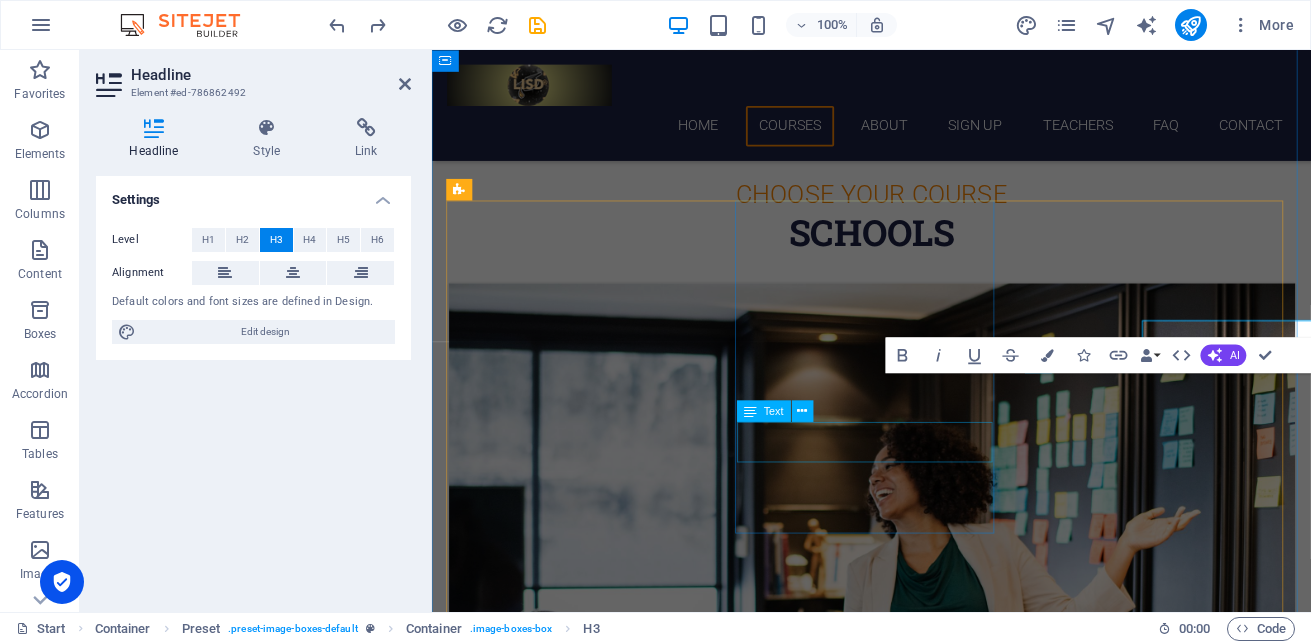 scroll, scrollTop: 668, scrollLeft: 0, axis: vertical 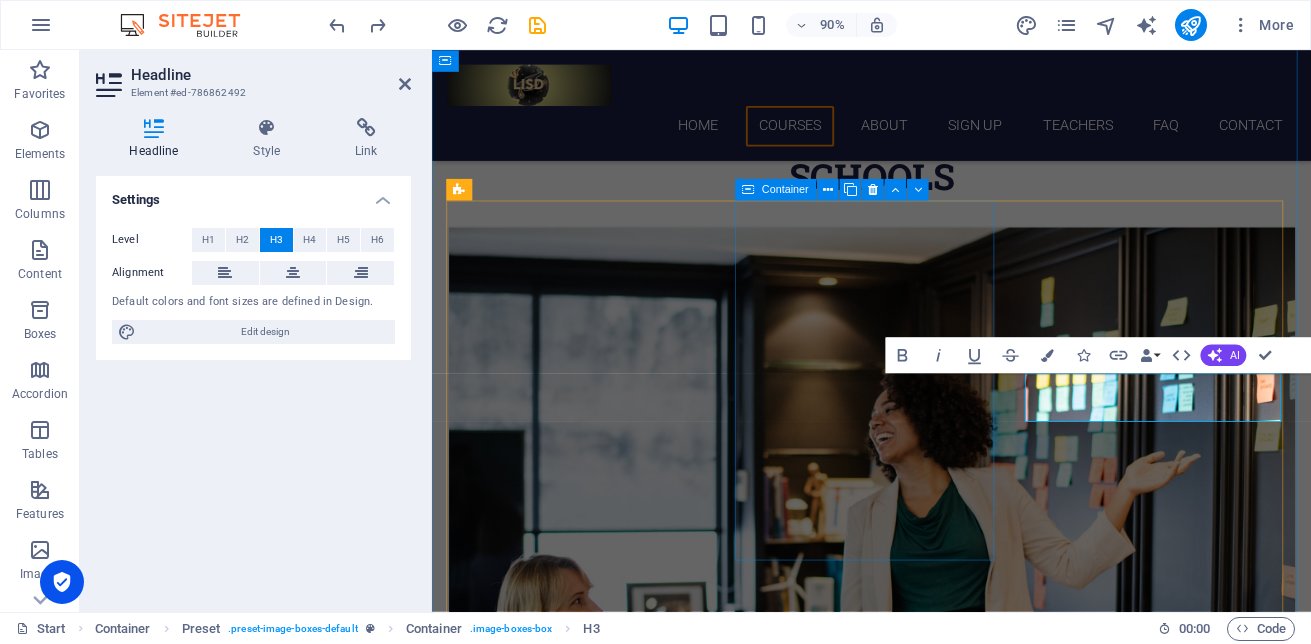 type 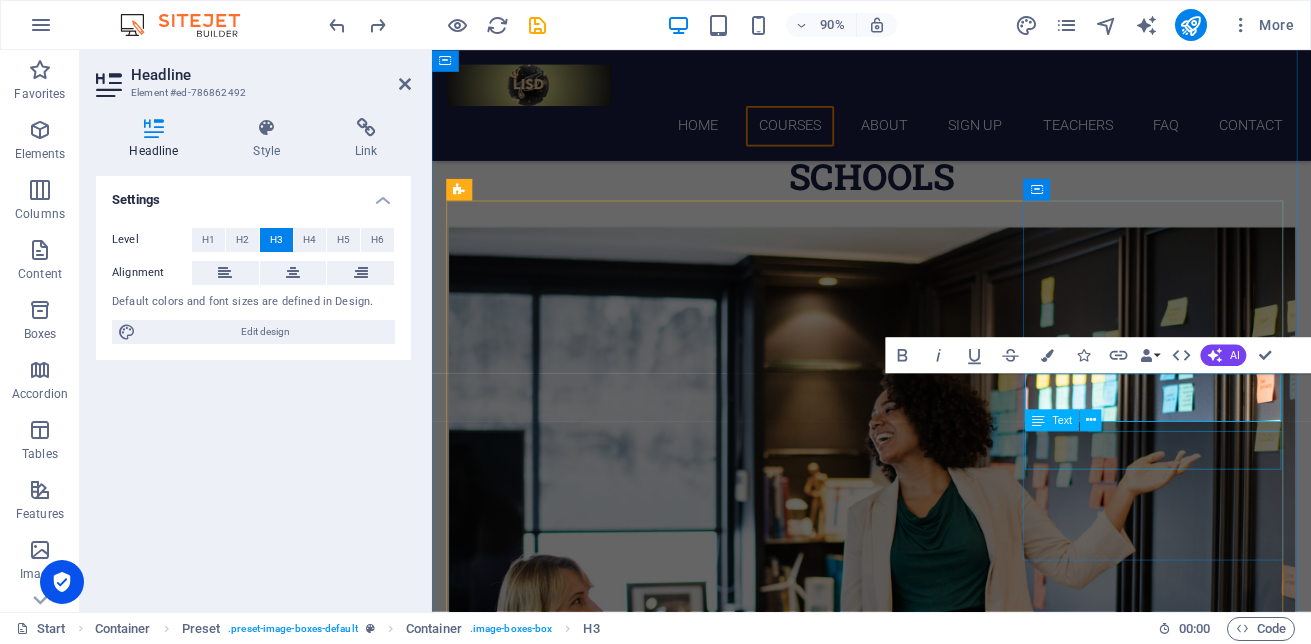 click on "[DATE]  08:00 am - 04:00 pm" at bounding box center [921, 2452] 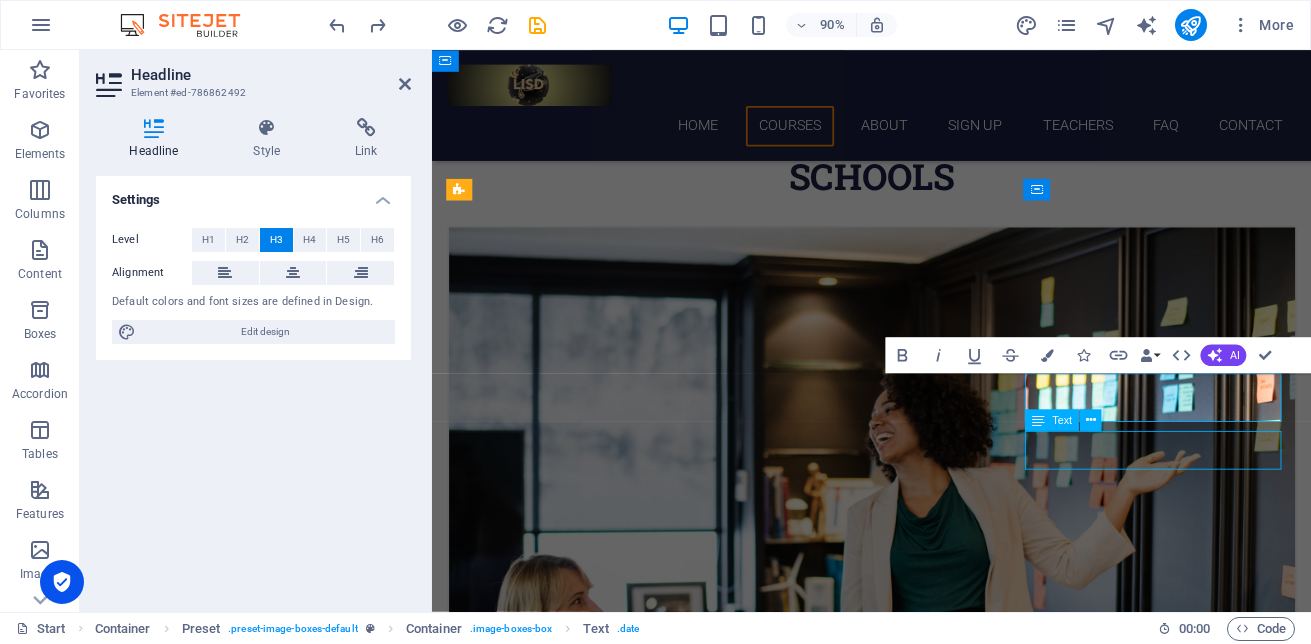 click on "Lamar ES" at bounding box center [921, 2394] 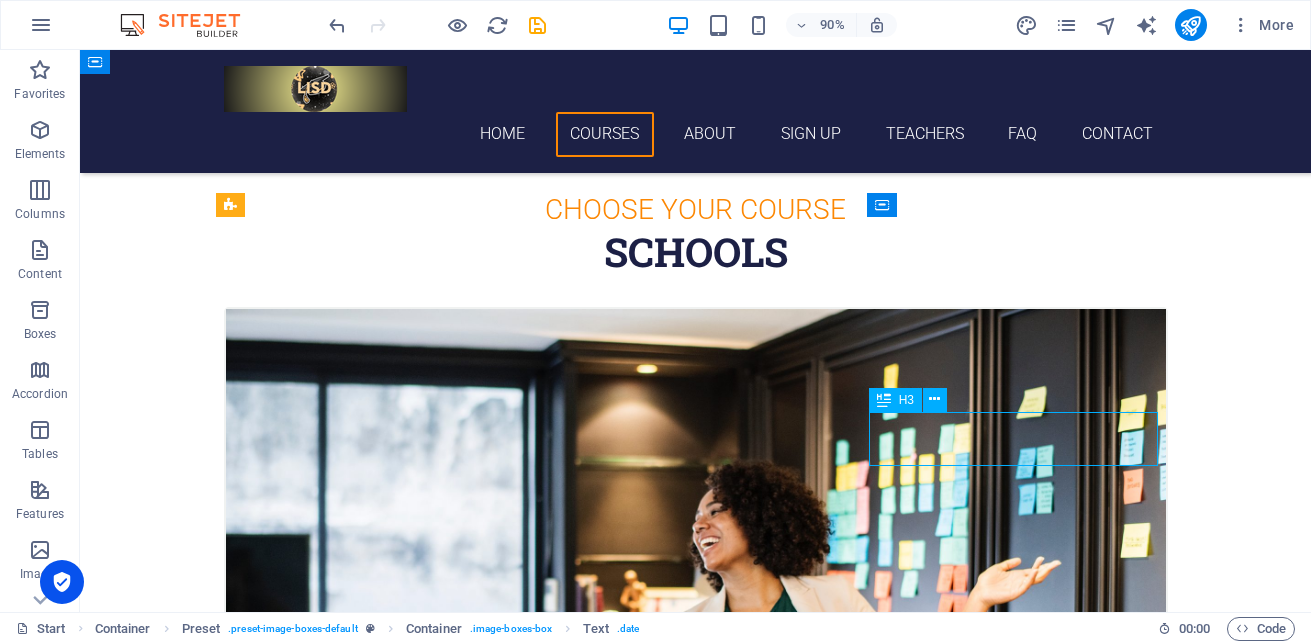 click on "Lamar ES" at bounding box center [696, 2456] 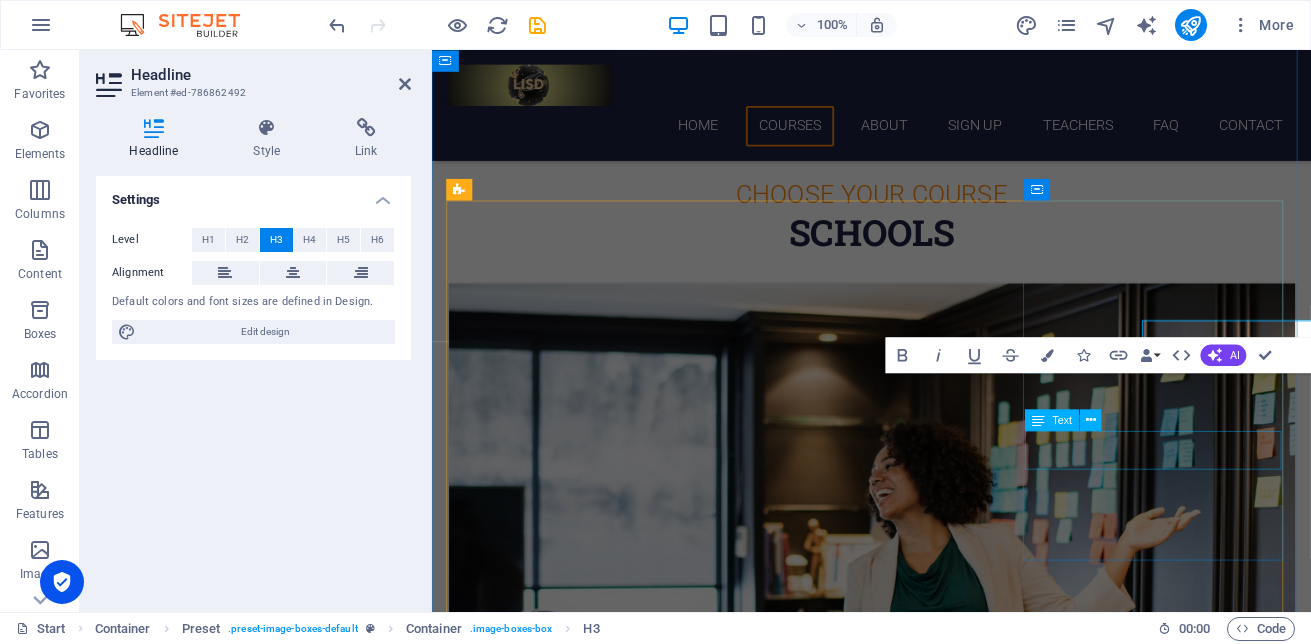 scroll, scrollTop: 668, scrollLeft: 0, axis: vertical 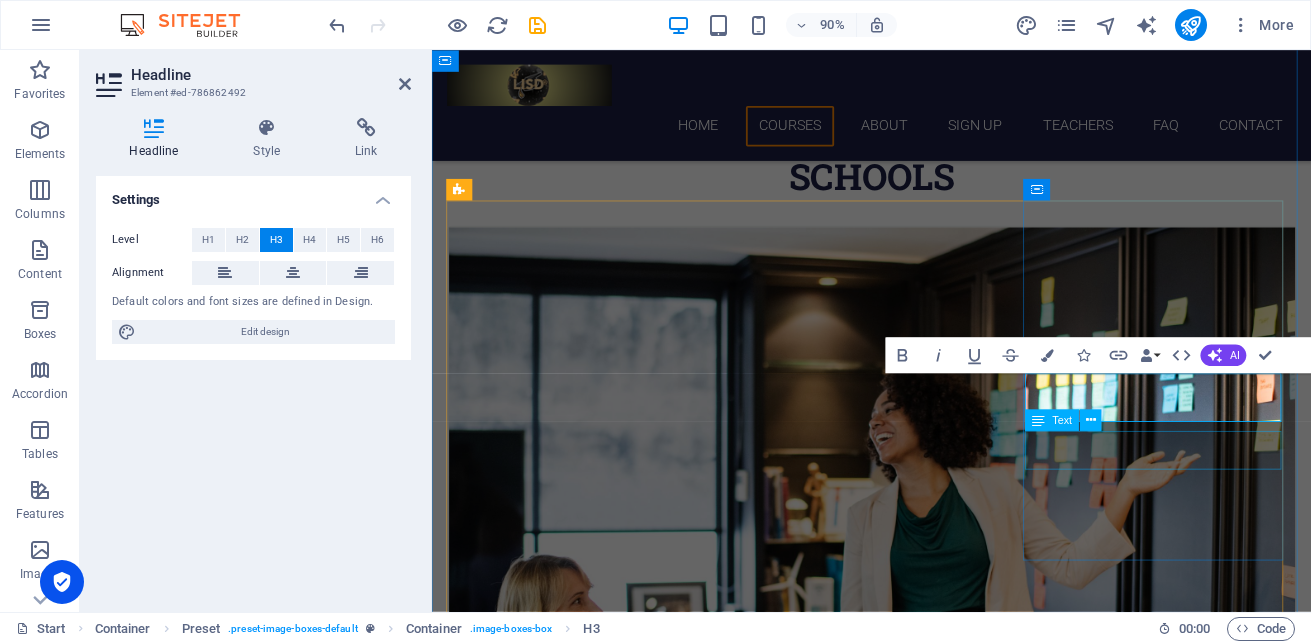 click on "[DATE]  08:00 am - 04:00 pm" at bounding box center (921, 2452) 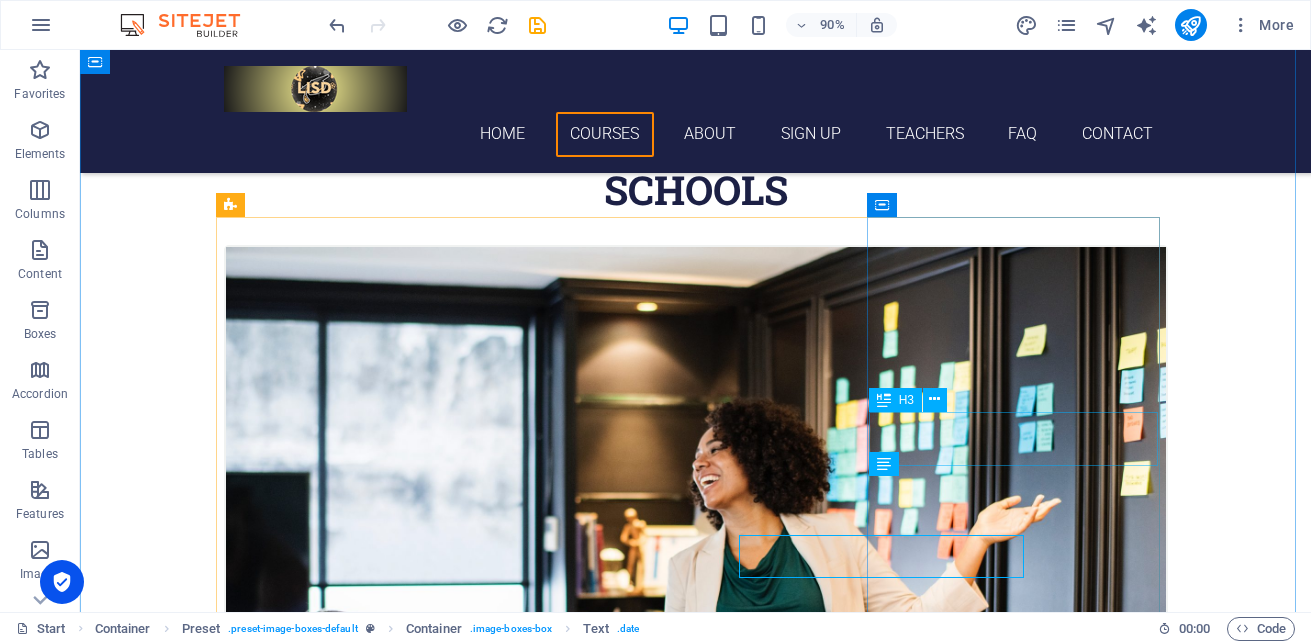 scroll, scrollTop: 606, scrollLeft: 0, axis: vertical 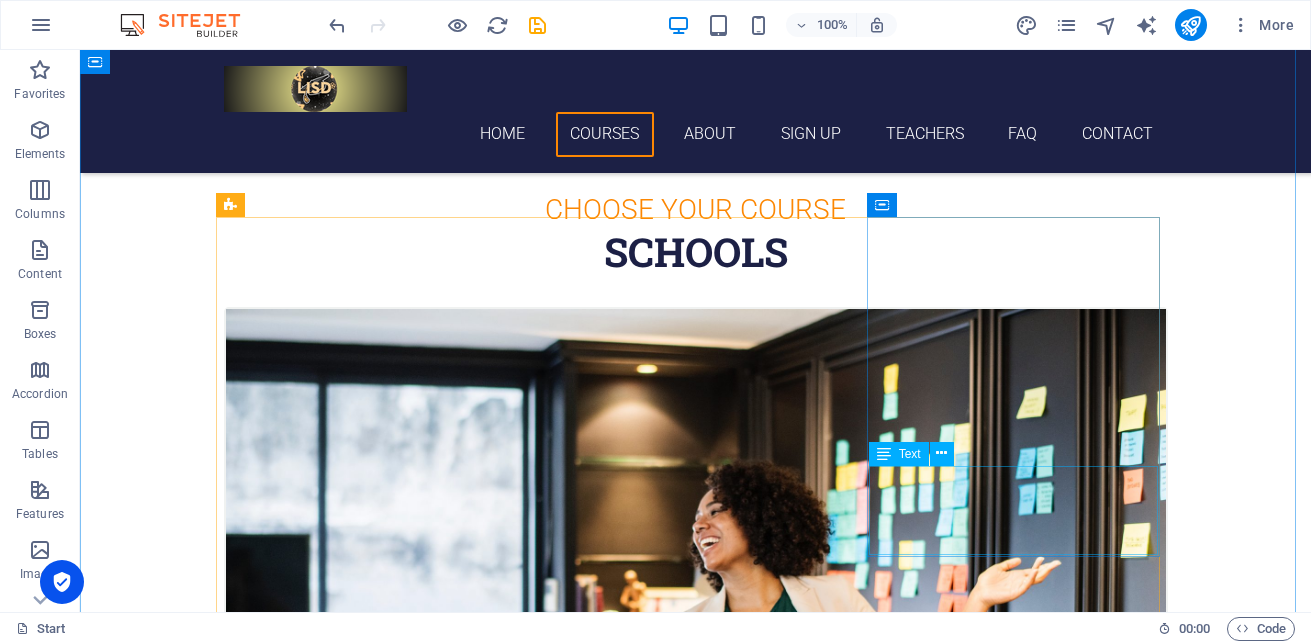click on "Lorem ipsum dolor sit amet, consectetur adipisicing elit. Veritatis, dolorem!" at bounding box center [696, 2506] 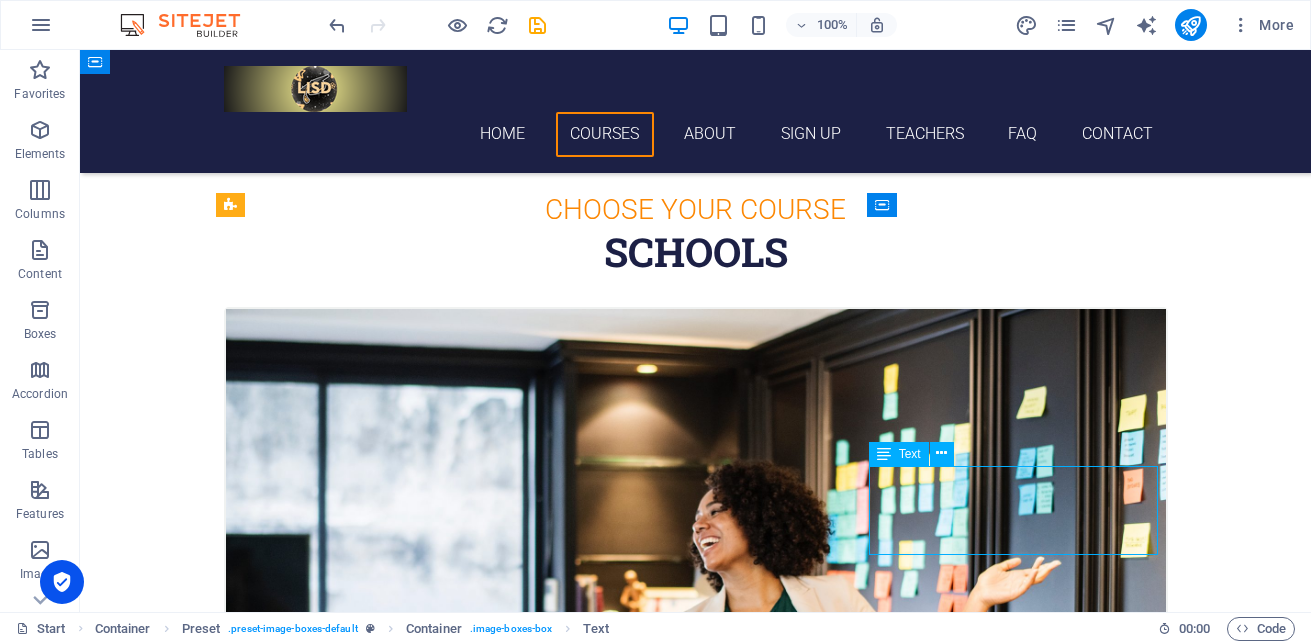 click on "Lorem ipsum dolor sit amet, consectetur adipisicing elit. Veritatis, dolorem!" at bounding box center (696, 2506) 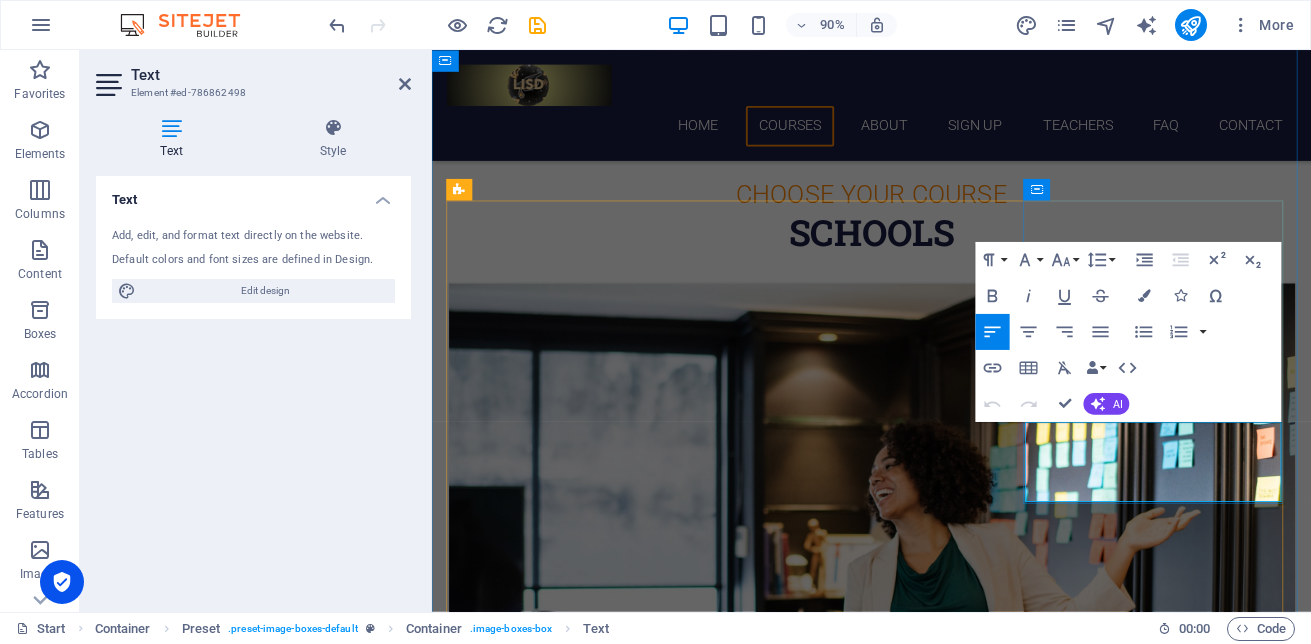scroll, scrollTop: 668, scrollLeft: 0, axis: vertical 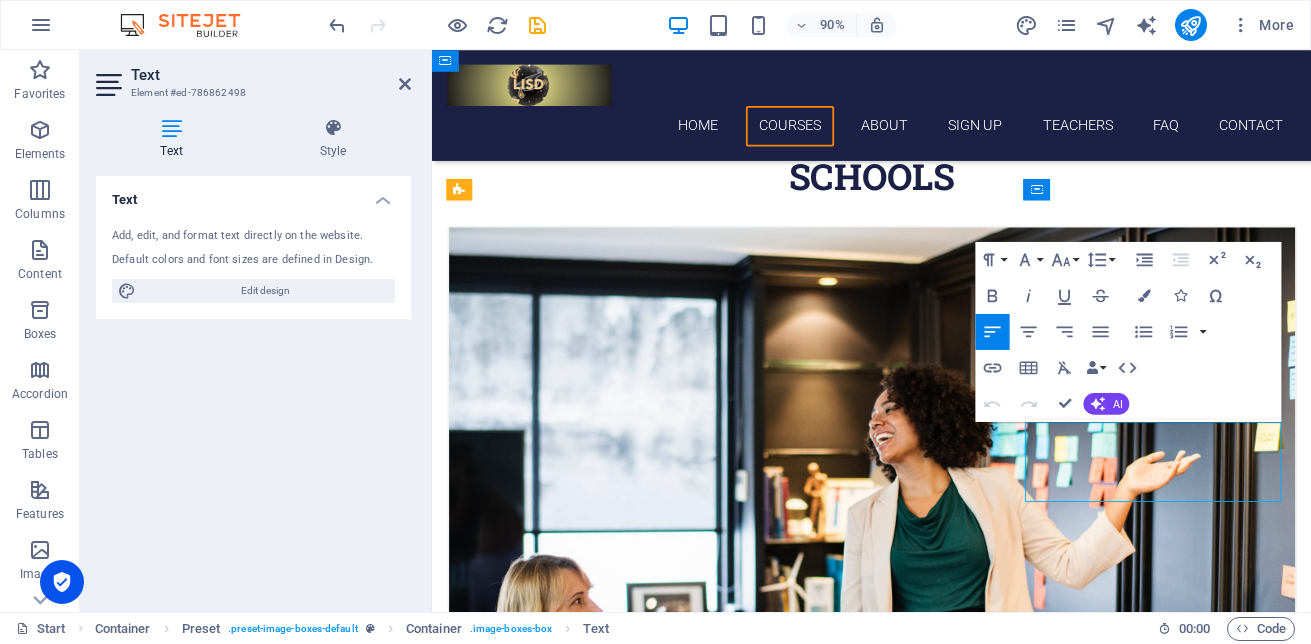 click on "Lorem ipsum dolor sit amet, consectetur adipisicing elit. Veritatis, dolorem!" at bounding box center (921, 2444) 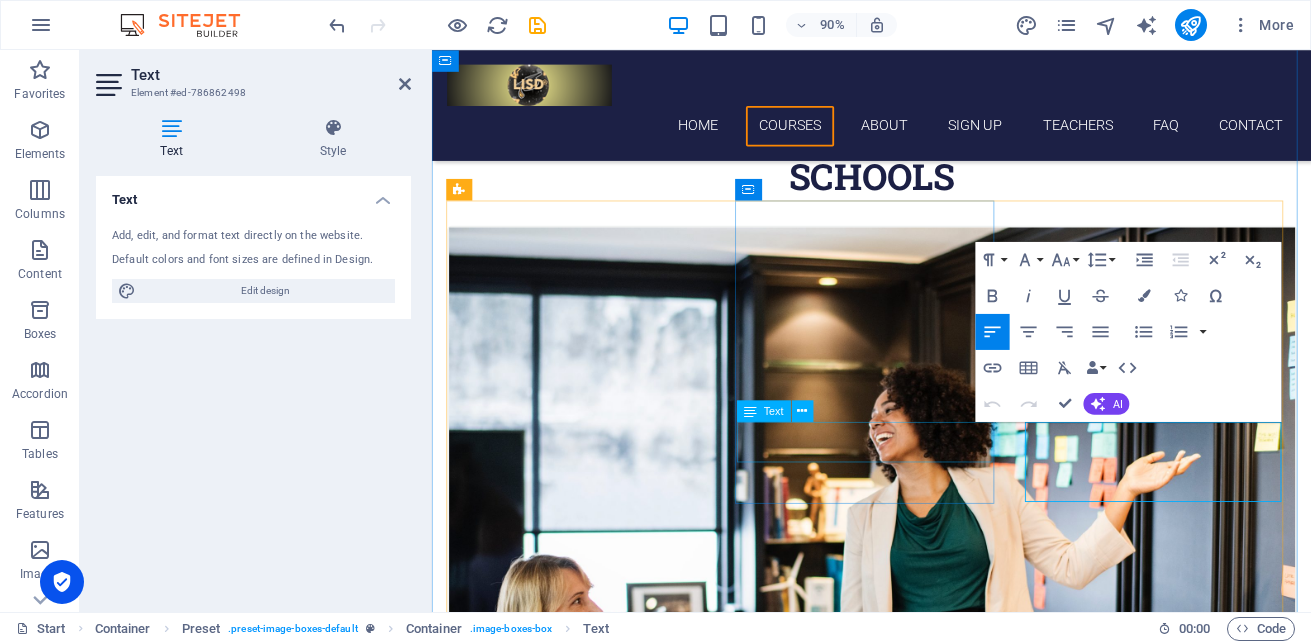 type 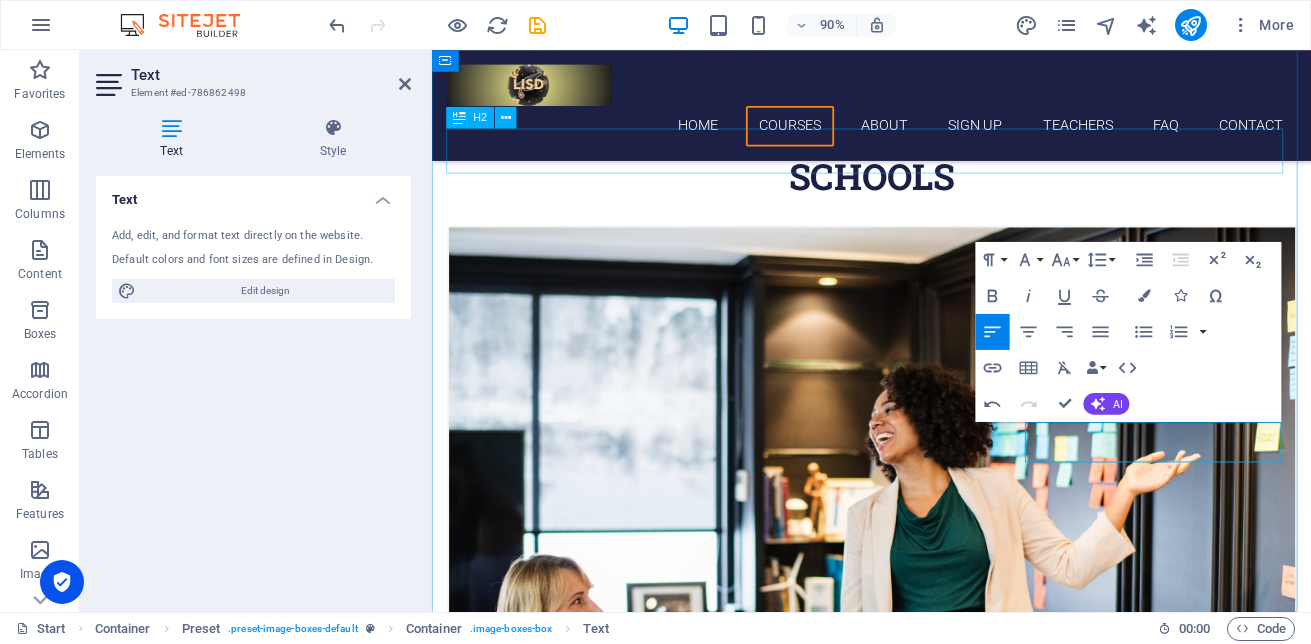 click on "Schools" at bounding box center [921, 190] 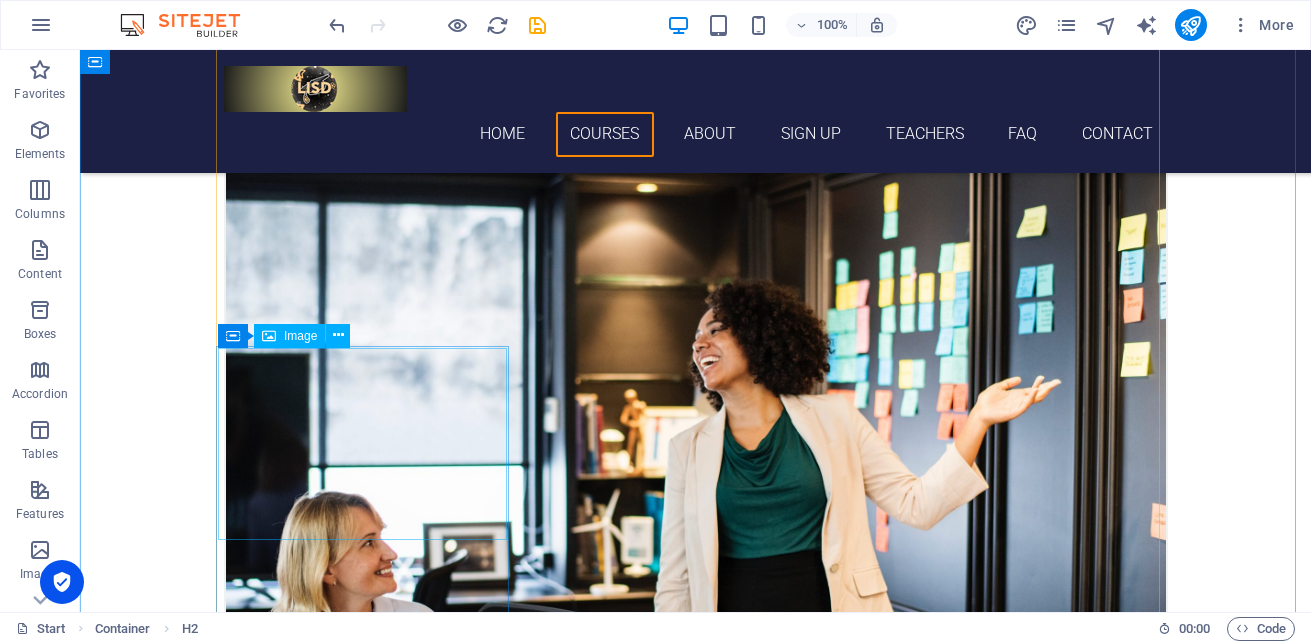 scroll, scrollTop: 806, scrollLeft: 0, axis: vertical 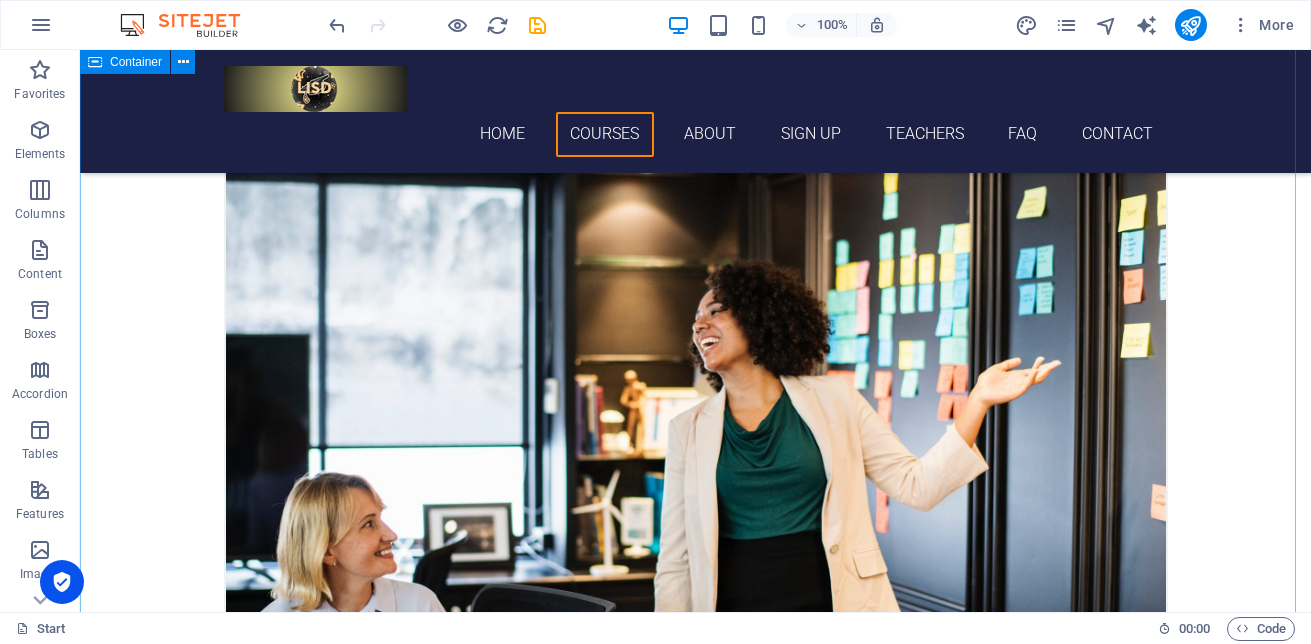 drag, startPoint x: 151, startPoint y: 404, endPoint x: 198, endPoint y: 406, distance: 47.042534 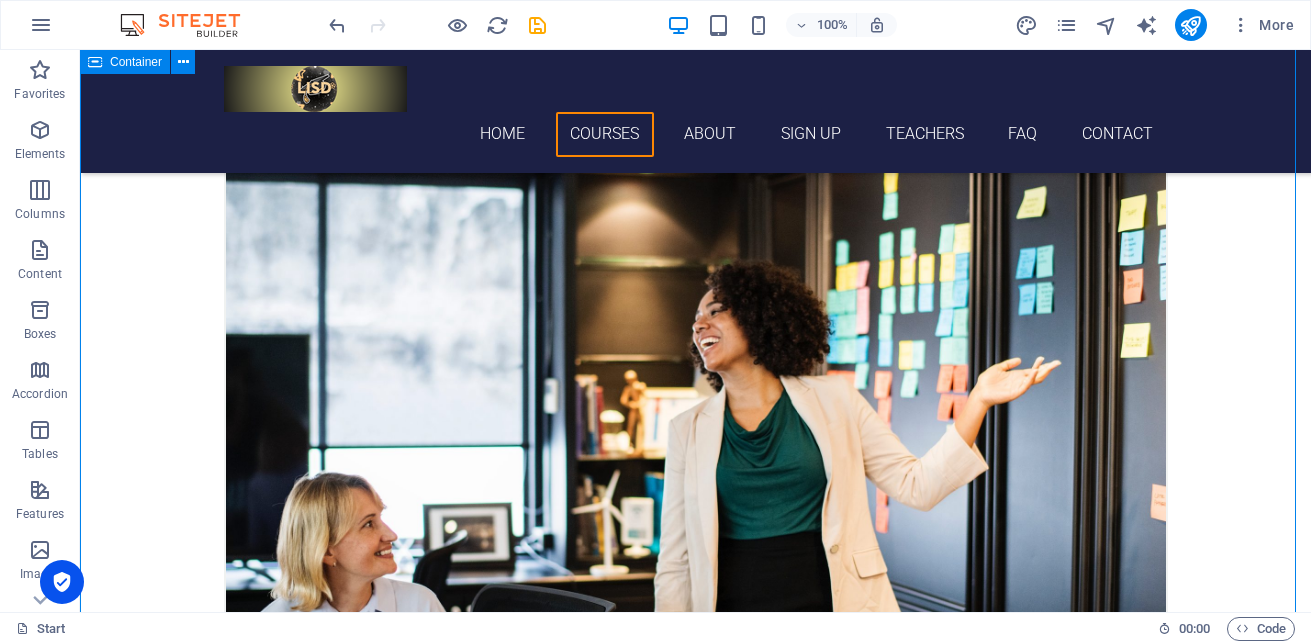 click on "Choose Your Course Schools Tomas HS Home Of The Gators [PERSON_NAME] HS Home Of The Gators [PERSON_NAME] Home Of The Mighty Sharks Italian  [DATE]  08:00 am - 04:00 pm Lorem ipsum dolor sit amet, consectetur adipisicing elit. Veritatis, dolorem! French  [DATE]  08:00 am - 04:00 pm Lorem ipsum dolor sit amet, consectetur adipisicing elit. Veritatis, dolorem! Danish  [DATE]  08:00 am - 04:00 pm Lorem ipsum dolor sit amet, consectetur adipisicing elit. Veritatis, dolorem!" at bounding box center [695, 2403] 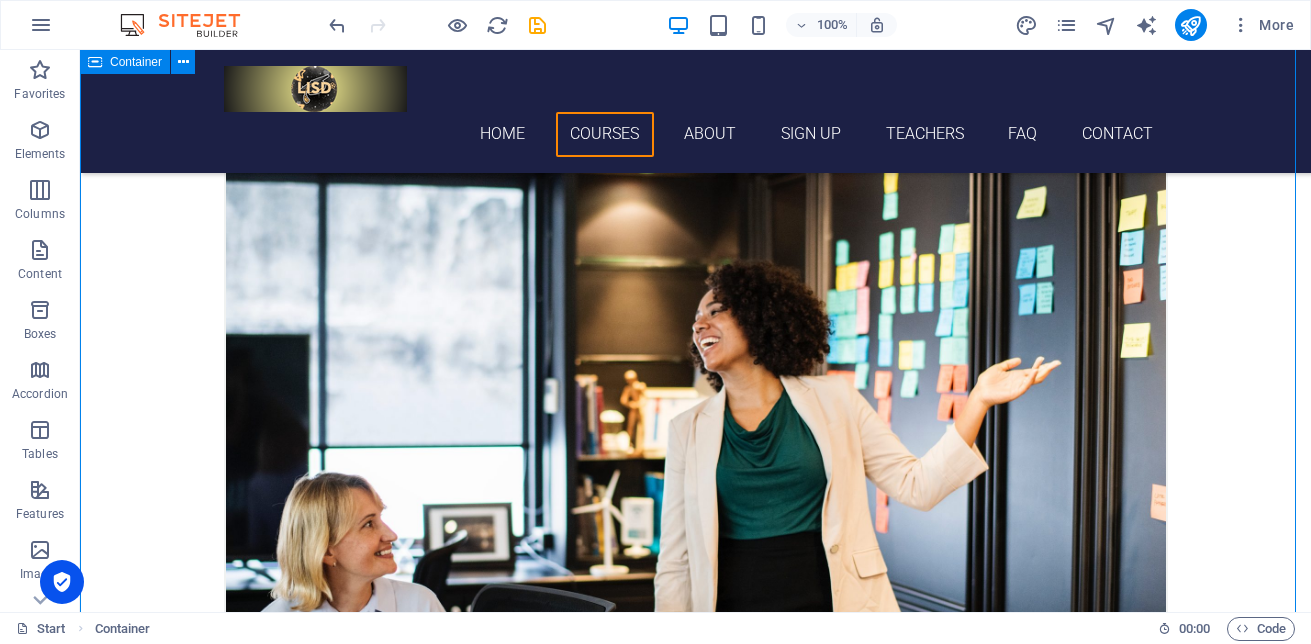 click on "Choose Your Course Schools Tomas HS Home Of The Gators [PERSON_NAME] HS Home Of The Gators [PERSON_NAME] Home Of The Mighty Sharks Italian  [DATE]  08:00 am - 04:00 pm Lorem ipsum dolor sit amet, consectetur adipisicing elit. Veritatis, dolorem! French  [DATE]  08:00 am - 04:00 pm Lorem ipsum dolor sit amet, consectetur adipisicing elit. Veritatis, dolorem! Danish  [DATE]  08:00 am - 04:00 pm Lorem ipsum dolor sit amet, consectetur adipisicing elit. Veritatis, dolorem!" at bounding box center (695, 2403) 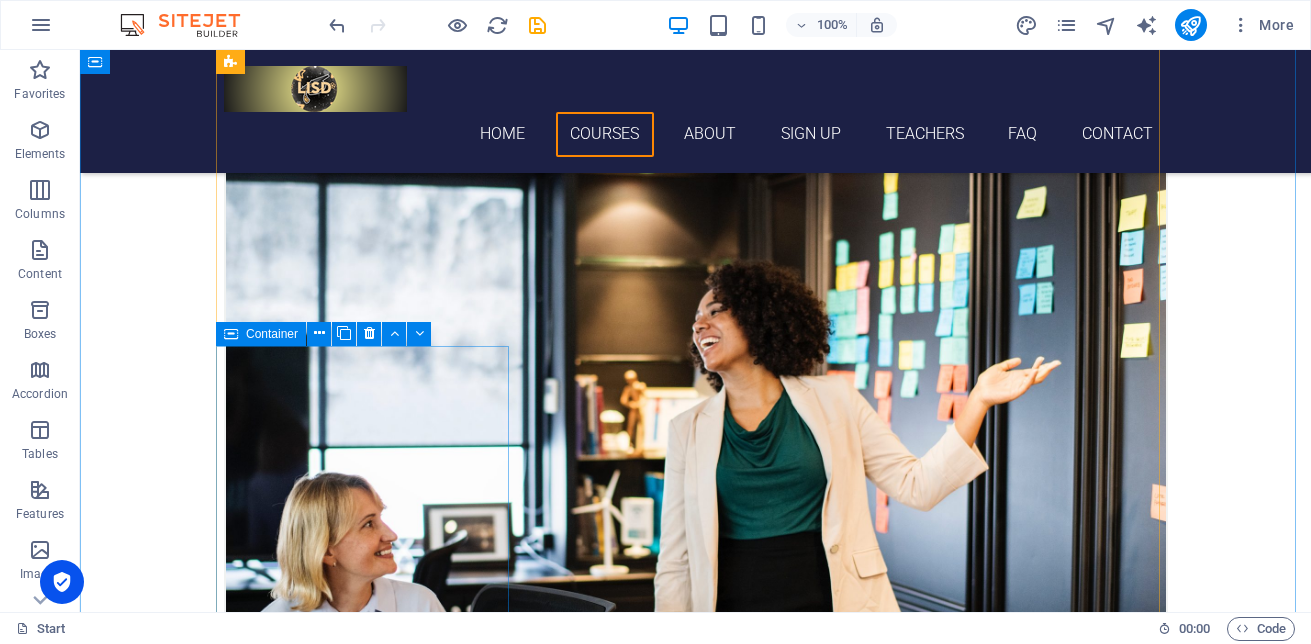 drag, startPoint x: 382, startPoint y: 558, endPoint x: 367, endPoint y: 543, distance: 21.213203 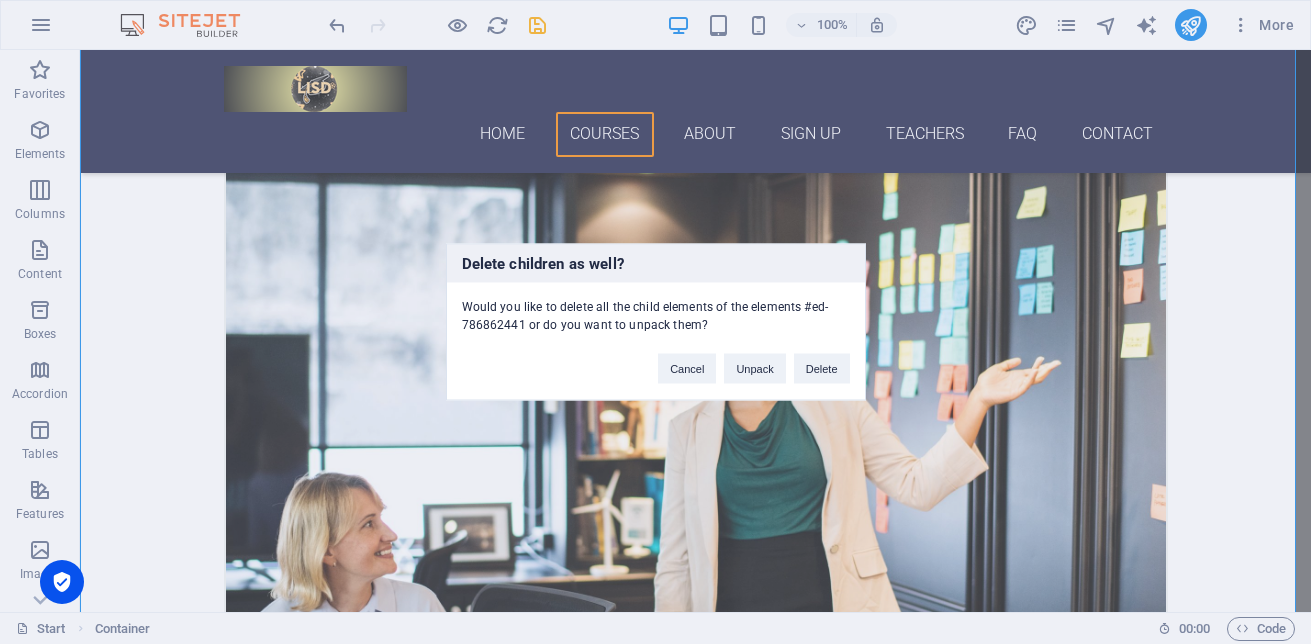 type 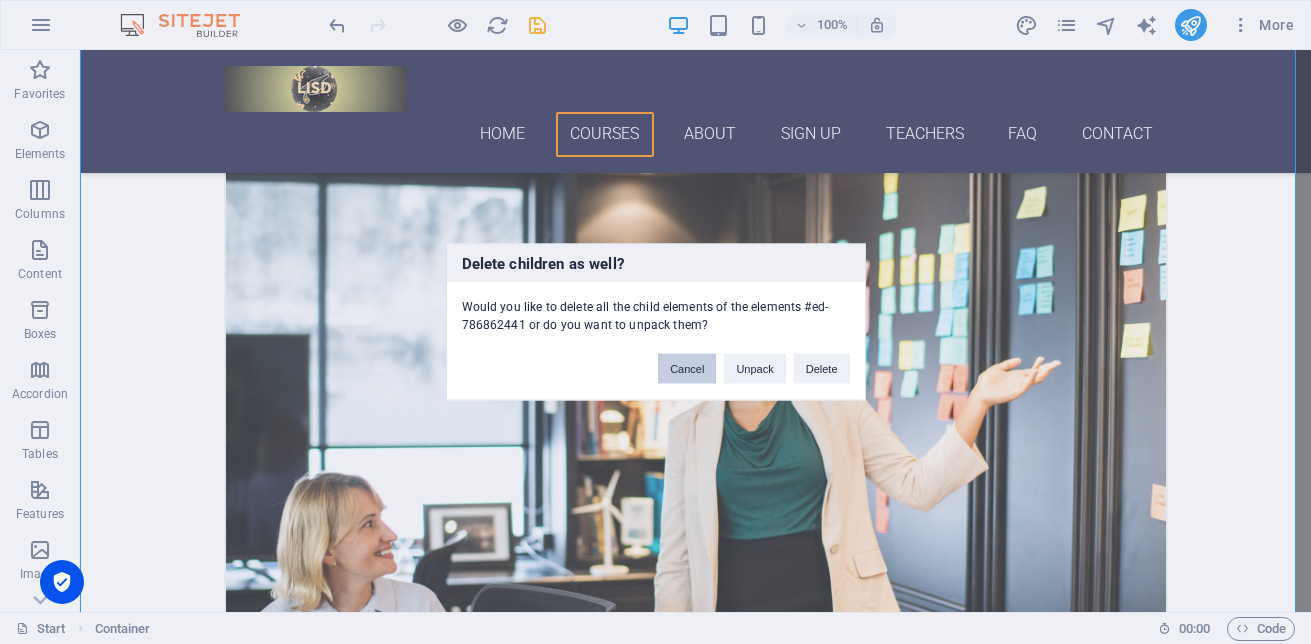 click on "Cancel" at bounding box center [687, 369] 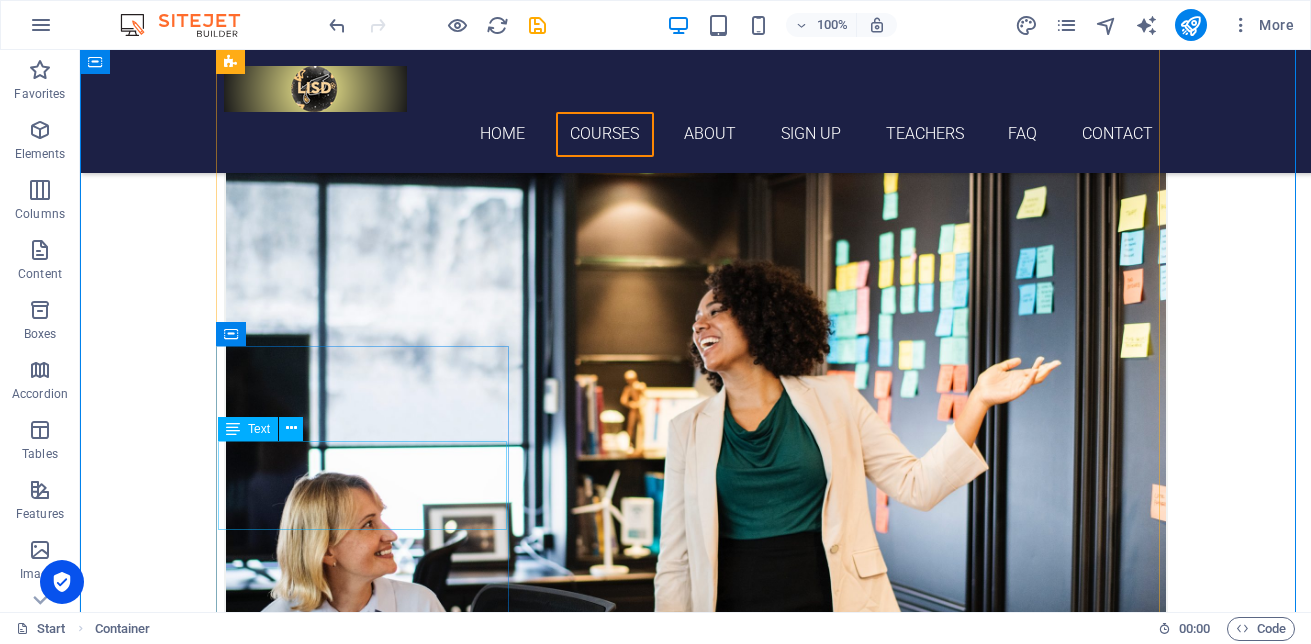click on "Lorem ipsum dolor sit amet, consectetur adipisicing elit. Veritatis, dolorem!" at bounding box center [696, 2464] 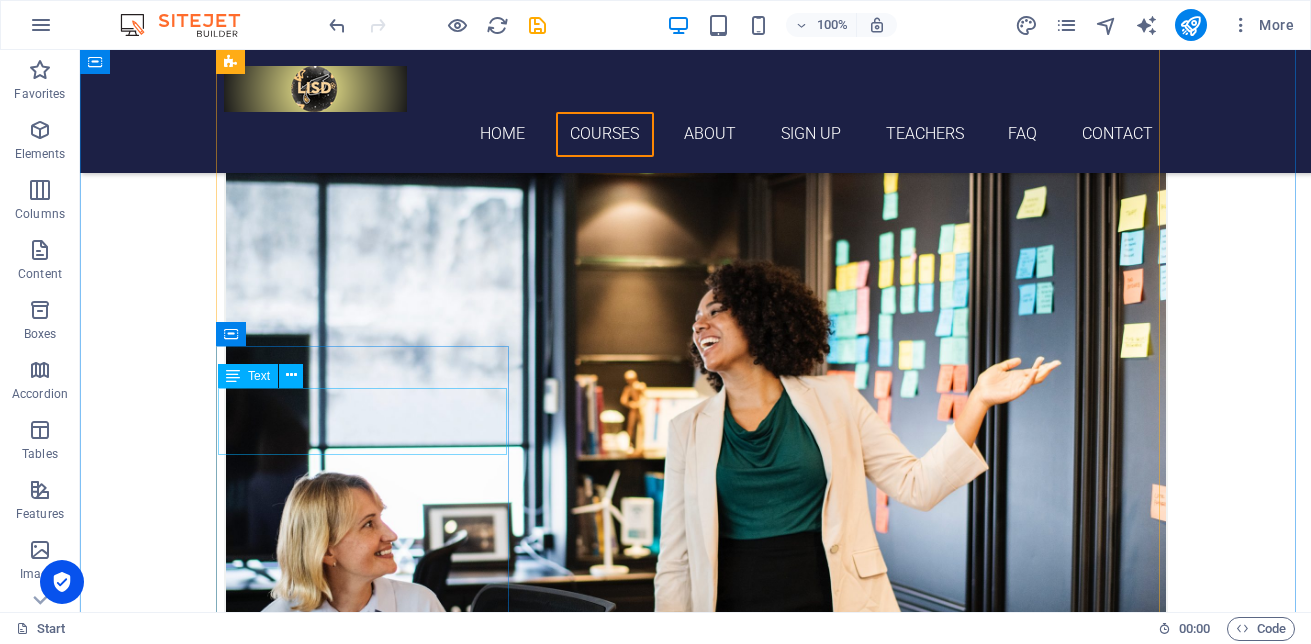 click on "[DATE]  08:00 am - 04:00 pm" at bounding box center [696, 2421] 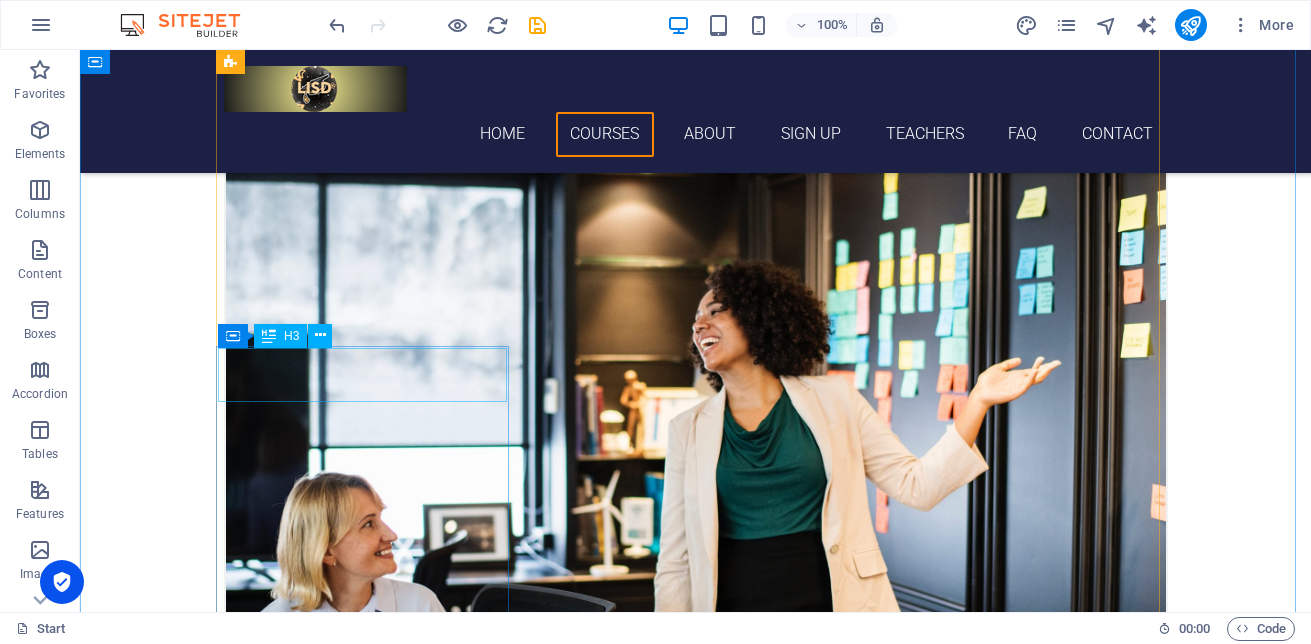 click on "Italian" at bounding box center (696, 2375) 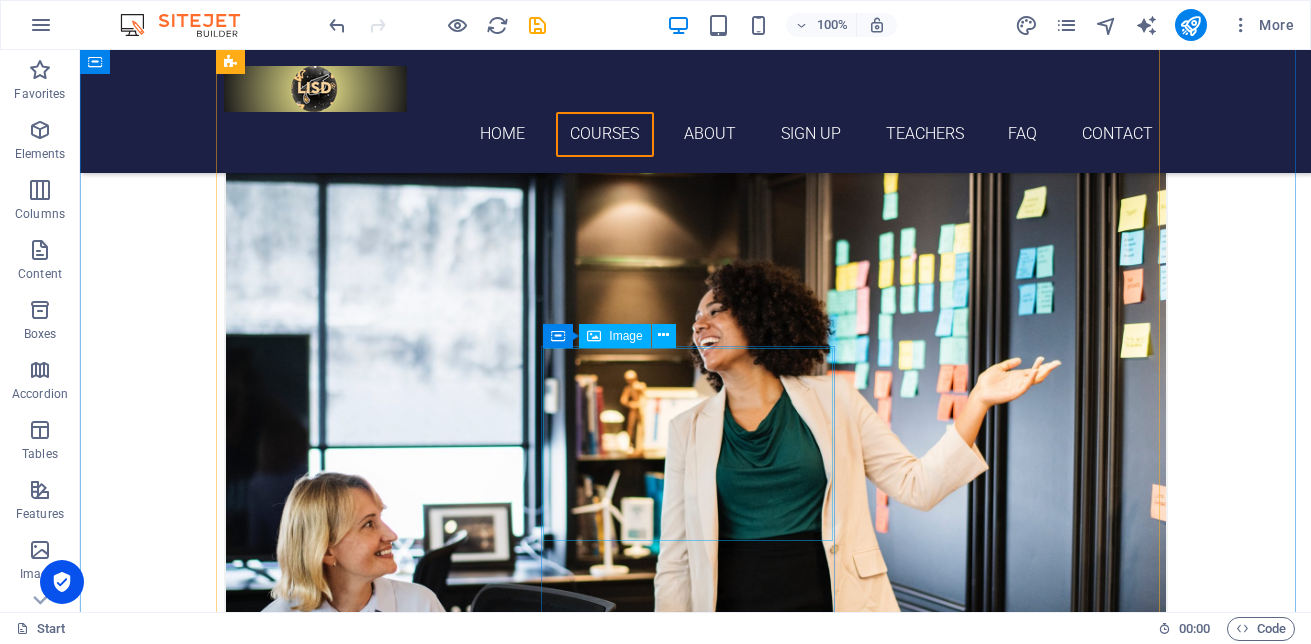 click at bounding box center (696, 2823) 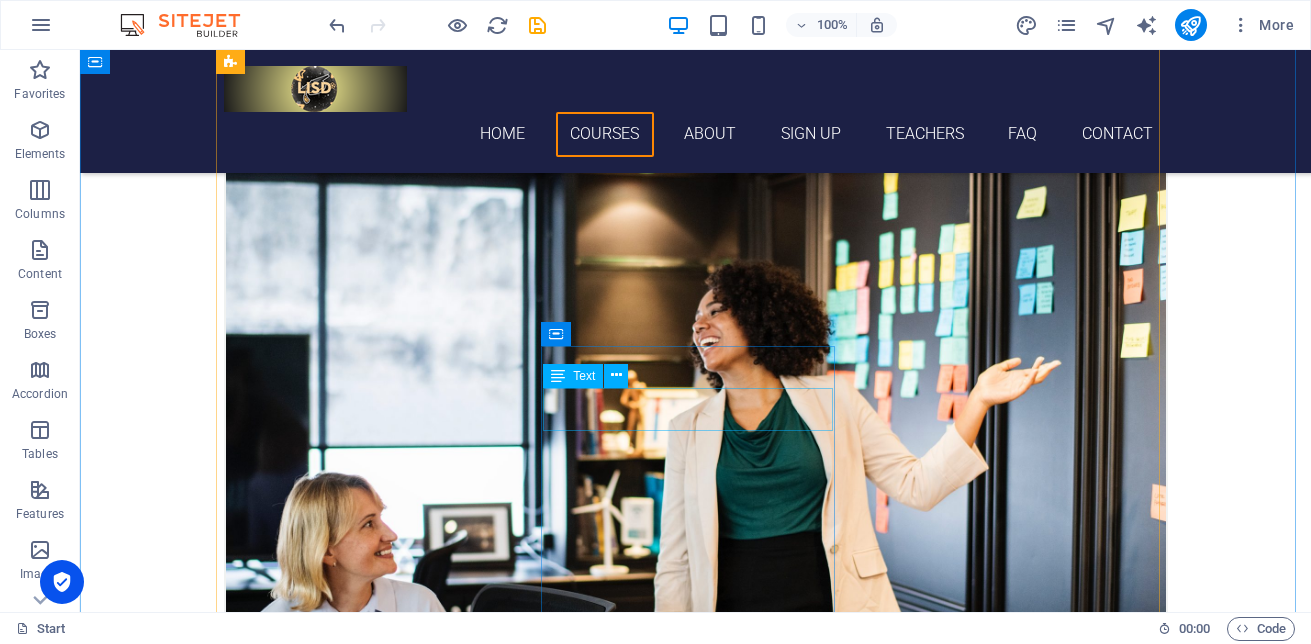 click on "[DATE]  08:00 am - 04:00 pm" at bounding box center [696, 2571] 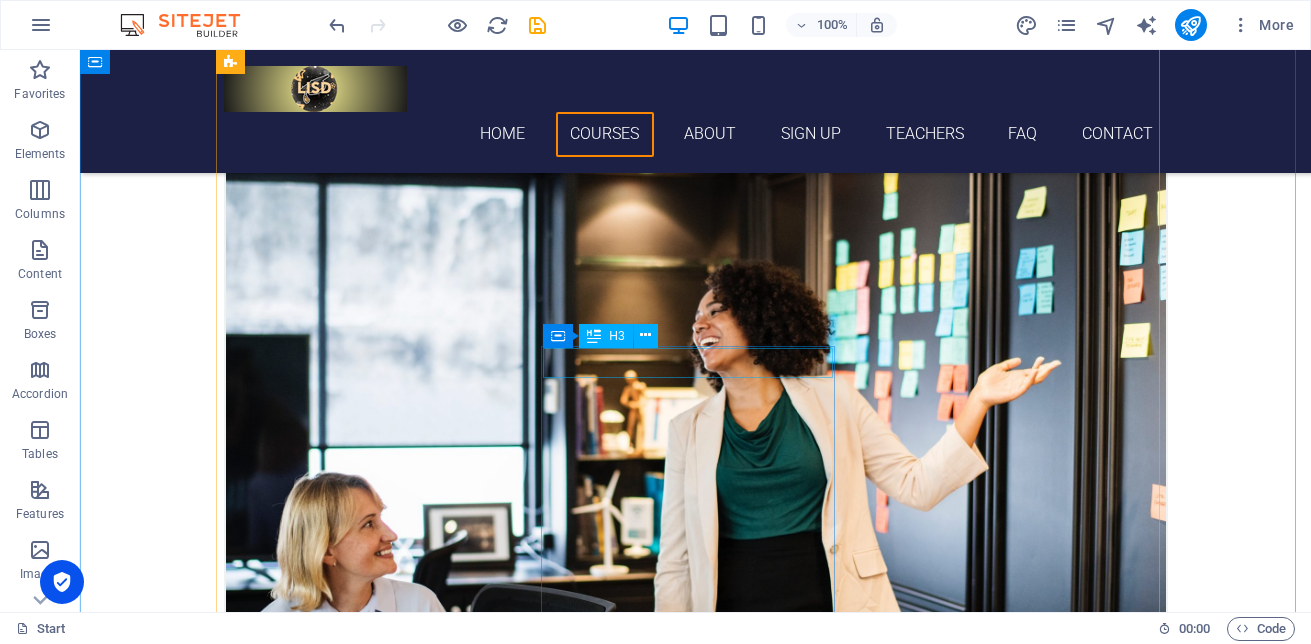 click on "French" at bounding box center (696, 2525) 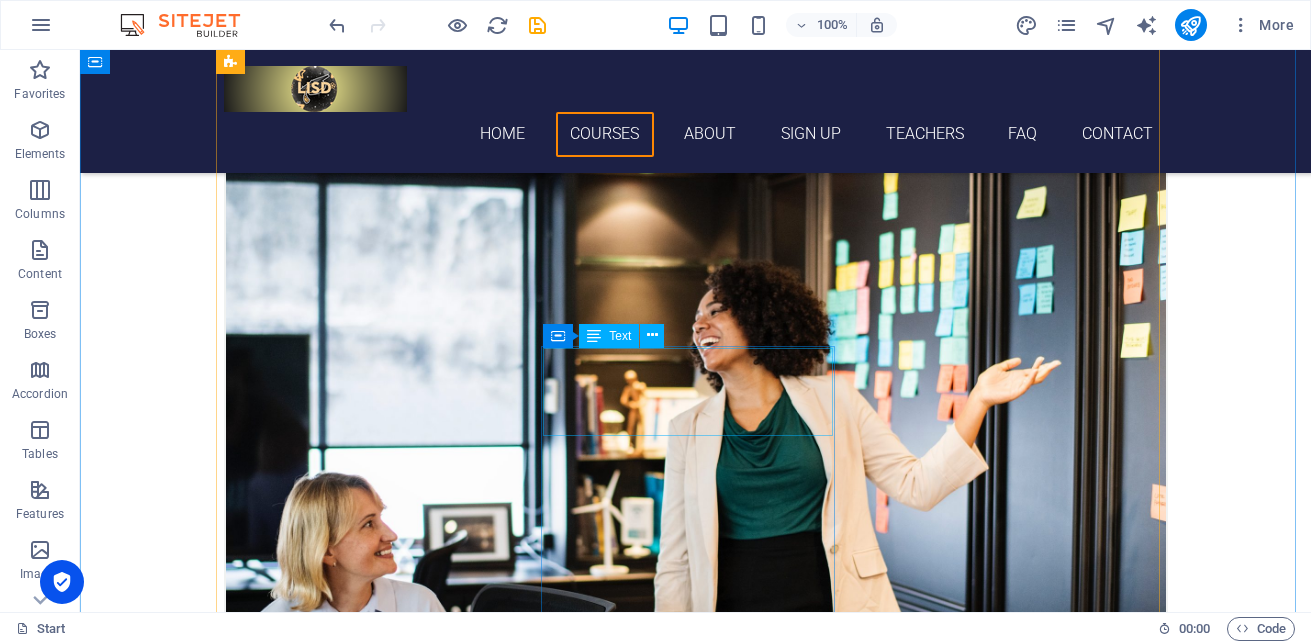 click on "Lorem ipsum dolor sit amet, consectetur adipisicing elit. Veritatis, dolorem!" at bounding box center [696, 2533] 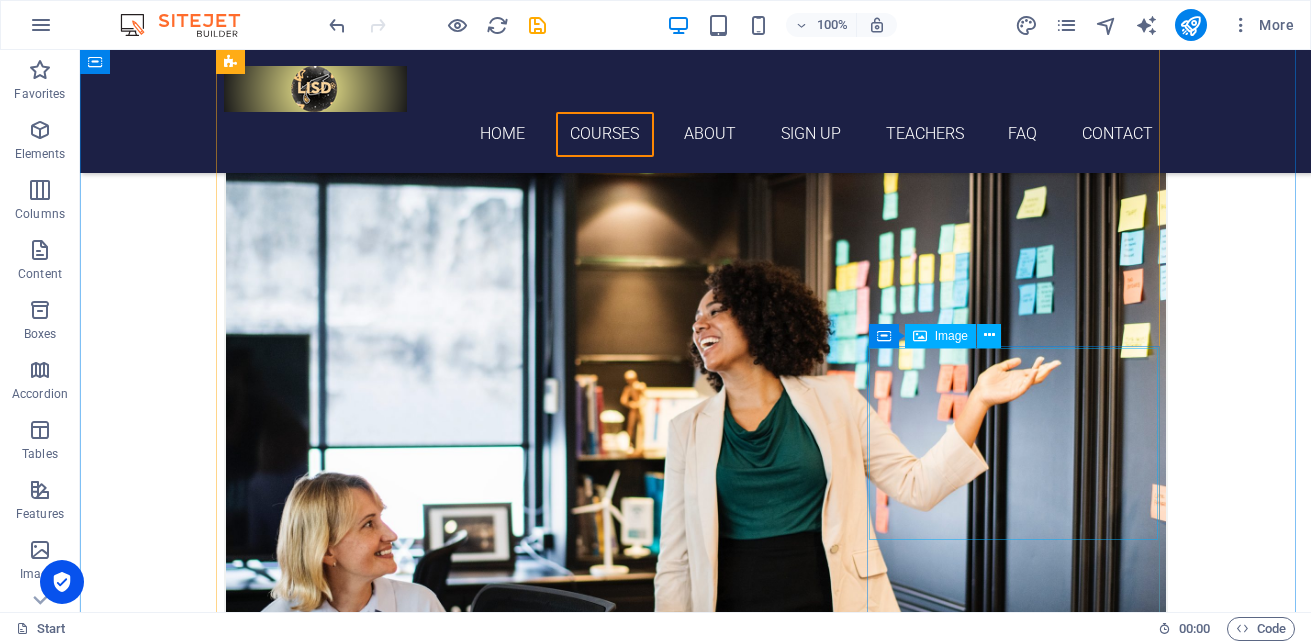 click at bounding box center (696, 3013) 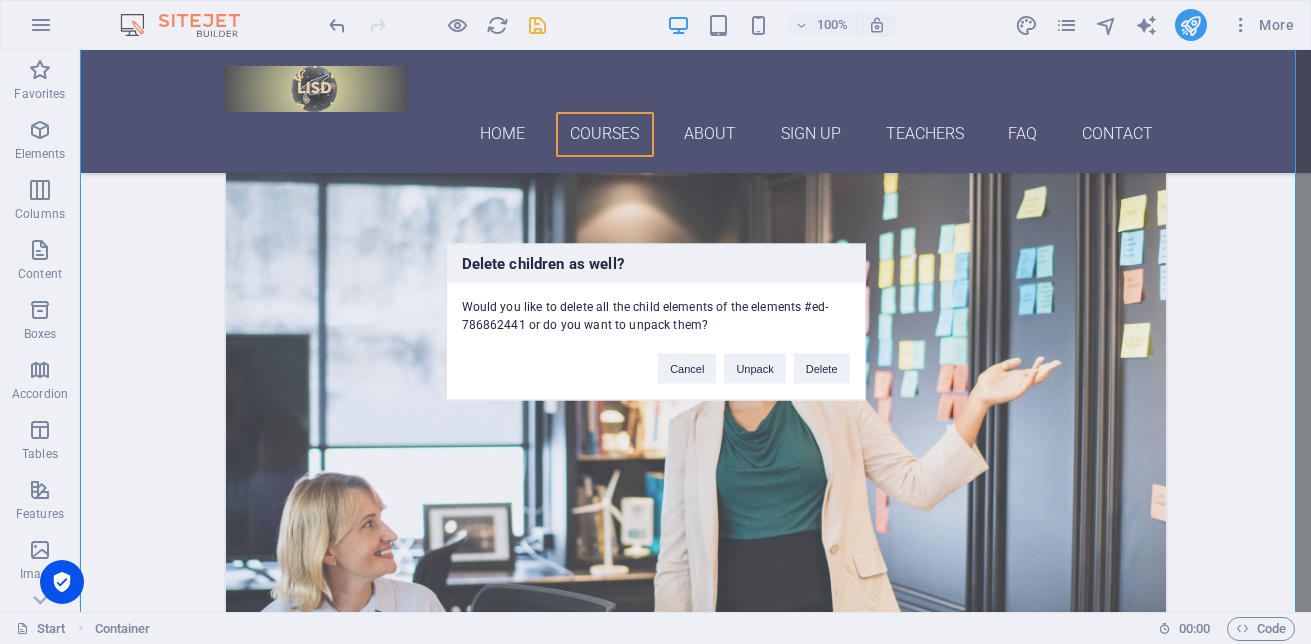 click on "Delete children as well? Would you like to delete all the child elements of the elements #ed-786862441 or do you want to unpack them? Cancel Unpack Delete" at bounding box center (655, 322) 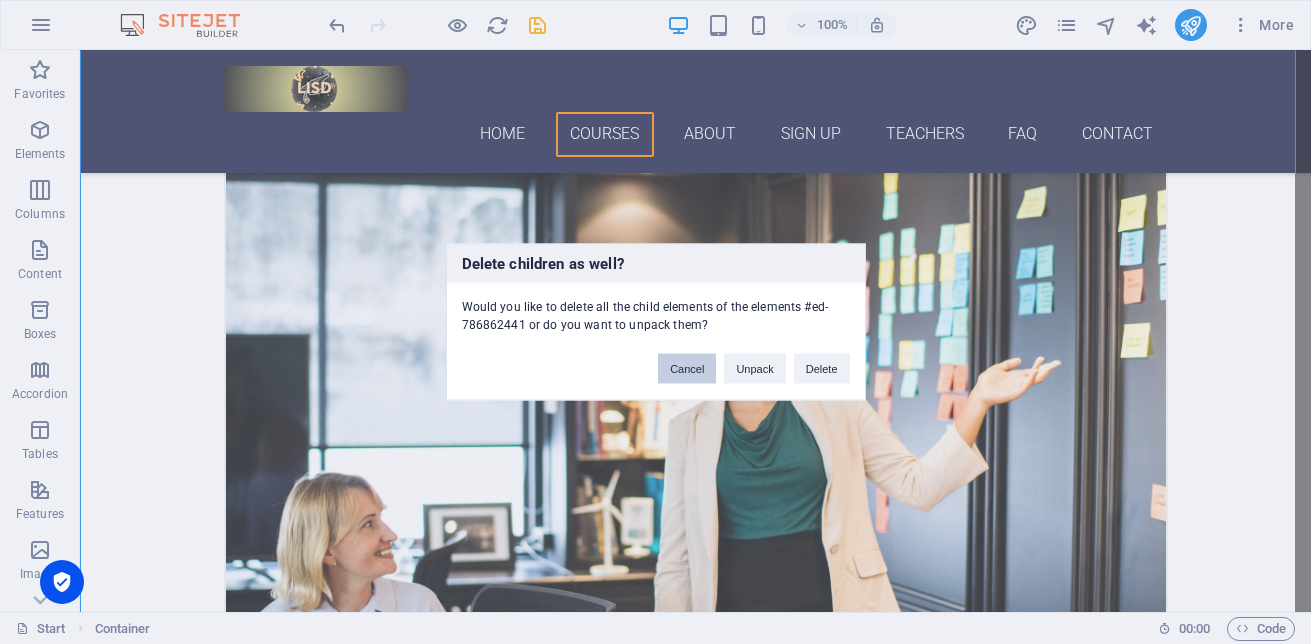 click on "Cancel" at bounding box center [687, 369] 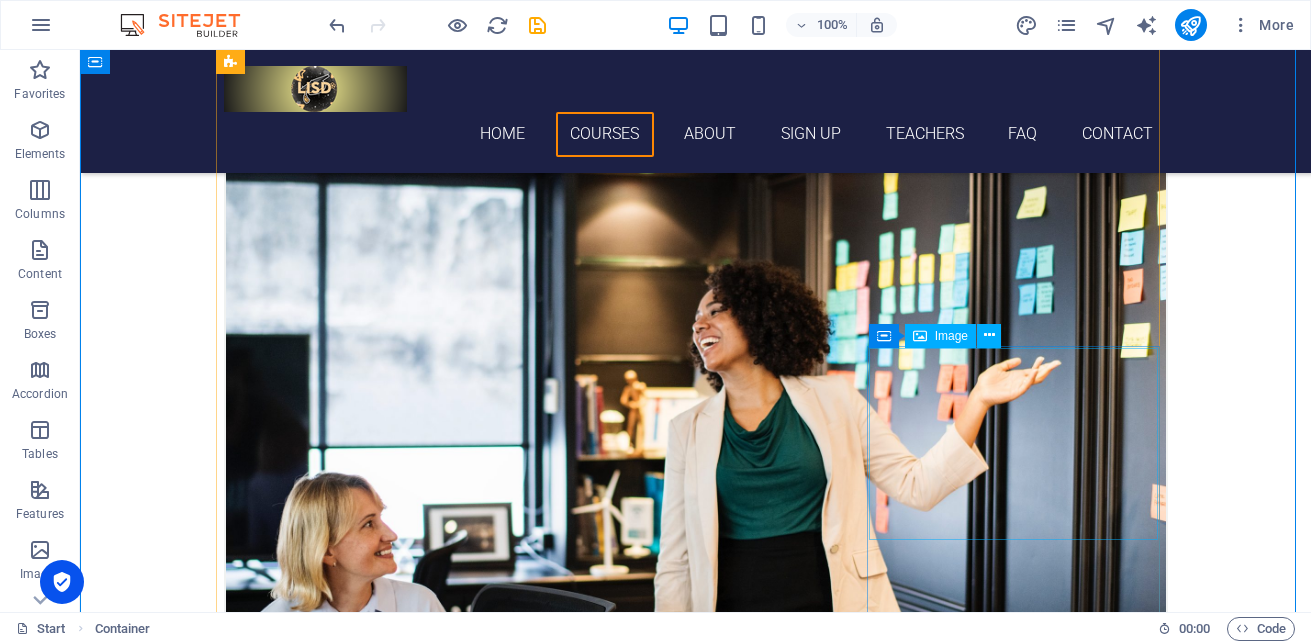 click at bounding box center [696, 3013] 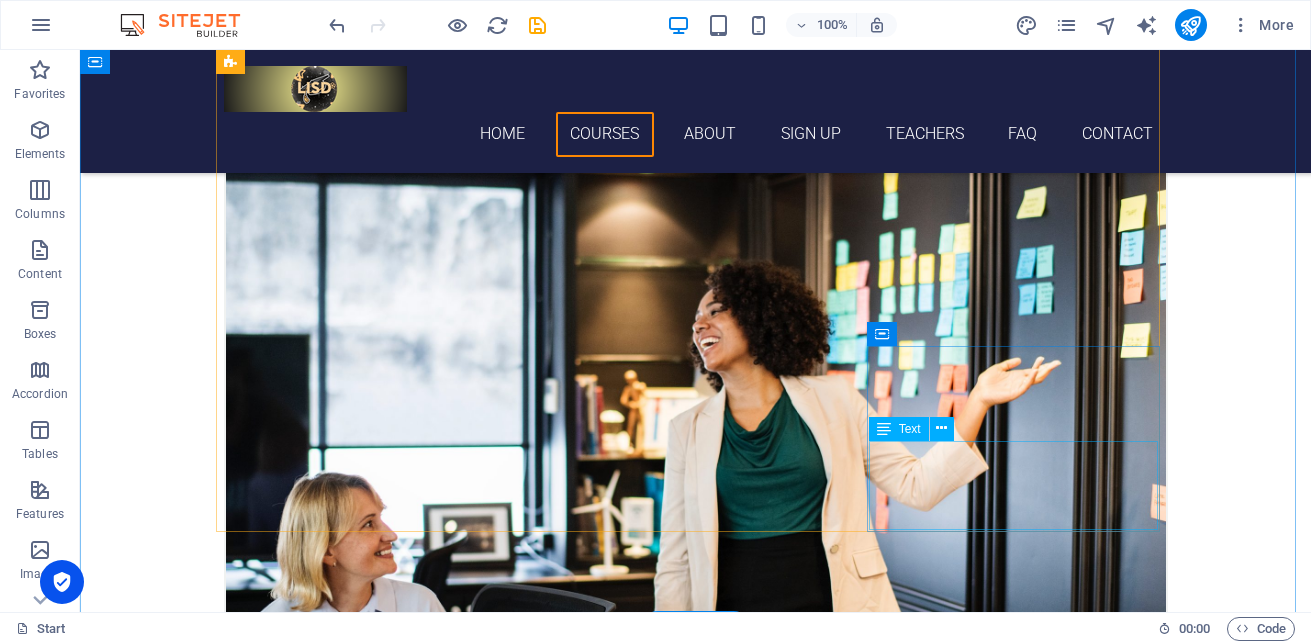 click on "Text" at bounding box center [918, 429] 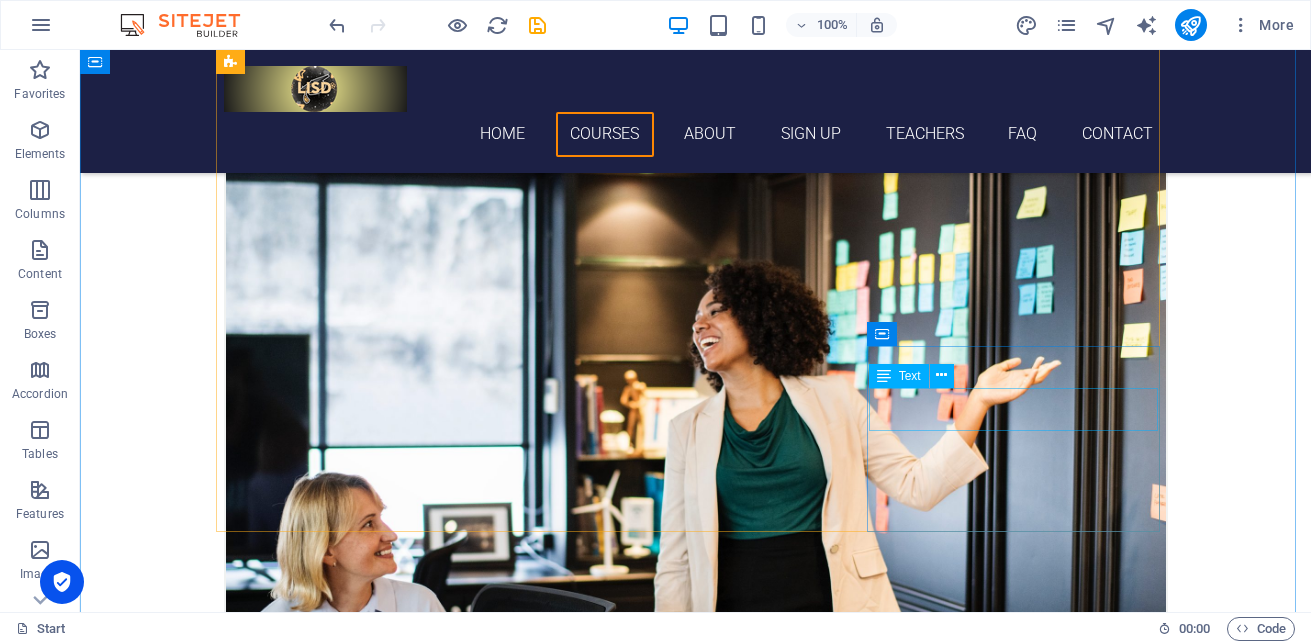click on "Text" at bounding box center [918, 376] 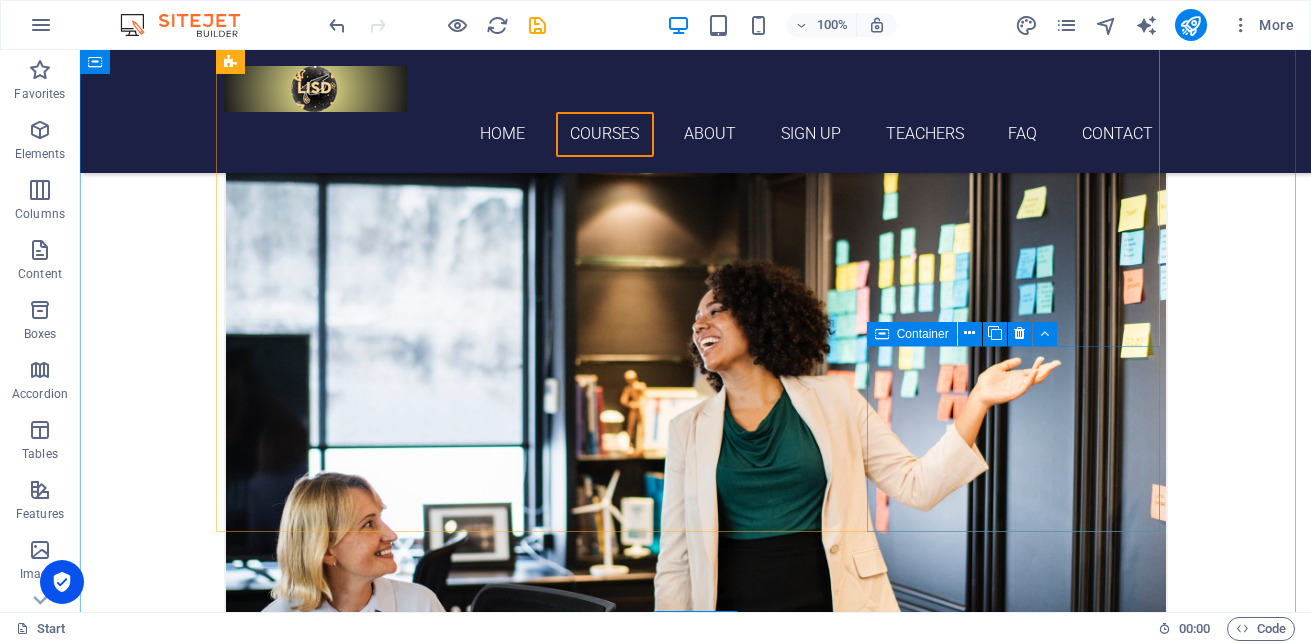click on "Danish  [DATE]  08:00 am - 04:00 pm Lorem ipsum dolor sit amet, consectetur adipisicing elit. Veritatis, dolorem!" at bounding box center [696, 2741] 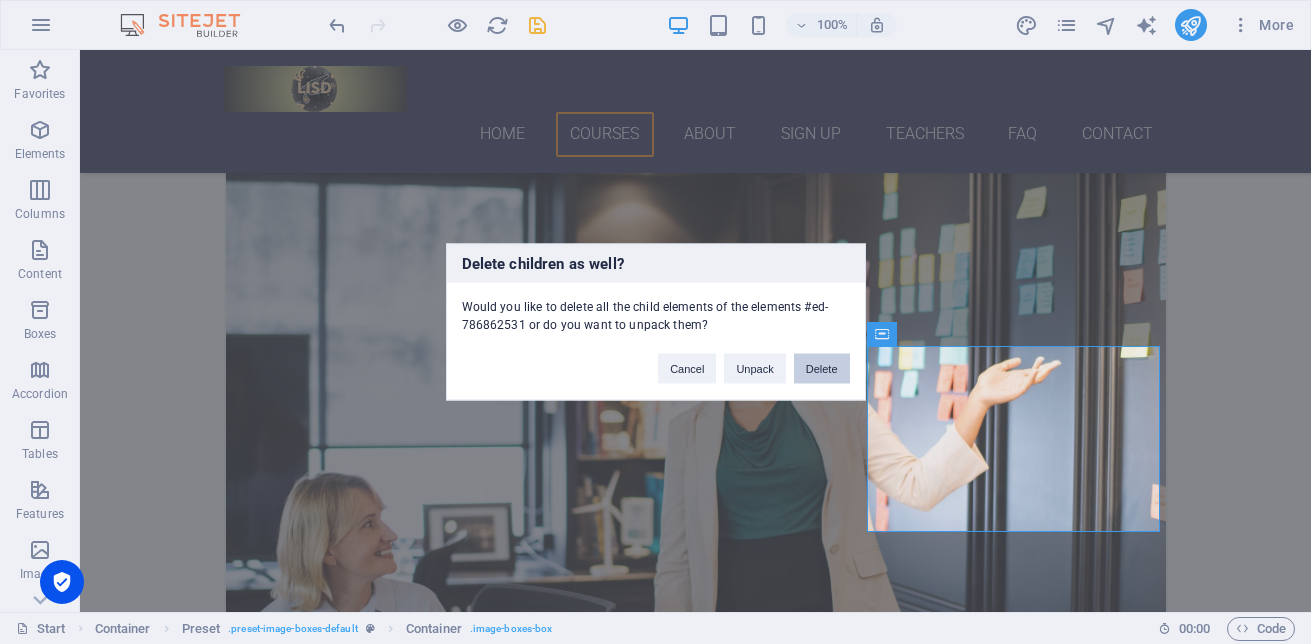type 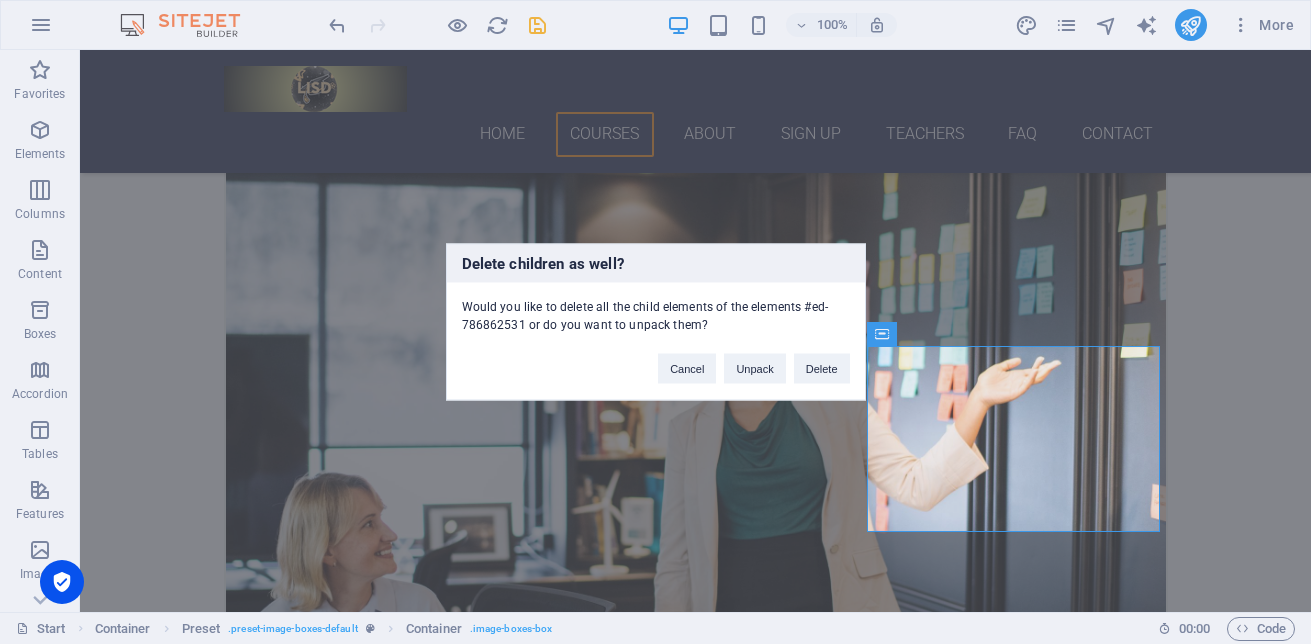 click on "Delete children as well? Would you like to delete all the child elements of the elements #ed-786862531 or do you want to unpack them? Cancel Unpack Delete" at bounding box center (655, 322) 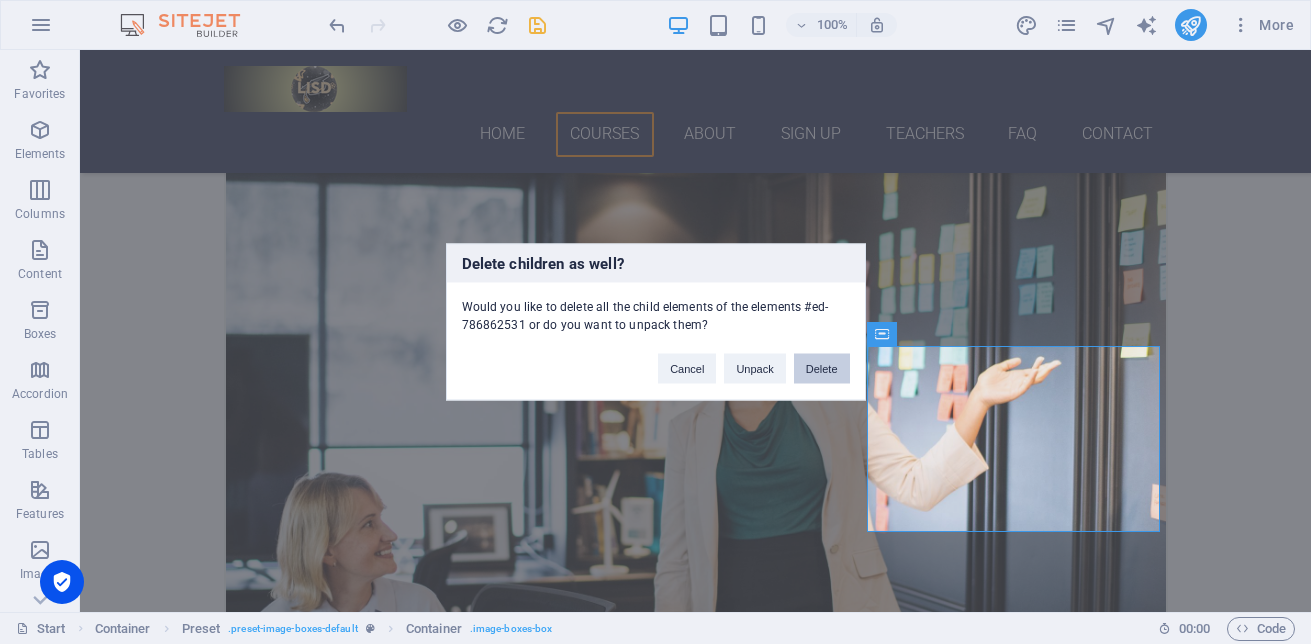 click on "Delete" at bounding box center [822, 369] 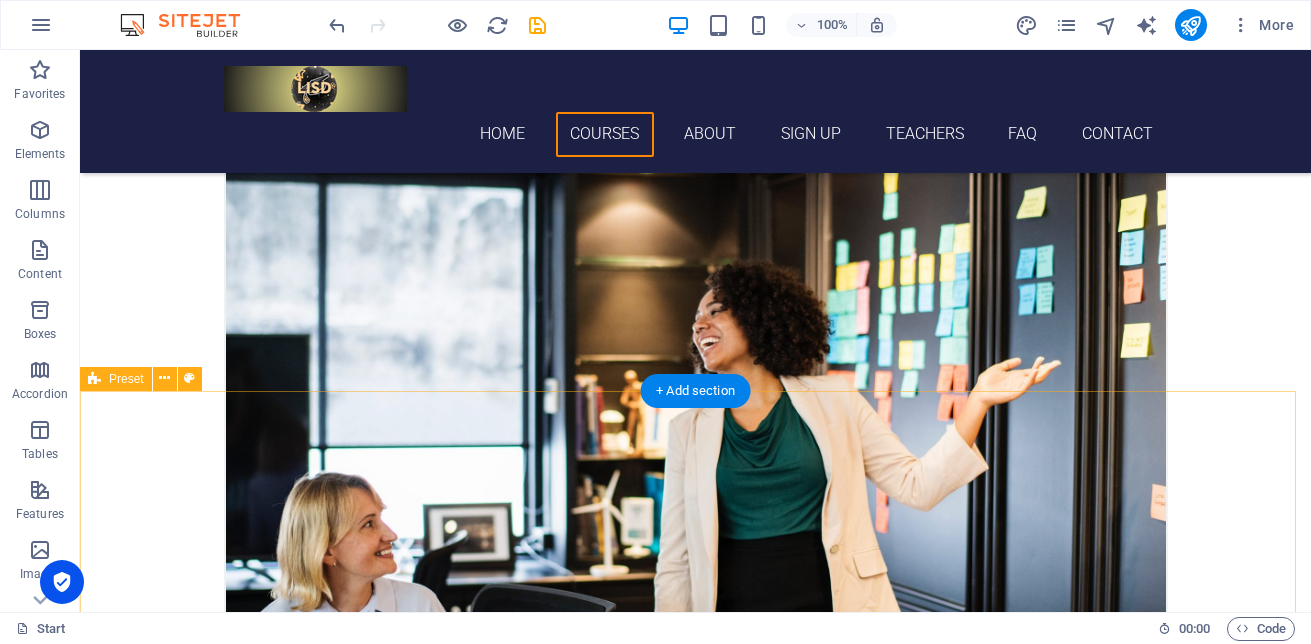 scroll, scrollTop: 1006, scrollLeft: 0, axis: vertical 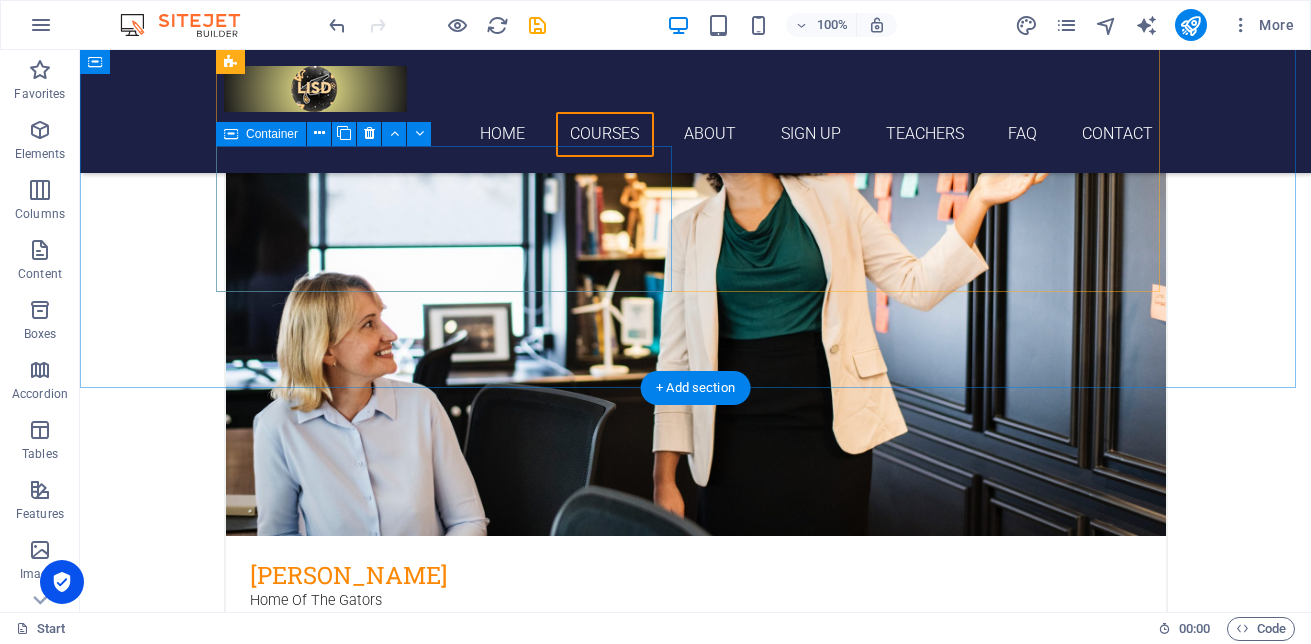 click on "Drop content here or  Add elements  Paste clipboard" at bounding box center (696, 2219) 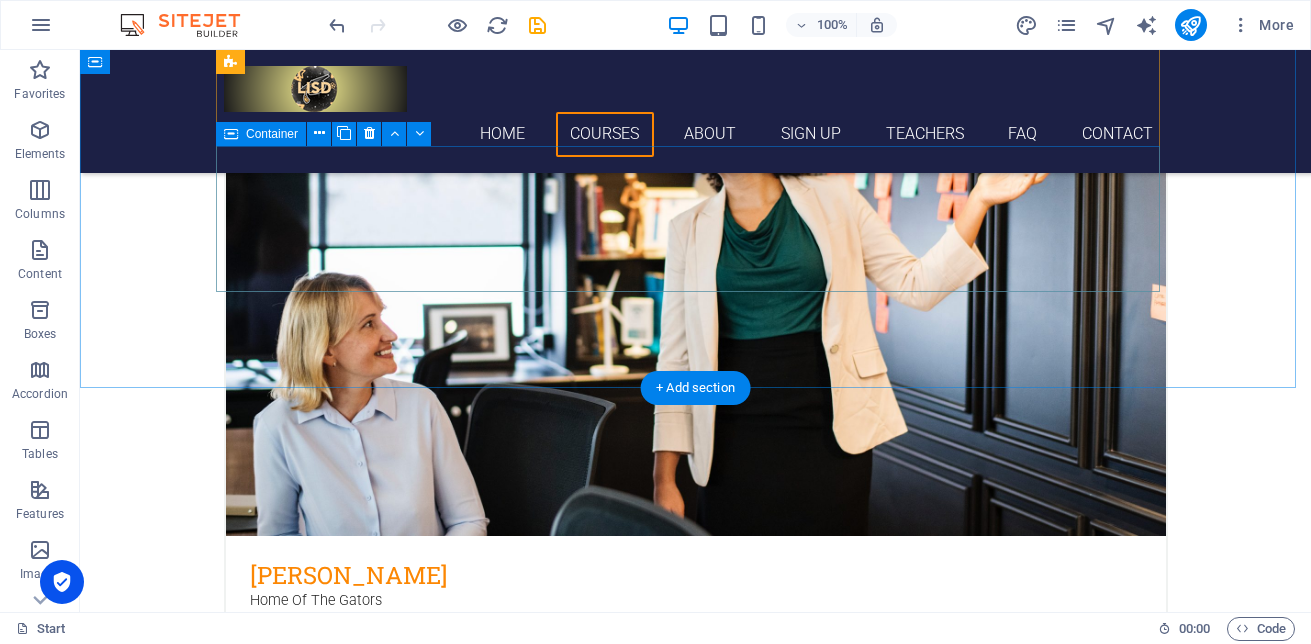 click on "Drop content here or  Add elements  Paste clipboard" at bounding box center (696, 2219) 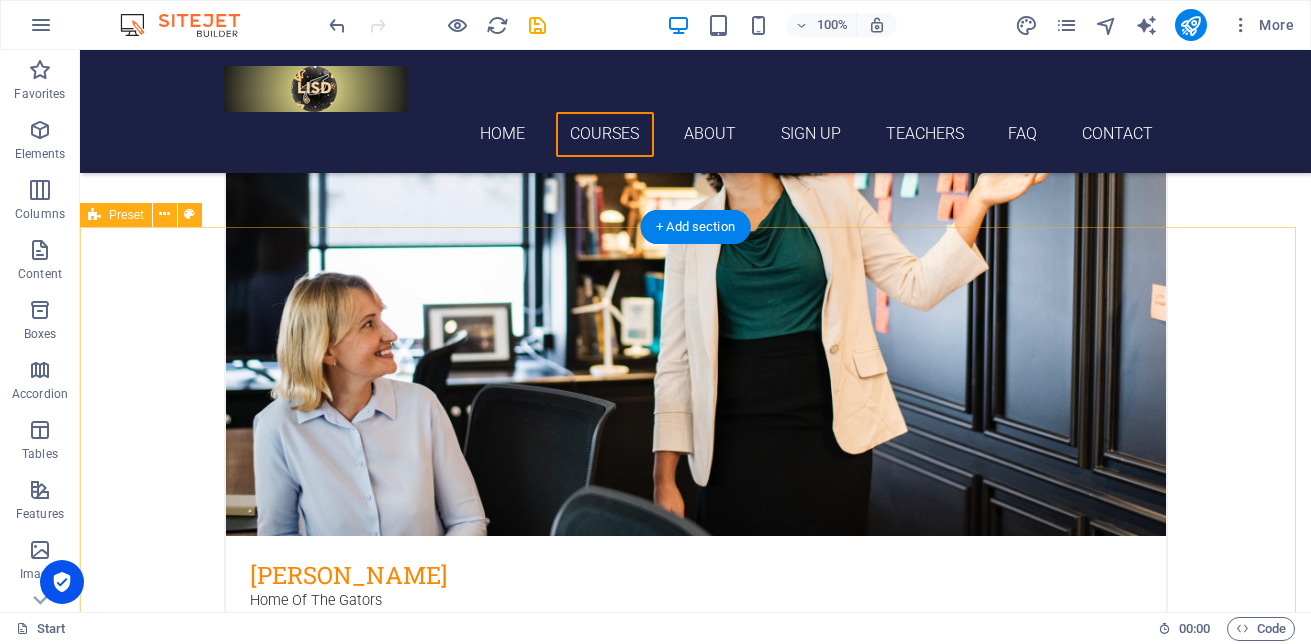 scroll, scrollTop: 706, scrollLeft: 0, axis: vertical 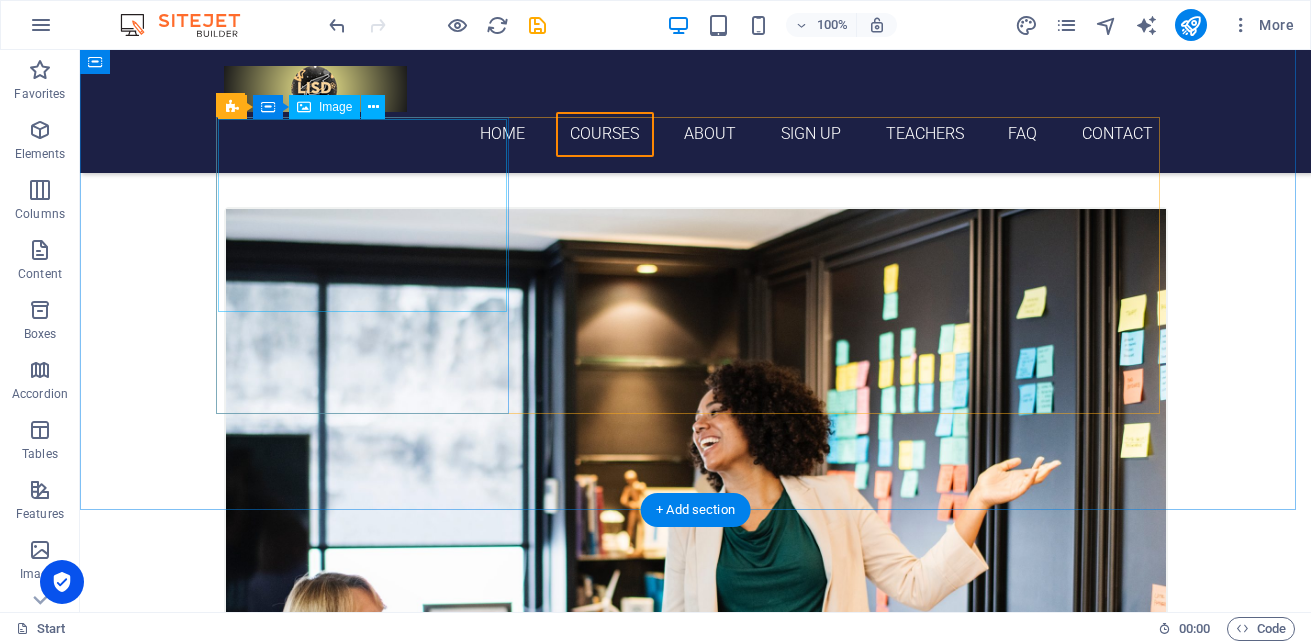 click at bounding box center [696, 522] 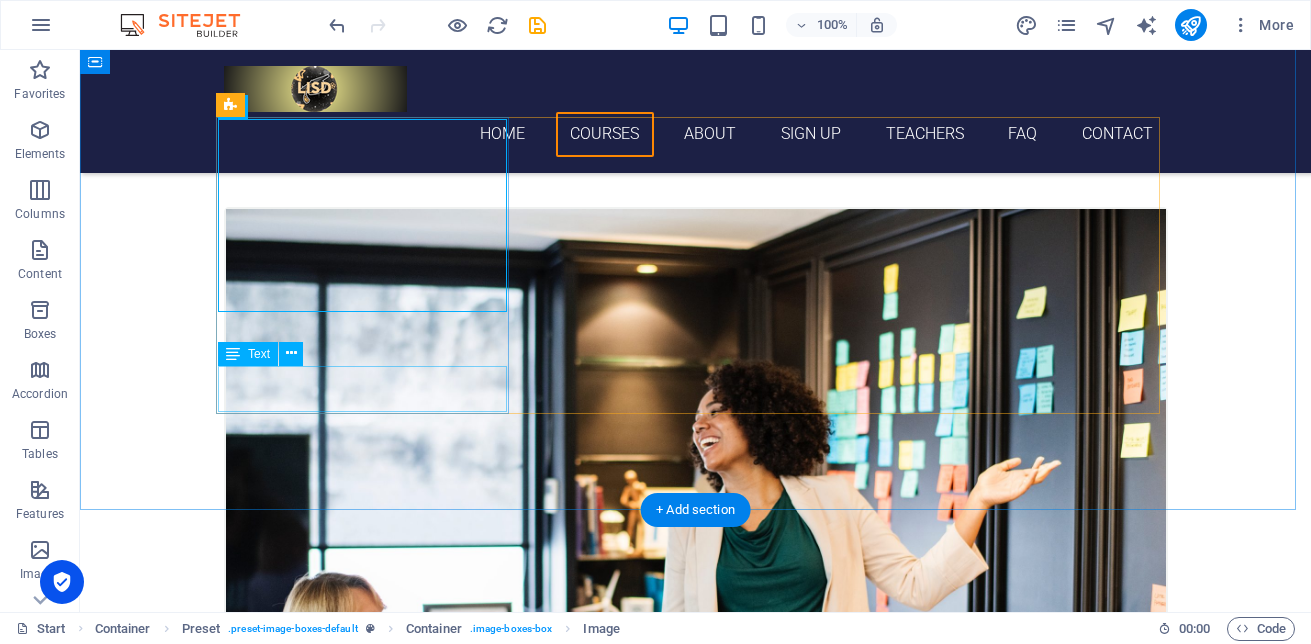 click on "Home Of The Gators" at bounding box center [696, 913] 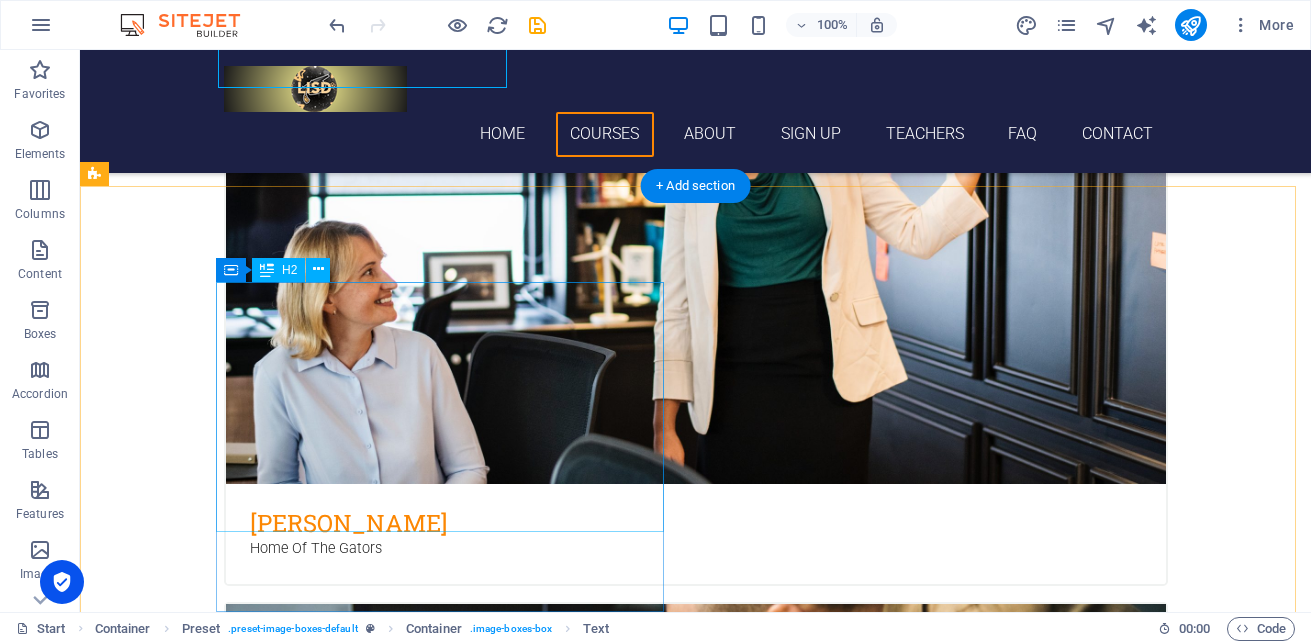 scroll, scrollTop: 1106, scrollLeft: 0, axis: vertical 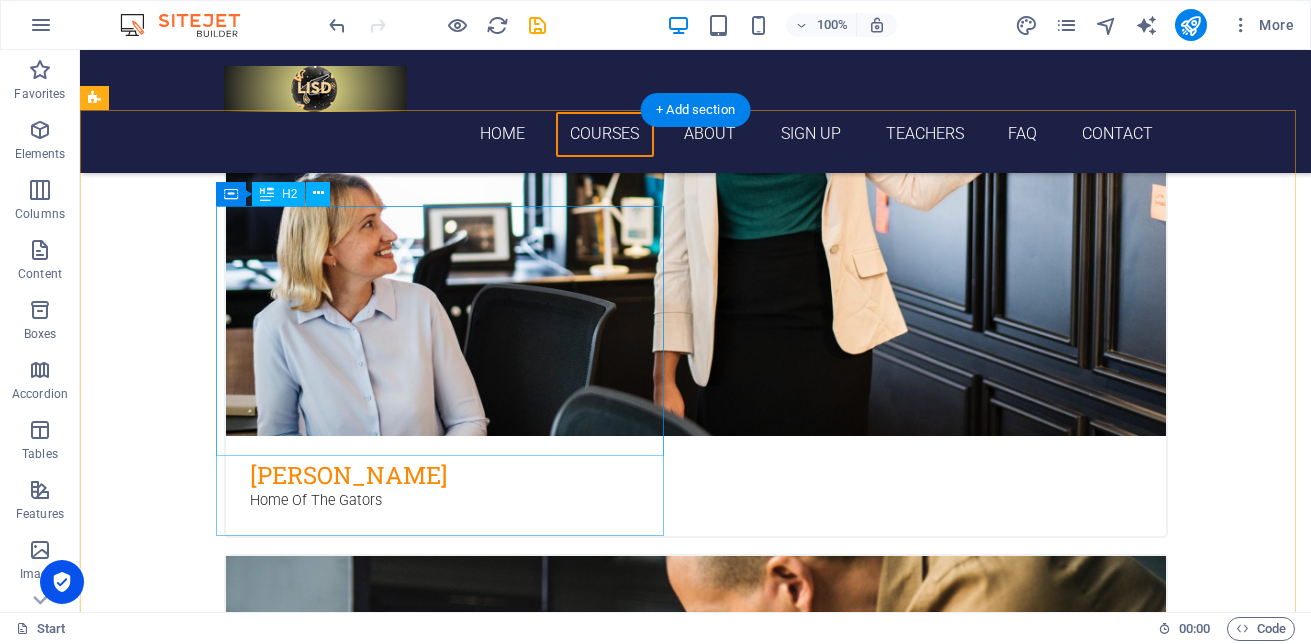 click on "Overcome the Language Barrier with Multilingual Translation Services" at bounding box center (568, 2272) 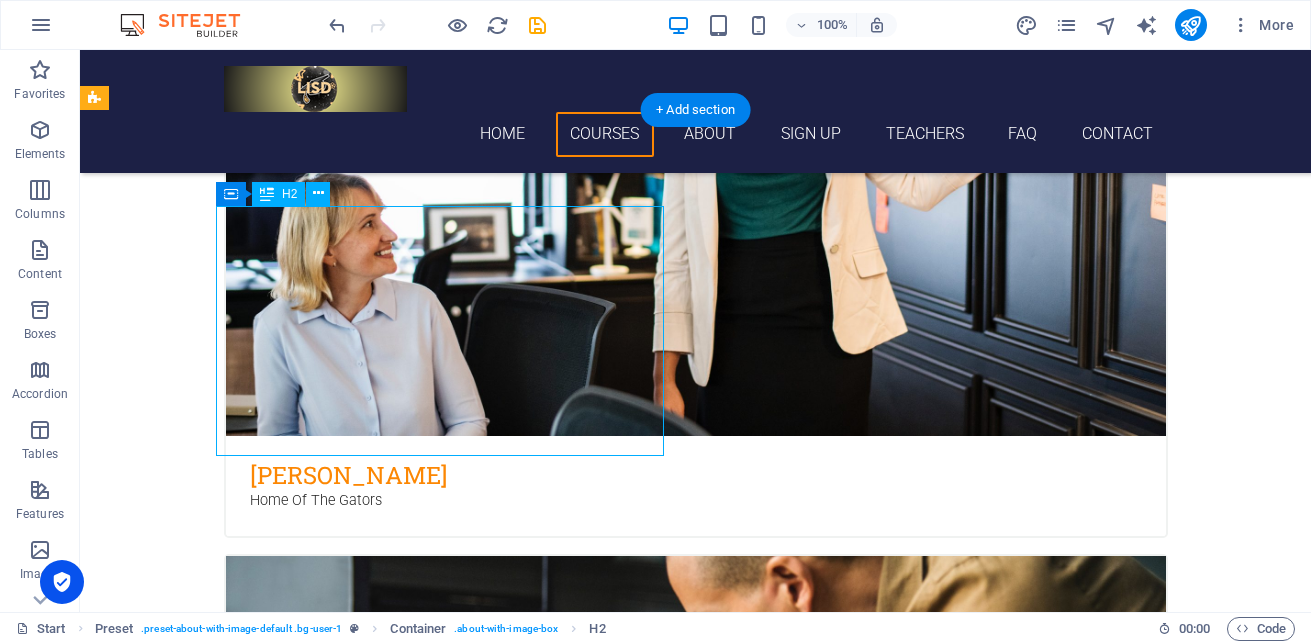 click on "Overcome the Language Barrier with Multilingual Translation Services" at bounding box center [568, 2272] 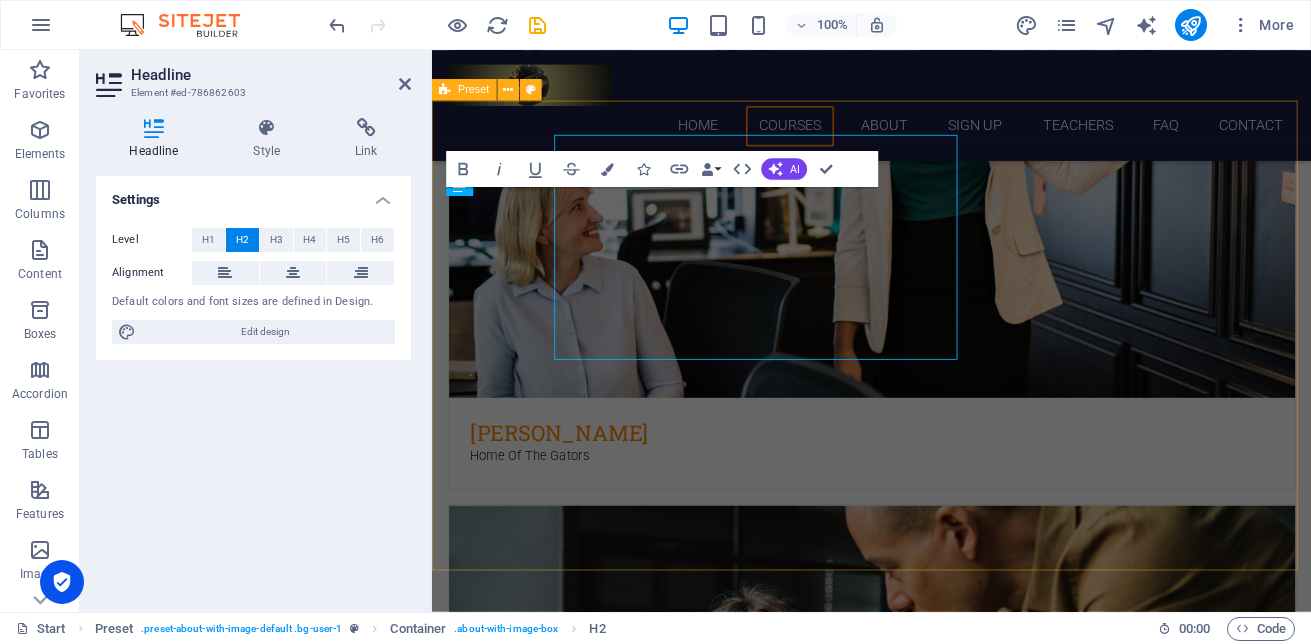 scroll, scrollTop: 1168, scrollLeft: 0, axis: vertical 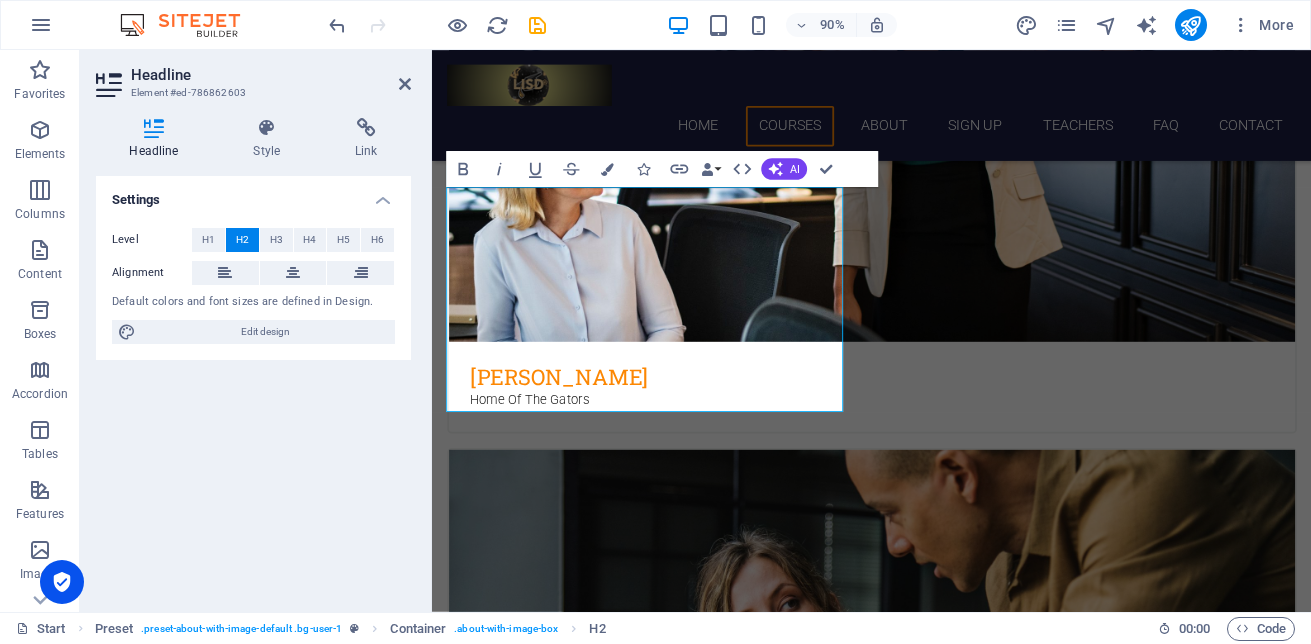 type 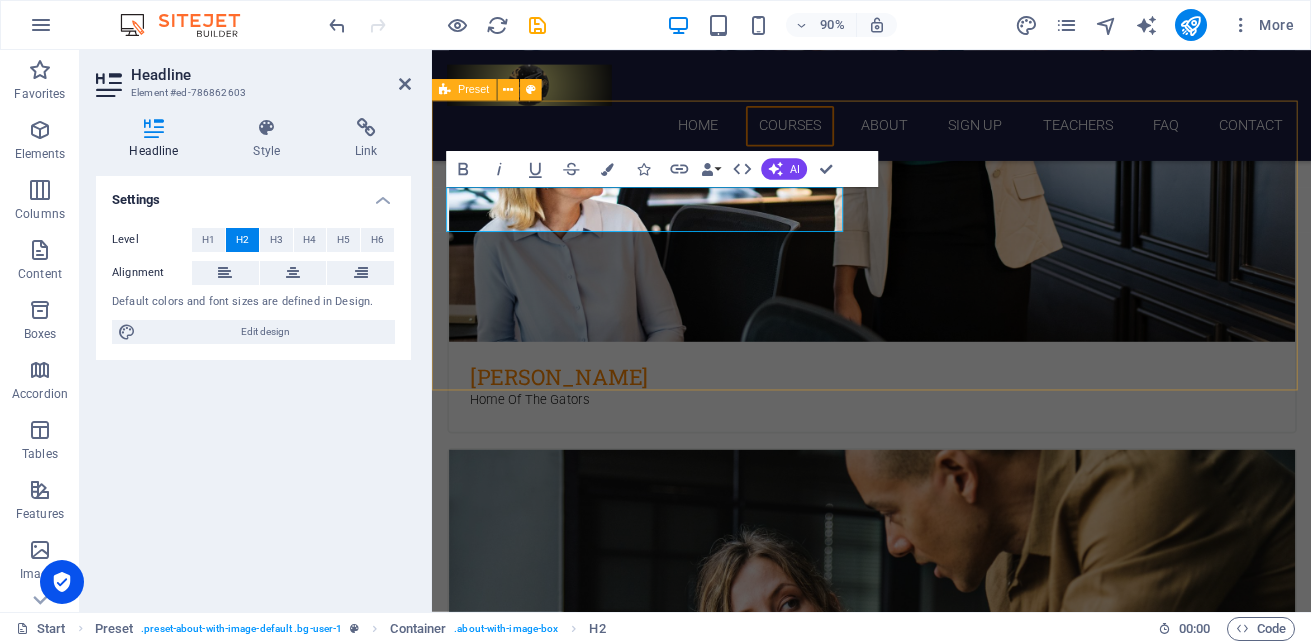 click on "​Enroll [DATE] @LISD Learn more" at bounding box center [920, 2287] 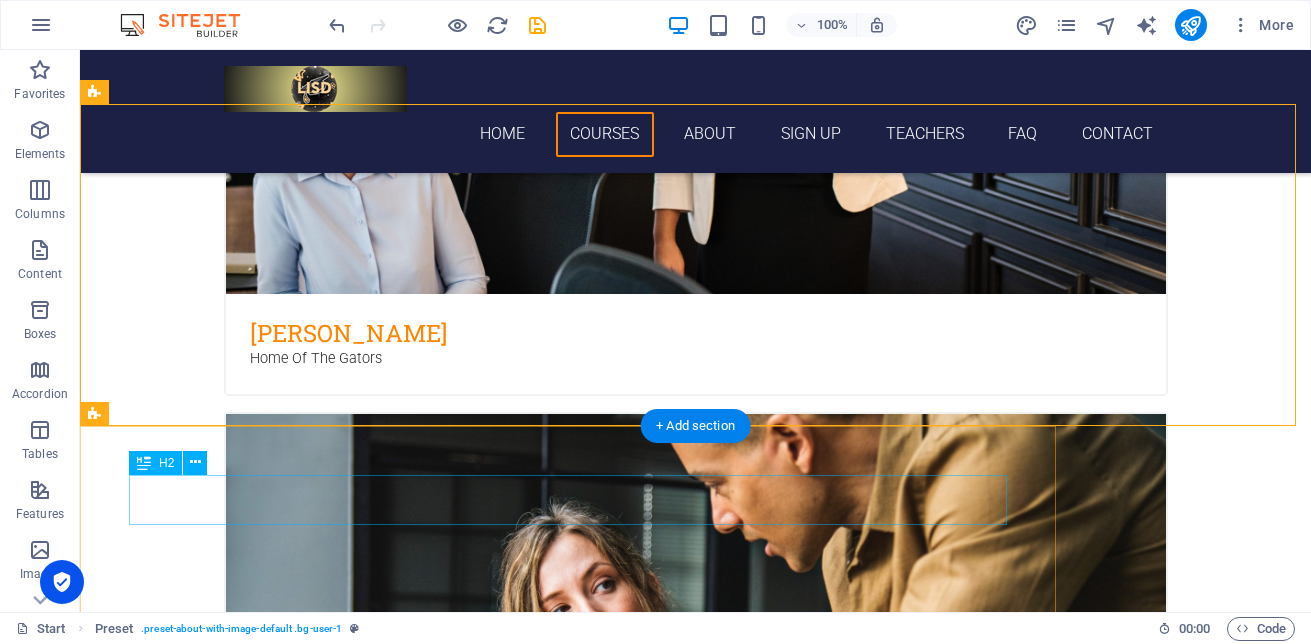 scroll, scrollTop: 1310, scrollLeft: 0, axis: vertical 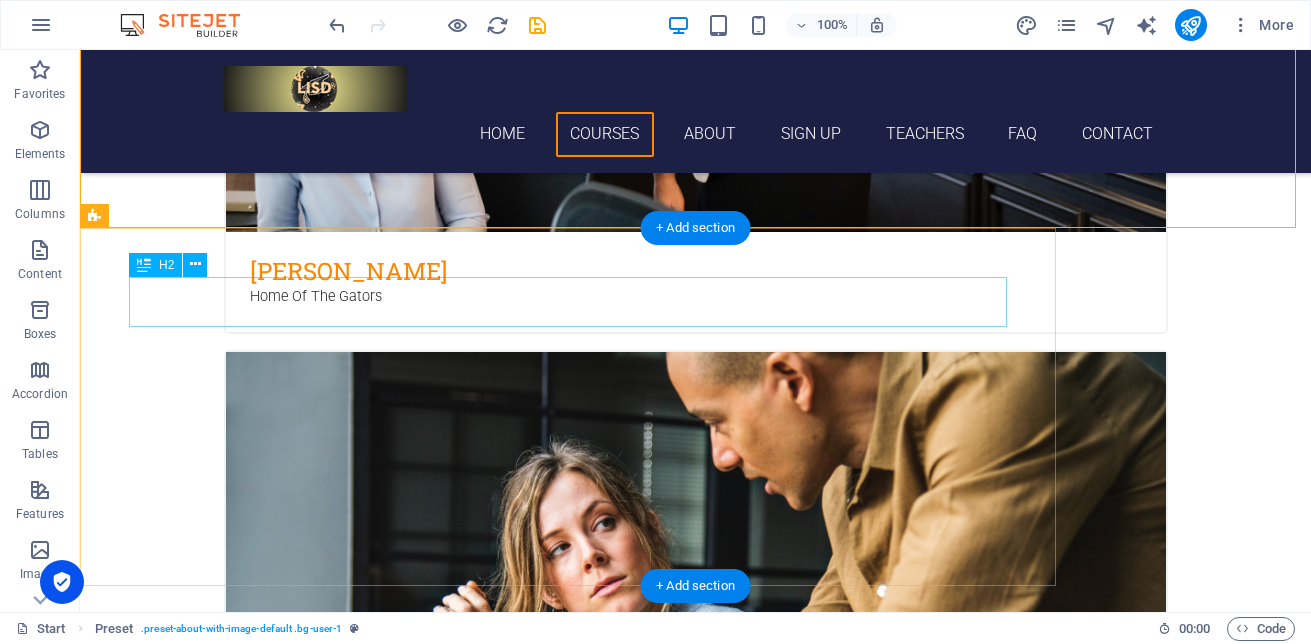 click on "Translation Service" at bounding box center (568, 2442) 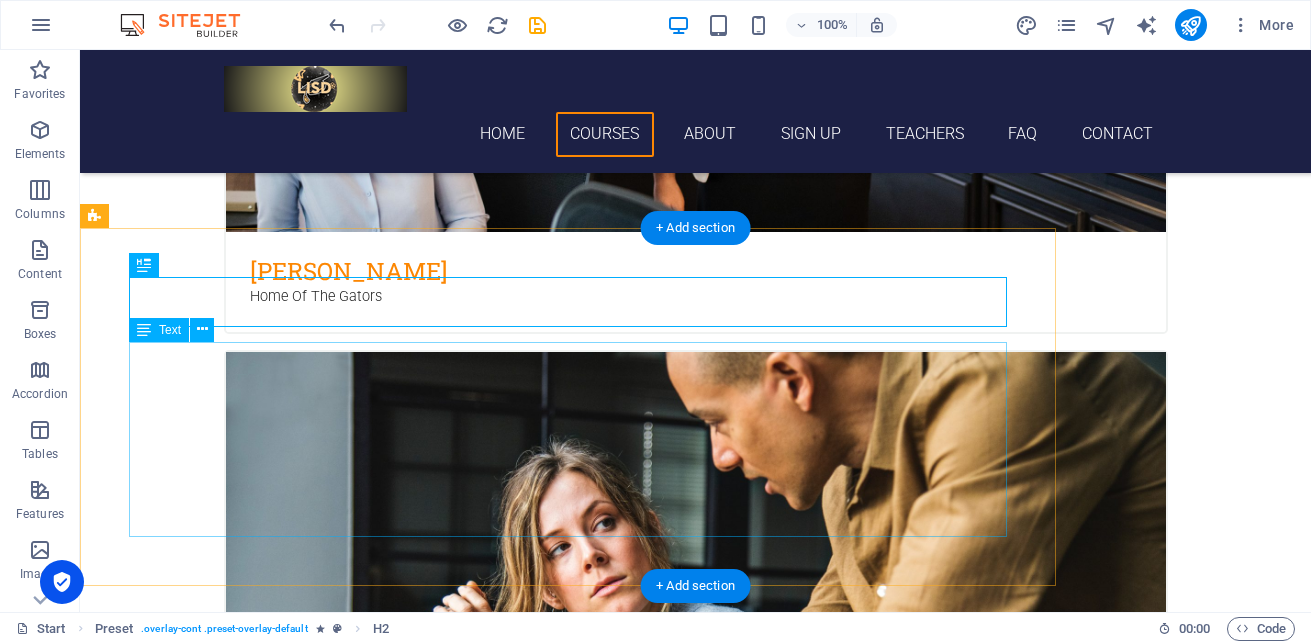 click on "Lorem ipsum dolor sit amet, consetetur sadipscing elitr, sed diam nonumy eirmod tempor invidunt ut labore et dolore magna aliquyam erat, sed diam voluptua. At vero eos et accusam et [PERSON_NAME] duo [PERSON_NAME] et ea rebum. Stet clita kasd gubergren, no sea takimata sanctus est Lorem ipsum dolor sit amet. Lorem ipsum dolor sit amet, consetetur sadipscing elitr. Sed diam nonumy eirmod tempor amet invidunt ut labore: Et dolore magna aliquyam erat, sed diam voluptua dolor sit amet At vero eos et accusam et [PERSON_NAME] duo [PERSON_NAME] et ea rebum Stet clita kasd gubergren, no sea takimata sanctus est lorem ipsum" at bounding box center (568, 2590) 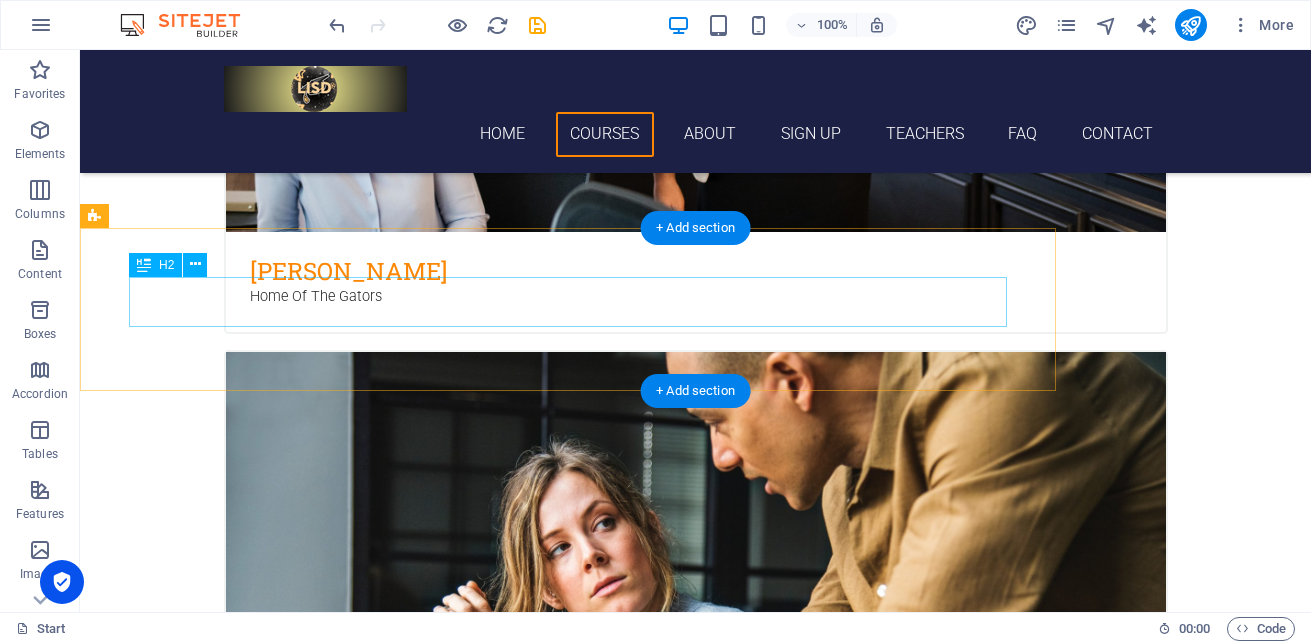 click on "Translation Service" at bounding box center [568, 2442] 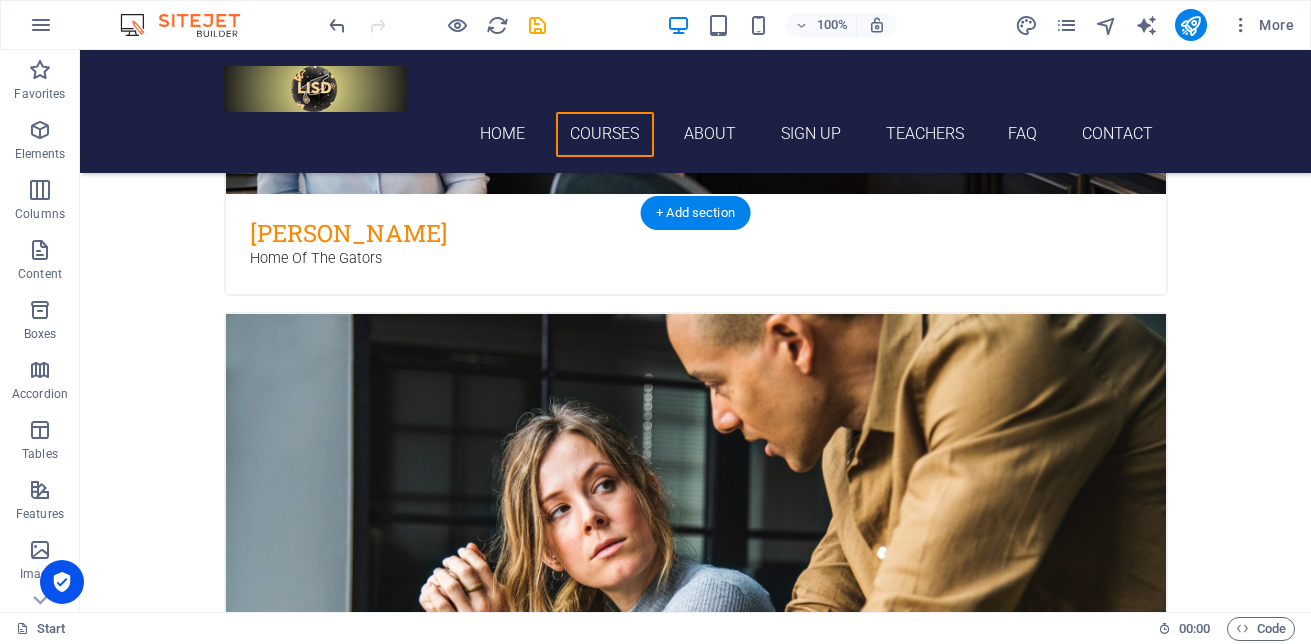 scroll, scrollTop: 1510, scrollLeft: 0, axis: vertical 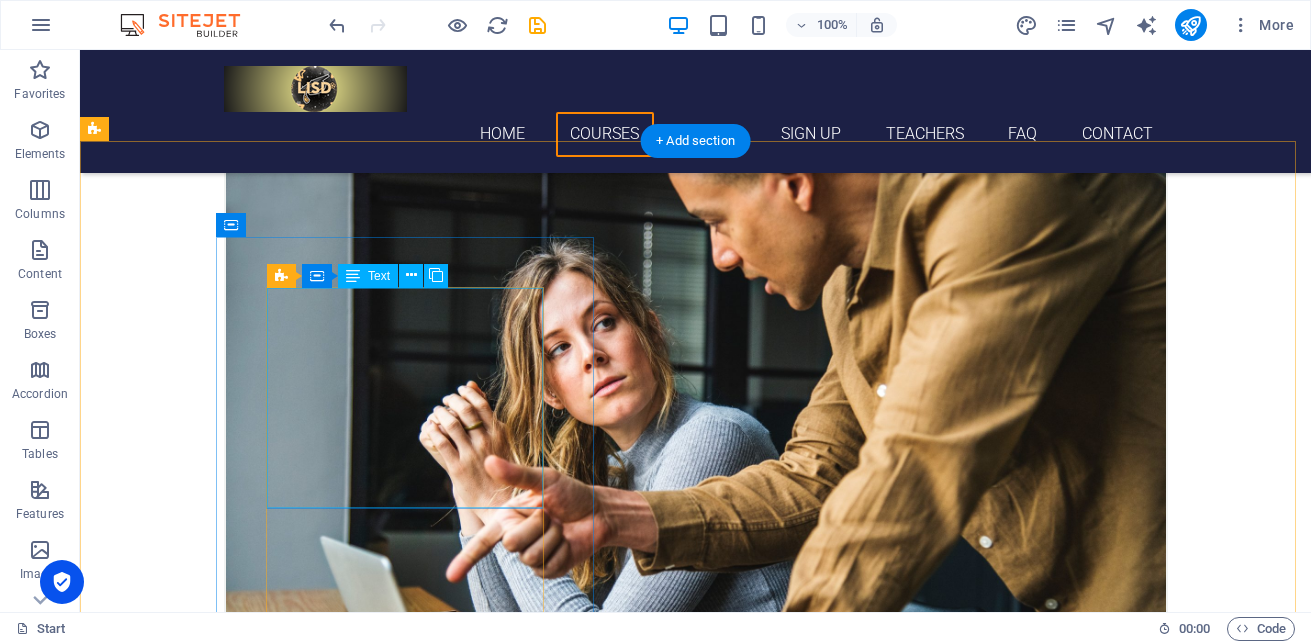 click on "Lorem ipsum dolor sit amet, consectetur adipisicing elit. Laborum irumd deleniti, obcaecati eum vitae esletoi dolorum elso numquam magnam non dicta. Saipe hecu eveniet blanditiis lorem dolor ipsim. [PERSON_NAME]" at bounding box center (696, 3250) 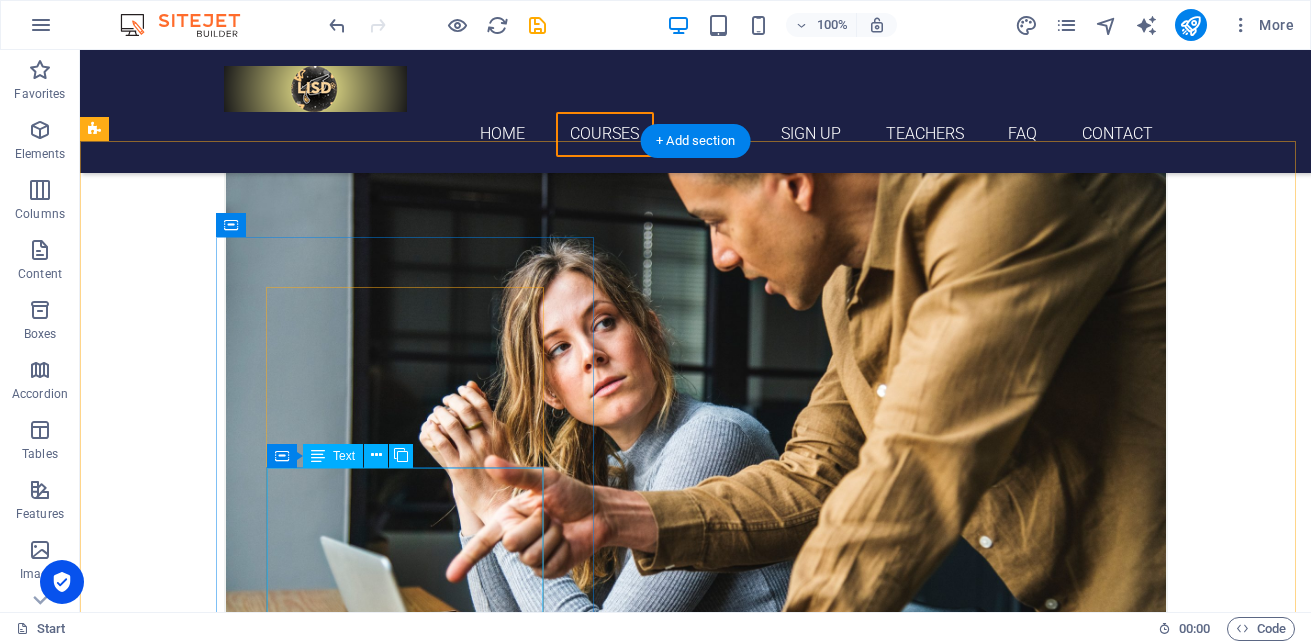 click on "Lorem ipsum dolor sit amet, consectetur adipisicing elit. Laborum irumd deleniti, obcaecati eum vitae esletoi dolorum elso numquam magnam non dicta. Saipe hecu eveniet blanditiis lorem dolor ipsim. [PERSON_NAME]" at bounding box center [696, 3373] 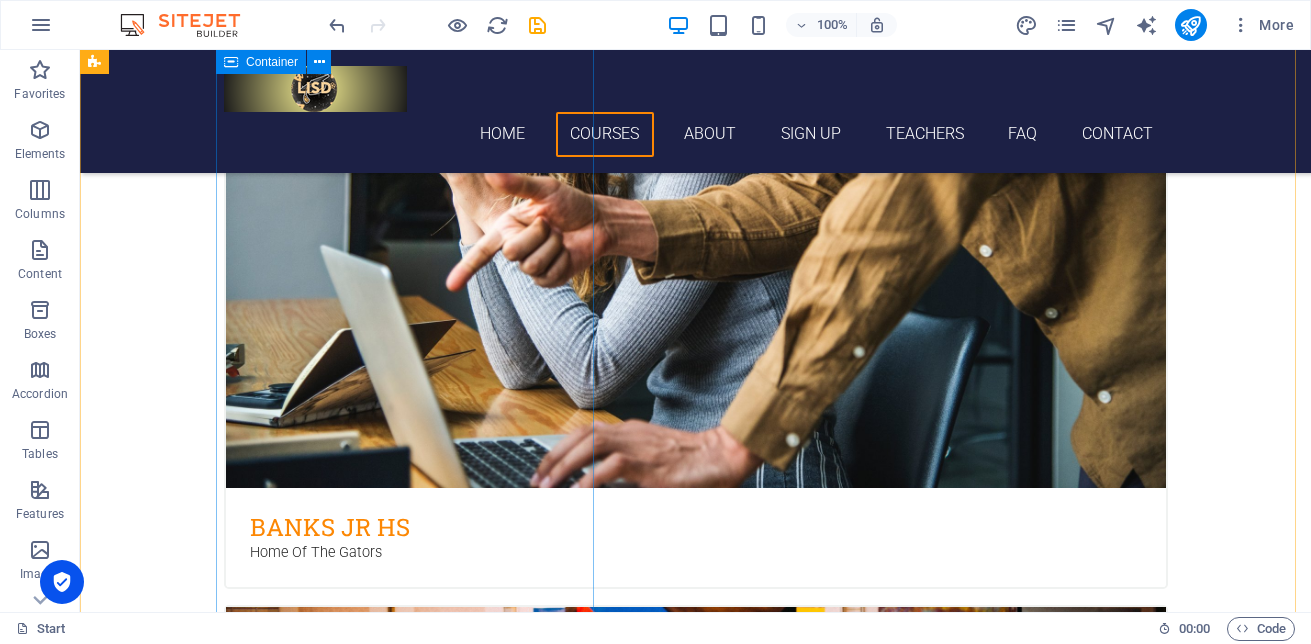 scroll, scrollTop: 1810, scrollLeft: 0, axis: vertical 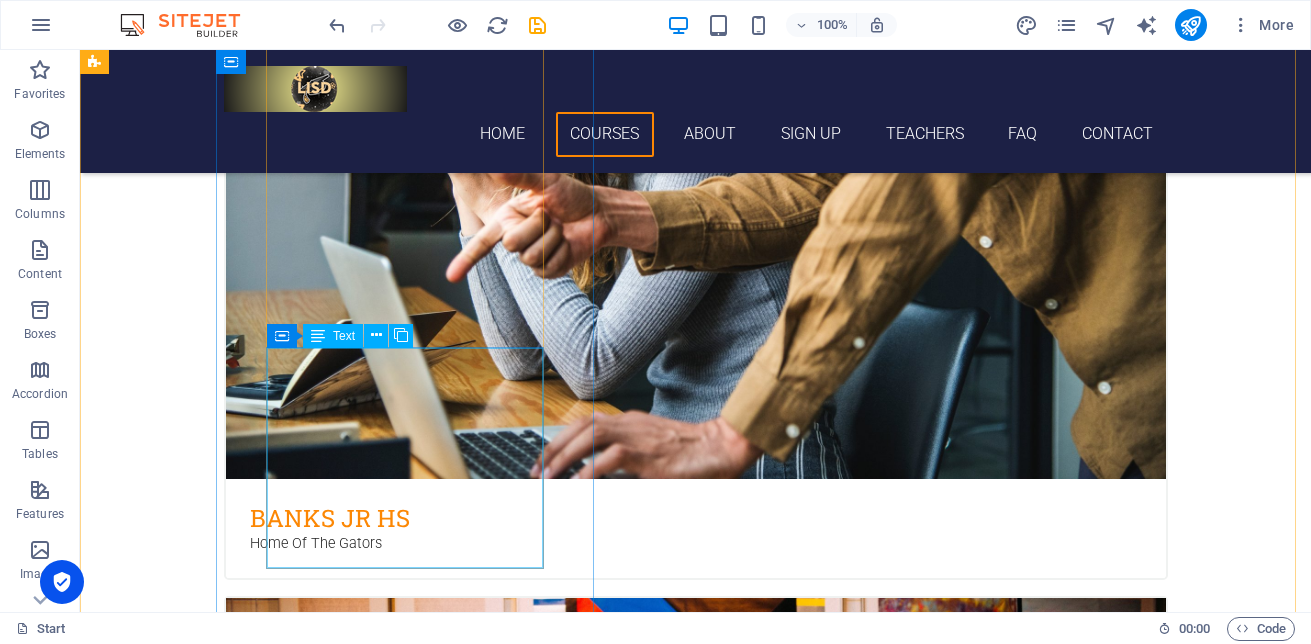 click on "Lorem ipsum dolor sit amet, consectetur adipisicing elit. Laborum irumd deleniti, obcaecati eum vitae esletoi dolorum elso numquam magnam non dicta. Saipe hecu eveniet blanditiis lorem dolor ipsim. [PERSON_NAME]" at bounding box center [696, 3196] 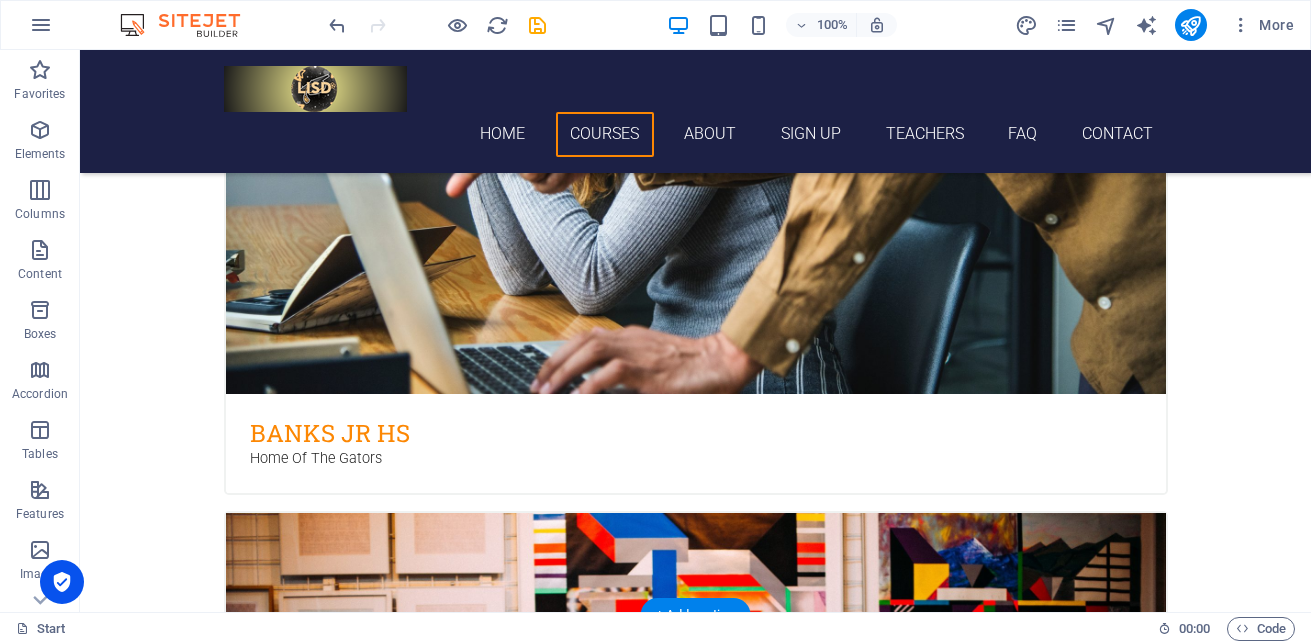 scroll, scrollTop: 1910, scrollLeft: 0, axis: vertical 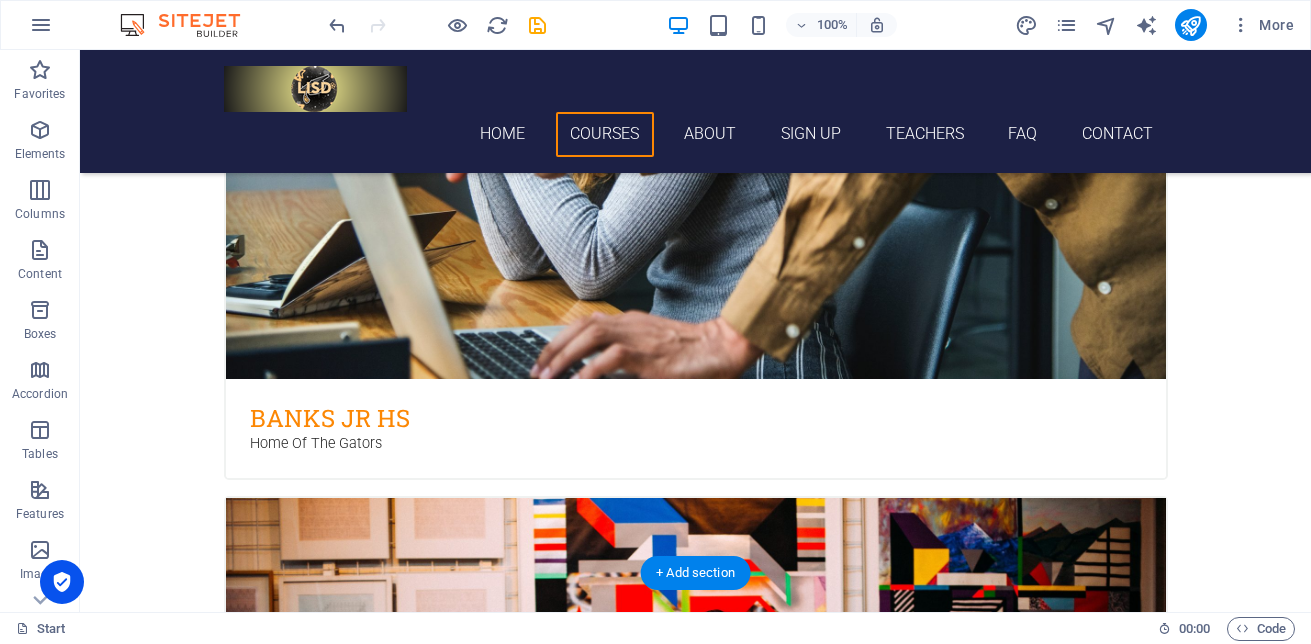 click at bounding box center (695, 2384) 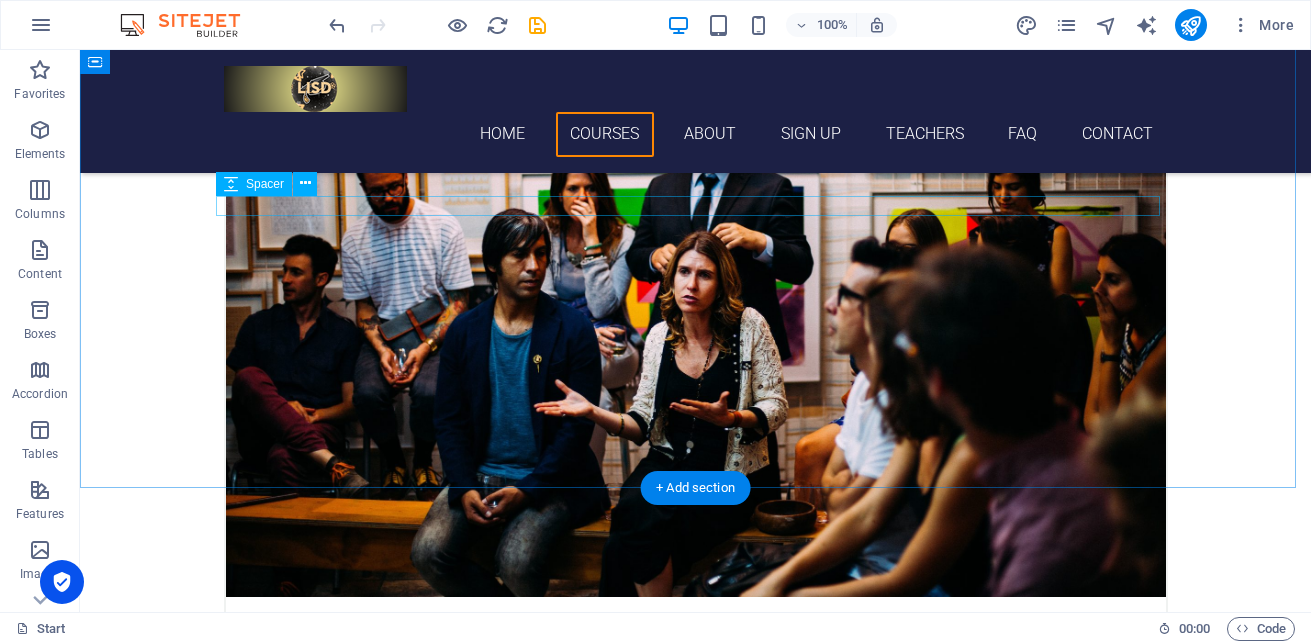 scroll, scrollTop: 2410, scrollLeft: 0, axis: vertical 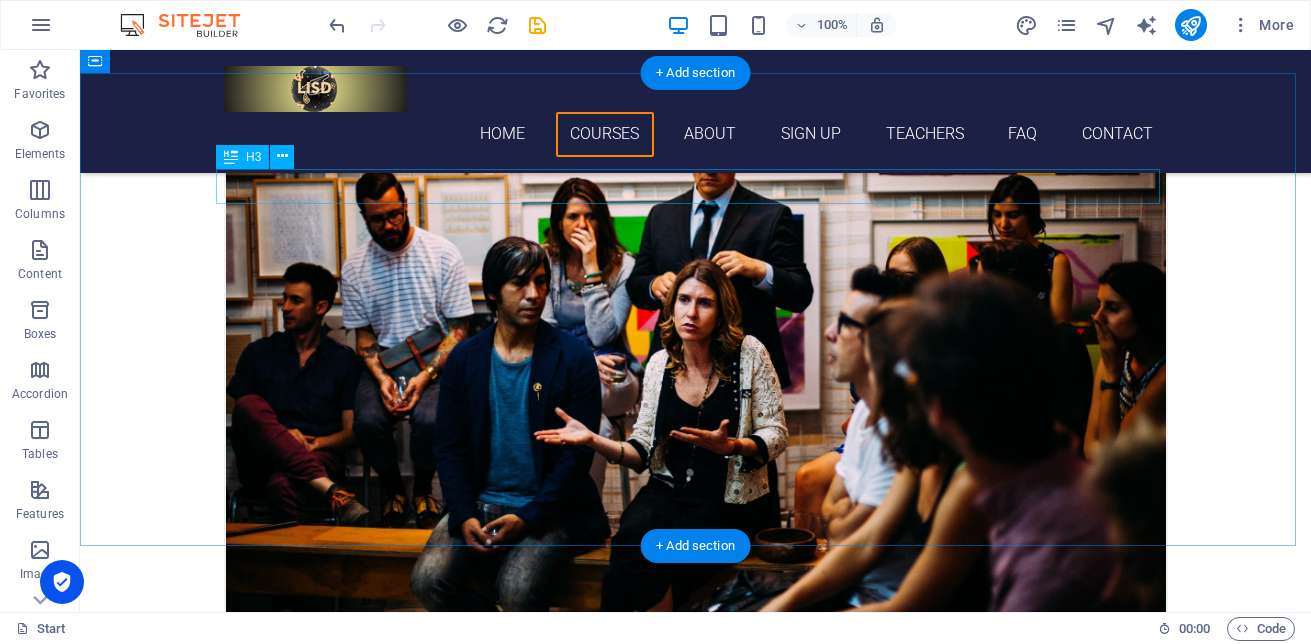 click on "Language School" at bounding box center (696, 2915) 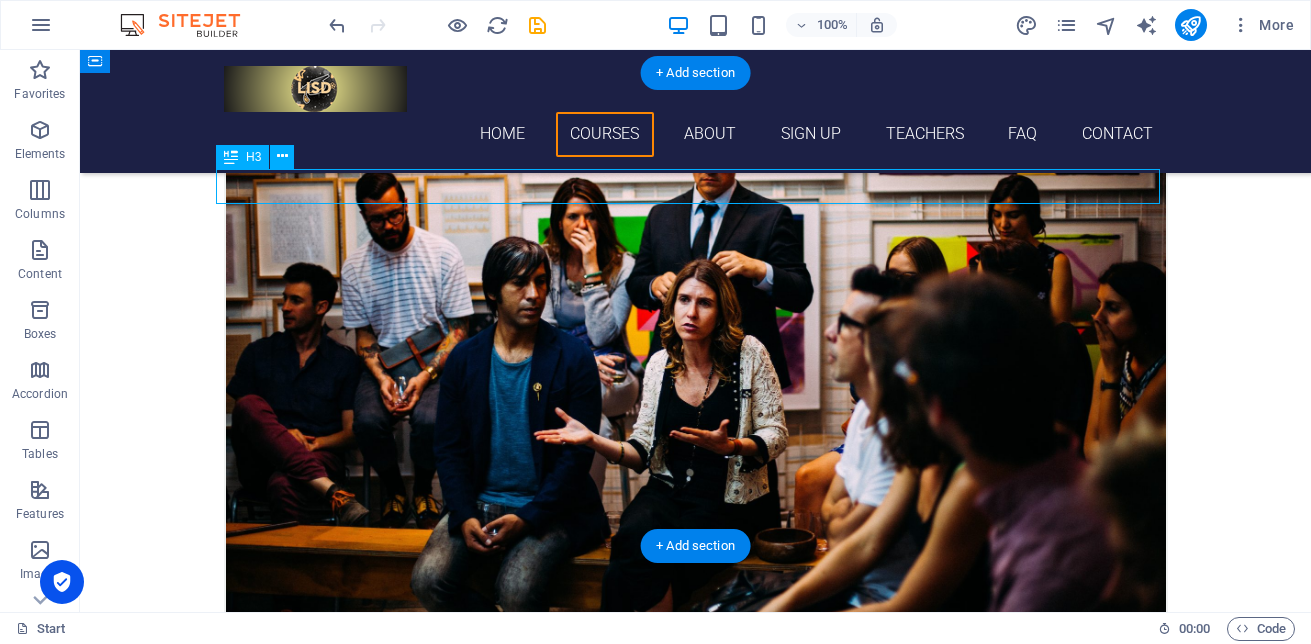 click on "Language School" at bounding box center (696, 2915) 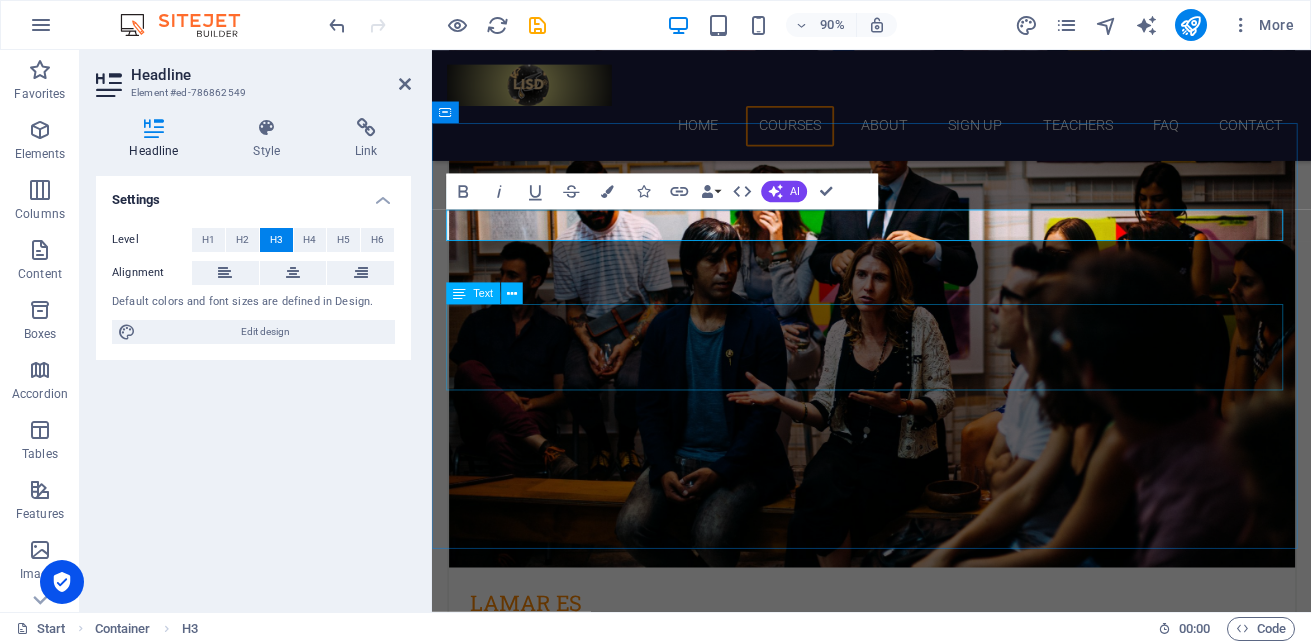 click on "Lorem ipsum dolor sit amet, consetetur sadipscing elitr, sed diam nonumy eirmod tempor invidunt ut labore et dolore magna aliquyam erat, sed diam voluptua. At vero eos et accusam et [PERSON_NAME] duo [PERSON_NAME] et ea rebum. Stet clita kasd gubergren, no sea takimata sanctus est Lorem ipsum dolor sit amet. Lorem ipsum dolor sit amet, consetetur sadipscing elitr, sed diam nonumy eirmod tempor invidunt ut labore et dolore magna aliquyam erat, sed diam voluptua. At vero eos et accusam et [PERSON_NAME] duo [PERSON_NAME]." at bounding box center (921, 3094) 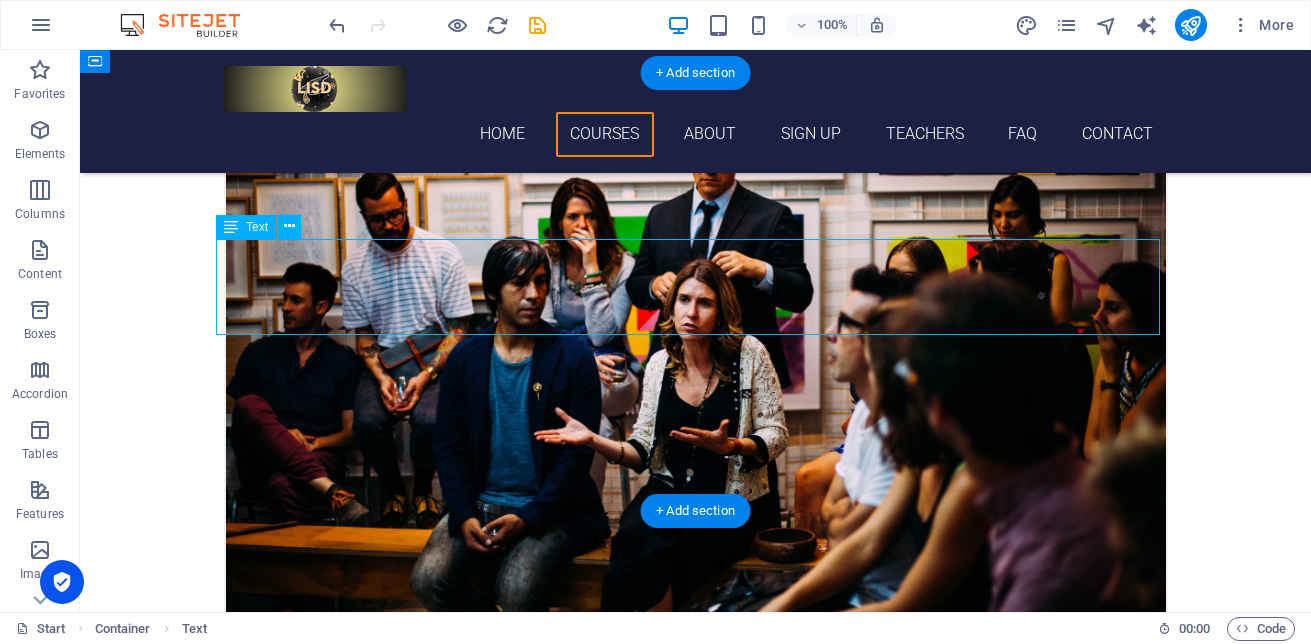 click on "Lorem ipsum dolor sit amet, consetetur sadipscing elitr, sed diam nonumy eirmod tempor invidunt ut labore et dolore magna aliquyam erat, sed diam voluptua. At vero eos et accusam et [PERSON_NAME] duo [PERSON_NAME] et ea rebum. Stet clita kasd gubergren, no sea takimata sanctus est Lorem ipsum dolor sit amet. Lorem ipsum dolor sit amet, consetetur sadipscing elitr, sed diam nonumy eirmod tempor invidunt ut labore et dolore magna aliquyam erat, sed diam voluptua. At vero eos et accusam et [PERSON_NAME] duo [PERSON_NAME]." at bounding box center [696, 3028] 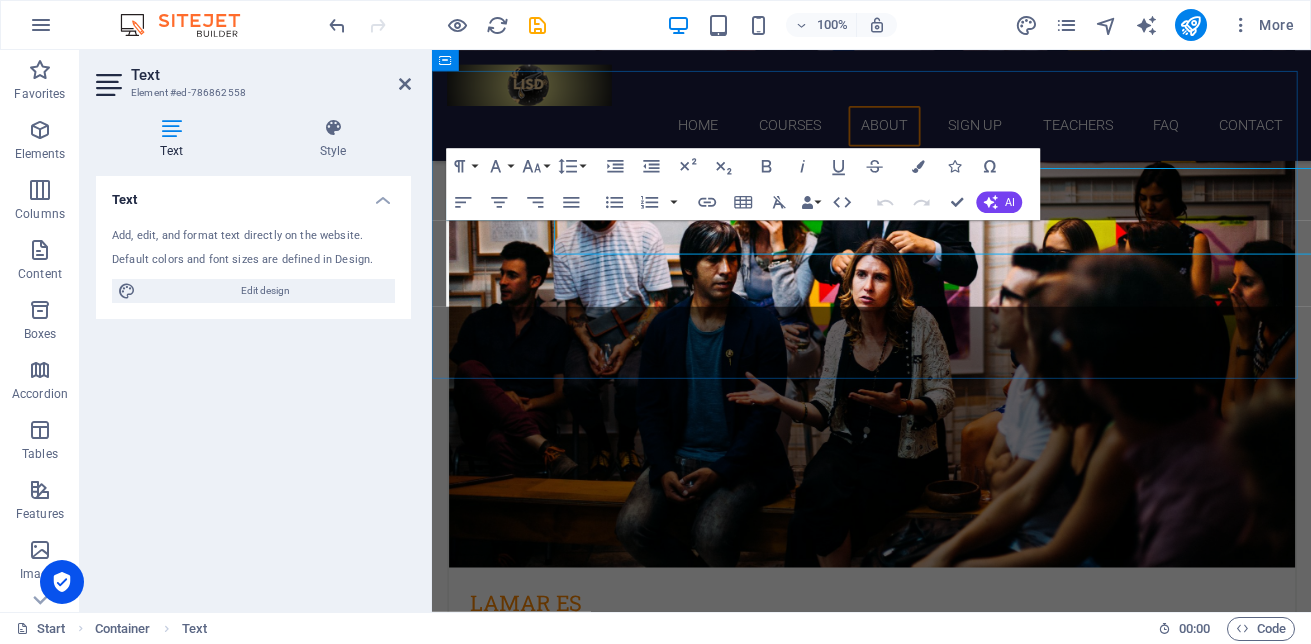 scroll, scrollTop: 2468, scrollLeft: 0, axis: vertical 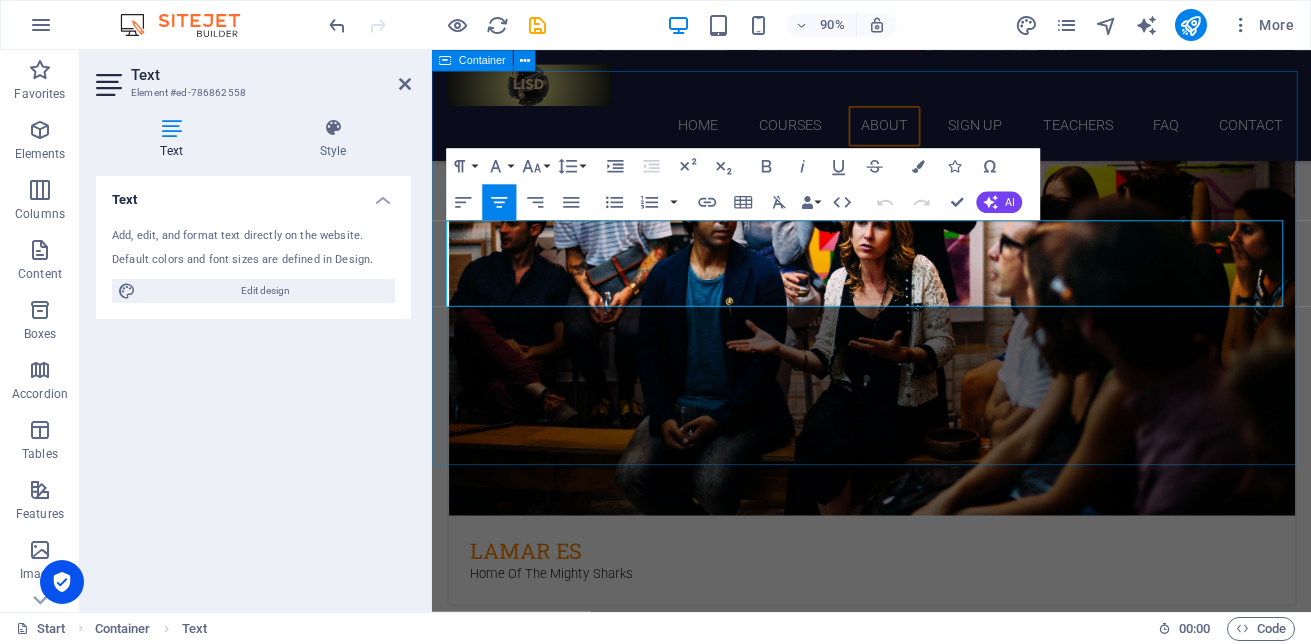 drag, startPoint x: 1336, startPoint y: 318, endPoint x: 847, endPoint y: 274, distance: 490.97556 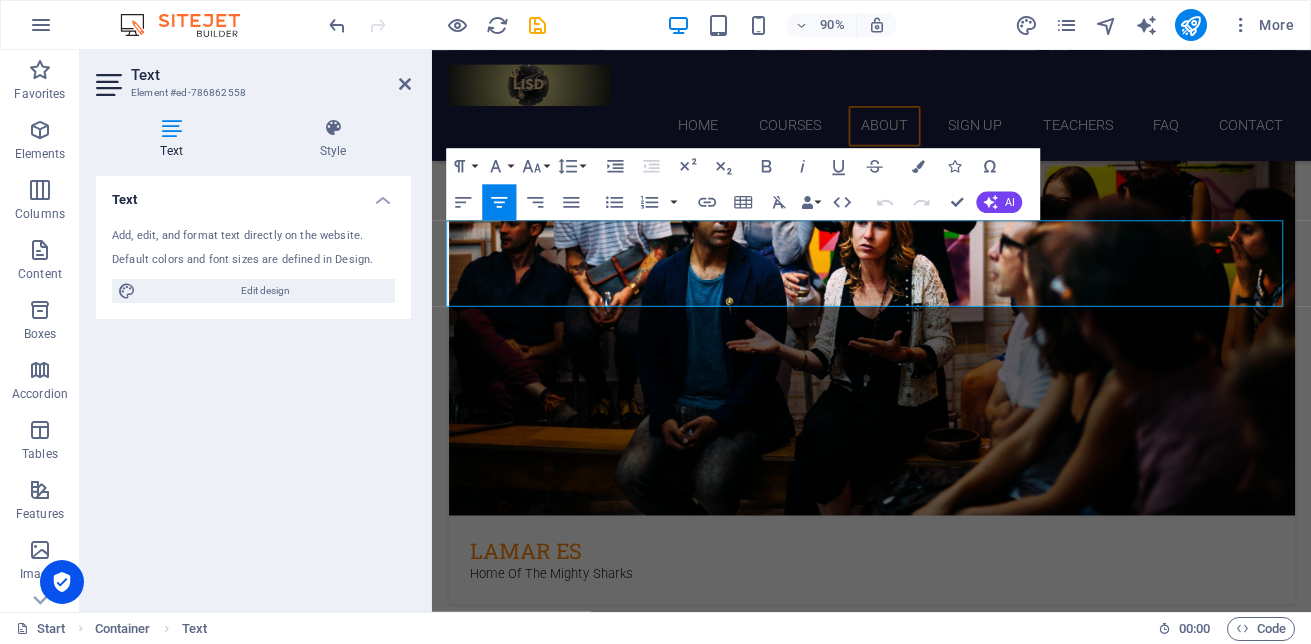 type 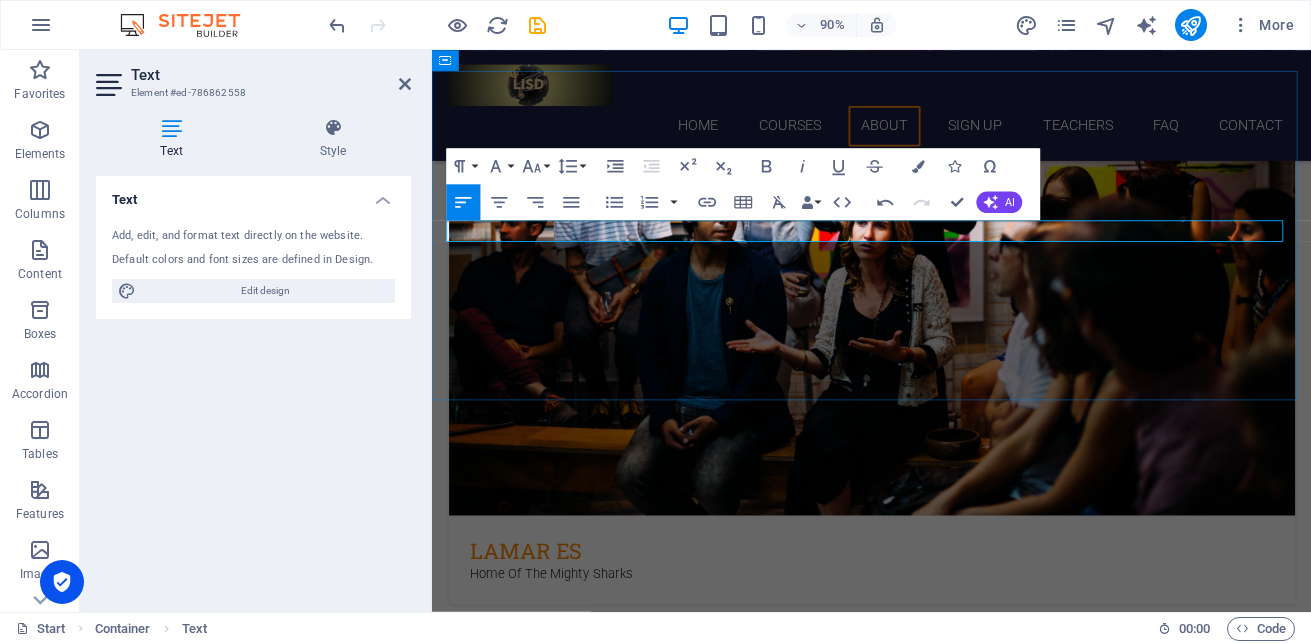 click on "[PERSON_NAME] ISD offer a variety of services and courses for your students to make sure they have the best experience" at bounding box center (921, 2953) 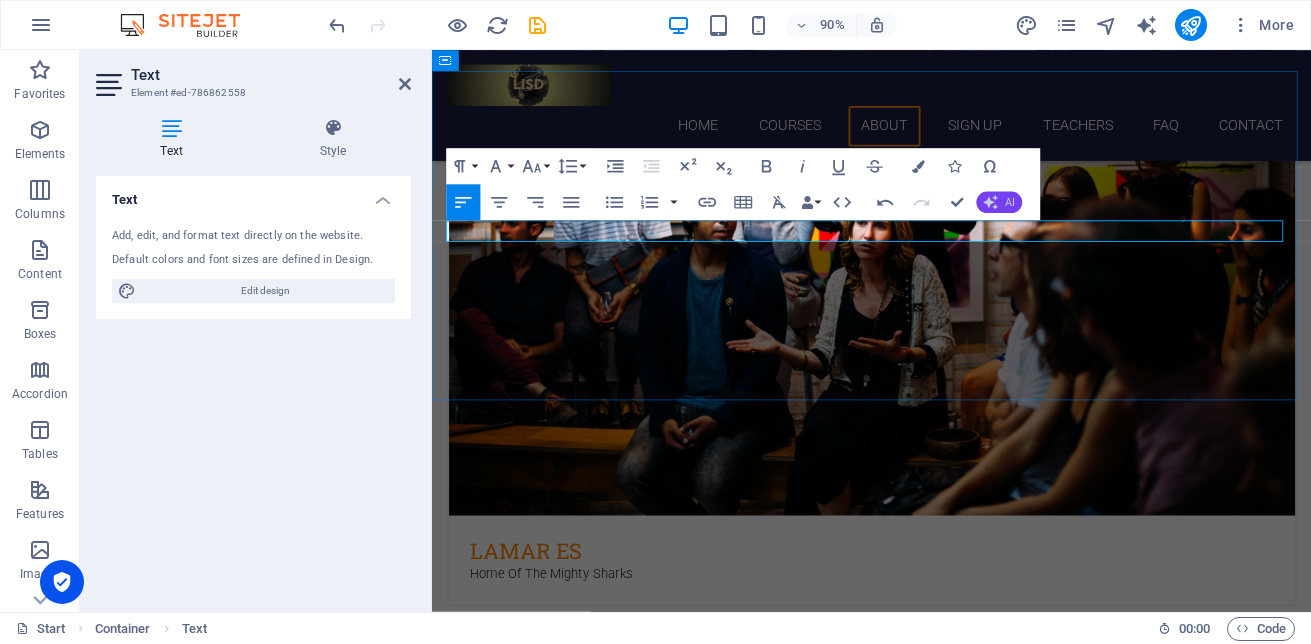 drag, startPoint x: 726, startPoint y: 203, endPoint x: 1014, endPoint y: 199, distance: 288.02777 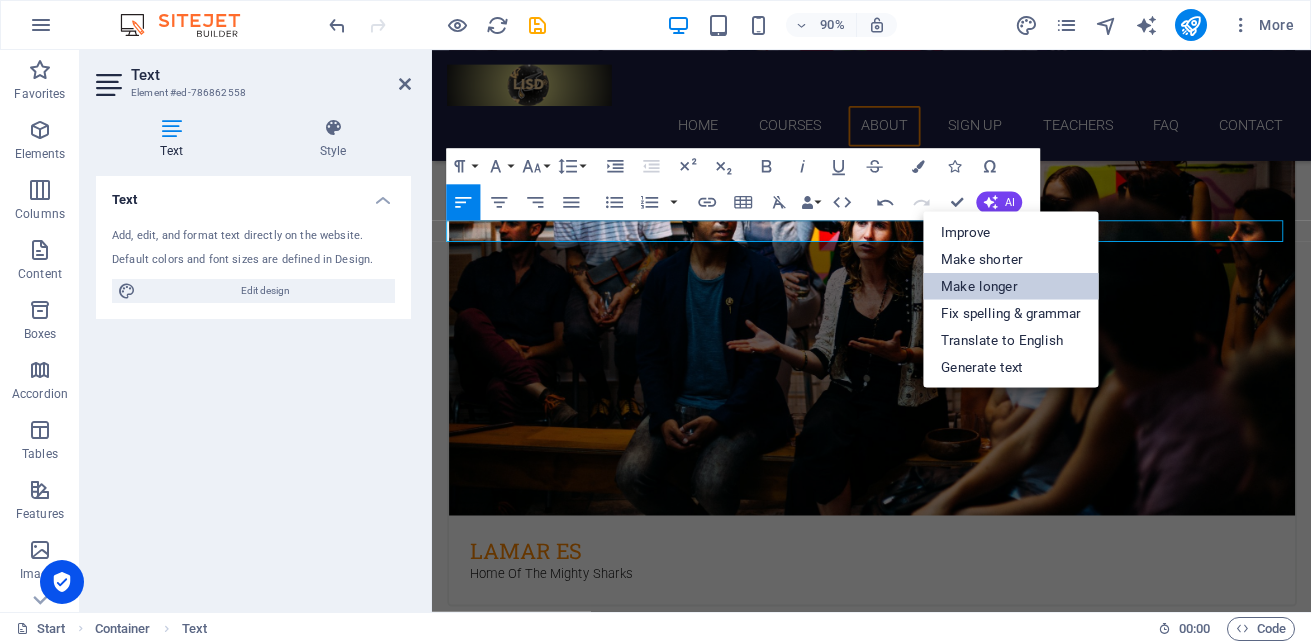 click on "Make longer" at bounding box center [1011, 285] 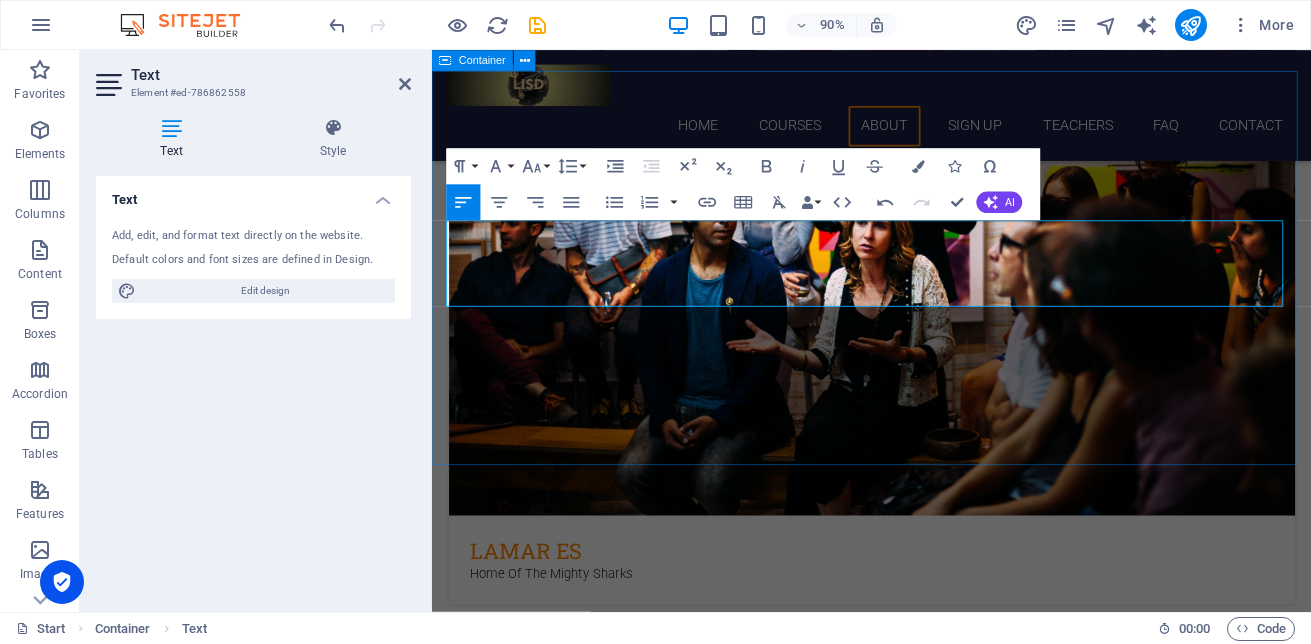 click on "About  [DOMAIN_NAME] [PERSON_NAME] Independent School District (ISD) offers an extensive array of services and courses designed to provide your students with the most enriching educational experience possible. Our commitment to excellence ensures that every student has access to a diverse selection of programs that cater to their unique interests and learning needs. We strive to create an environment that fosters growth, creativity, and academic achievement, allowing each student to thrive. get in touch" at bounding box center [920, 2994] 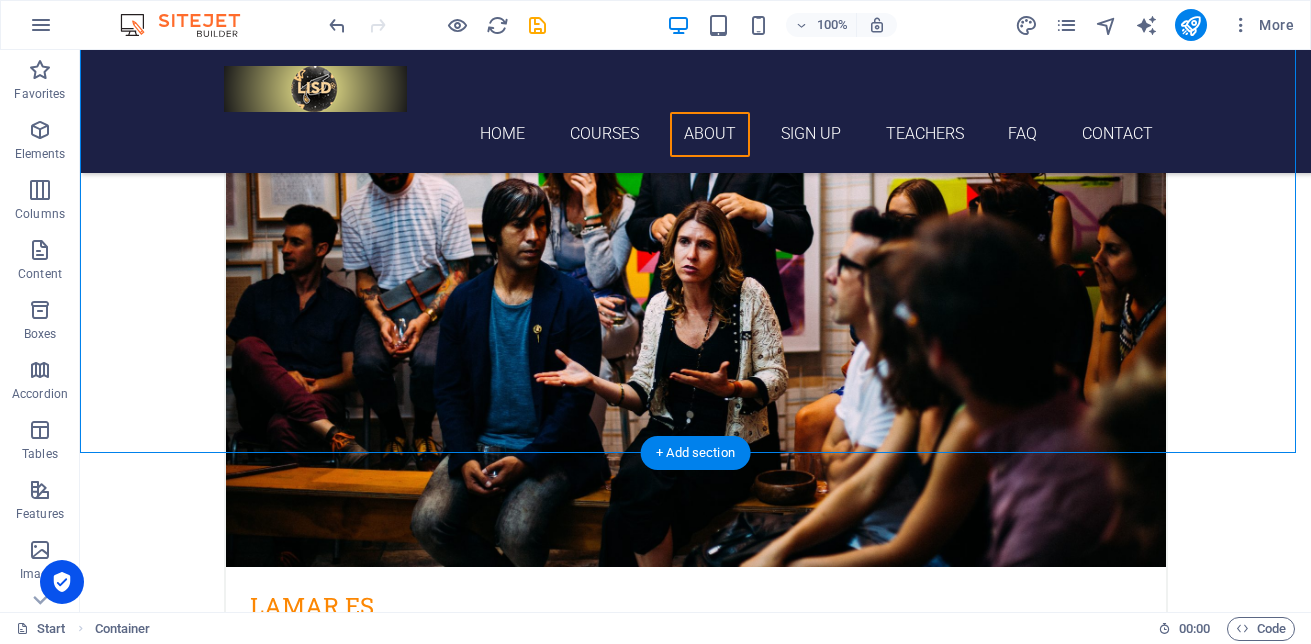 click at bounding box center [695, 3296] 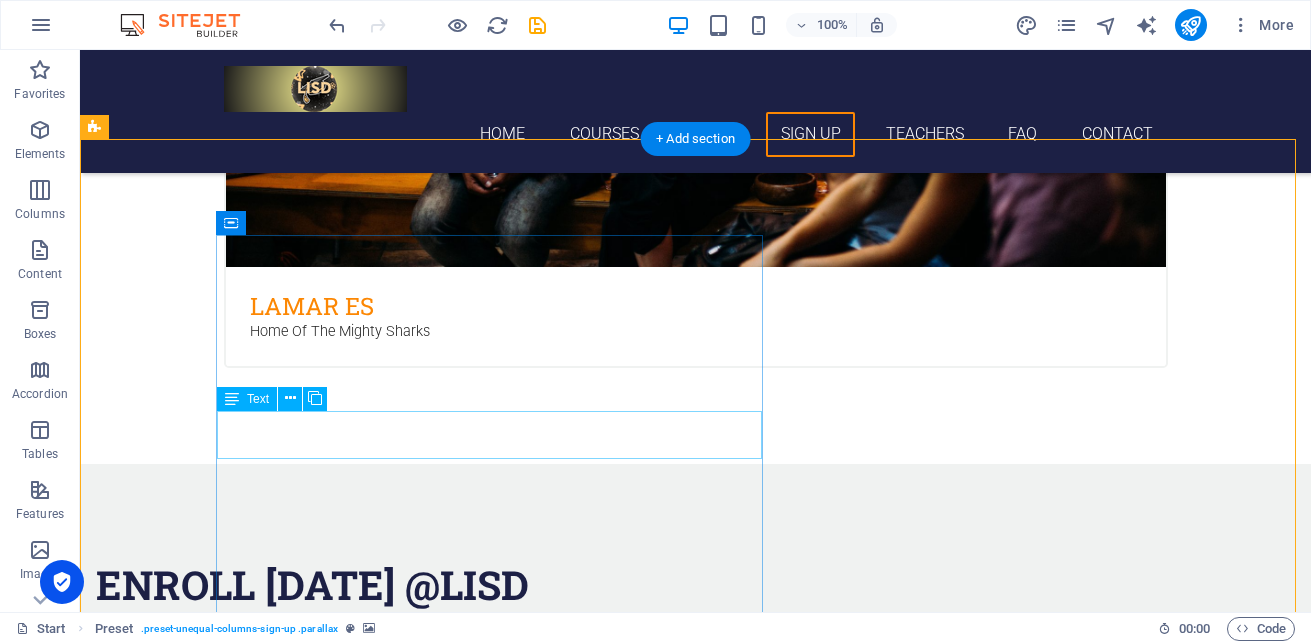 scroll, scrollTop: 2968, scrollLeft: 0, axis: vertical 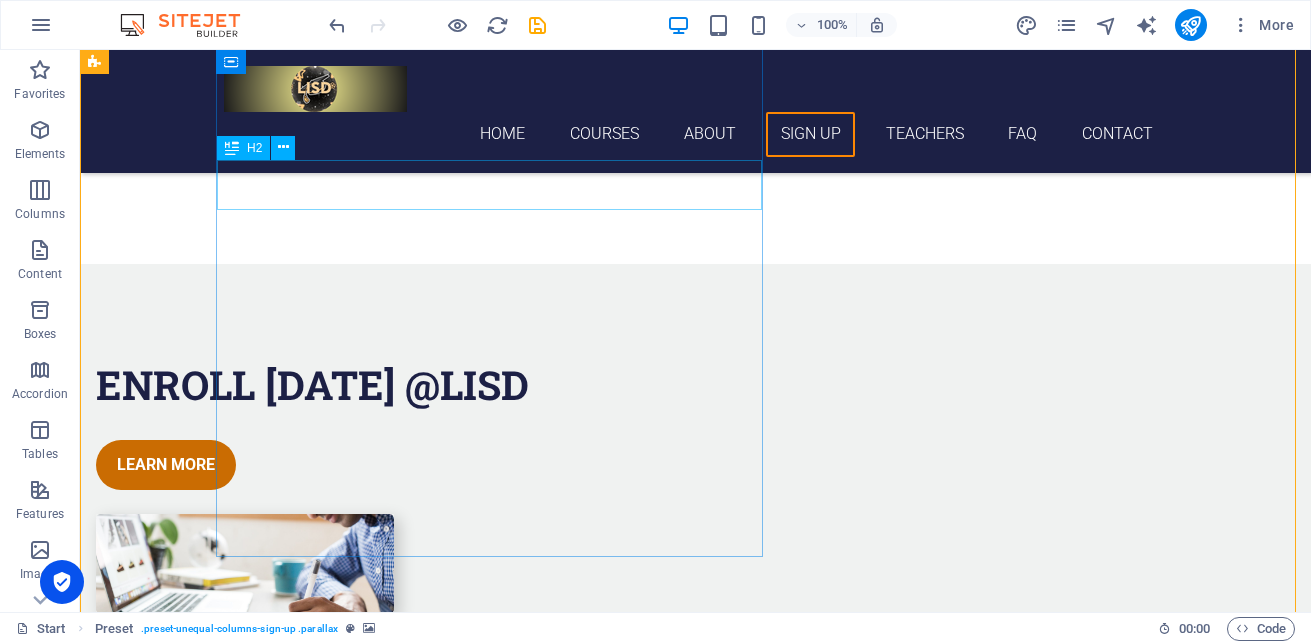 click on "Get 1 Course for free" at bounding box center (568, 3435) 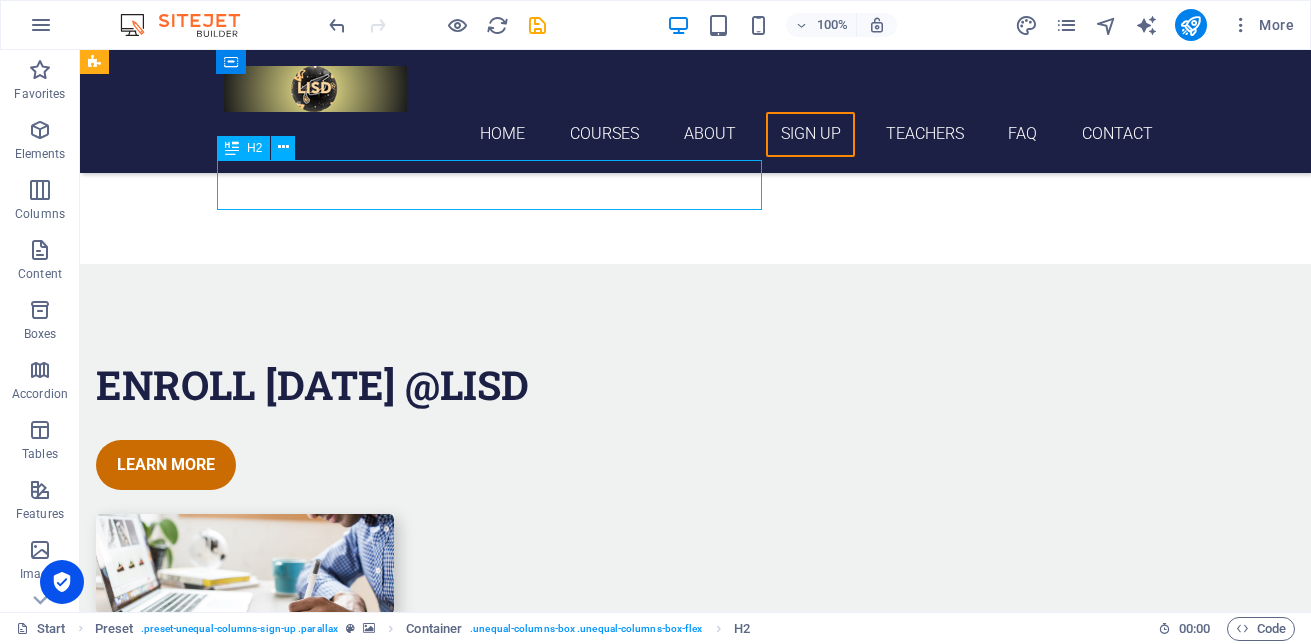 click on "Get 1 Course for free" at bounding box center [568, 3435] 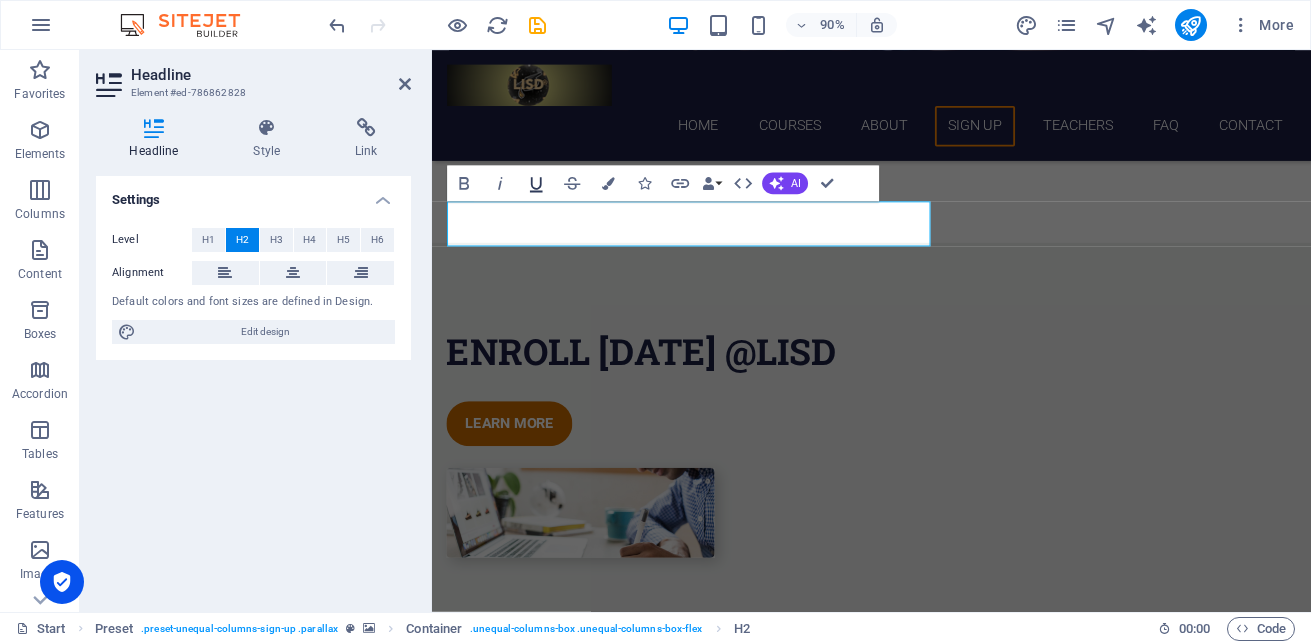 type 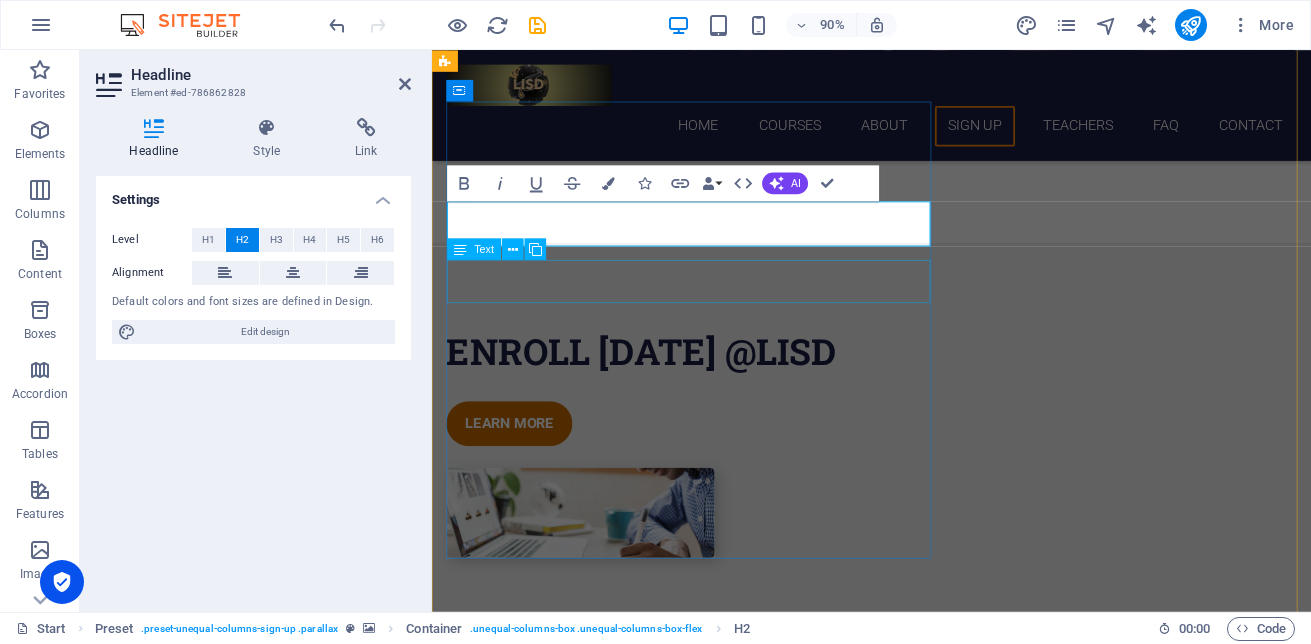 click on "Lorem ipsum dolor sit amet, consectetur adipisicing elit. Laborum irumd deleniti, obcaecati eum vitae esletoi dolorum elso numquam." at bounding box center [920, 3549] 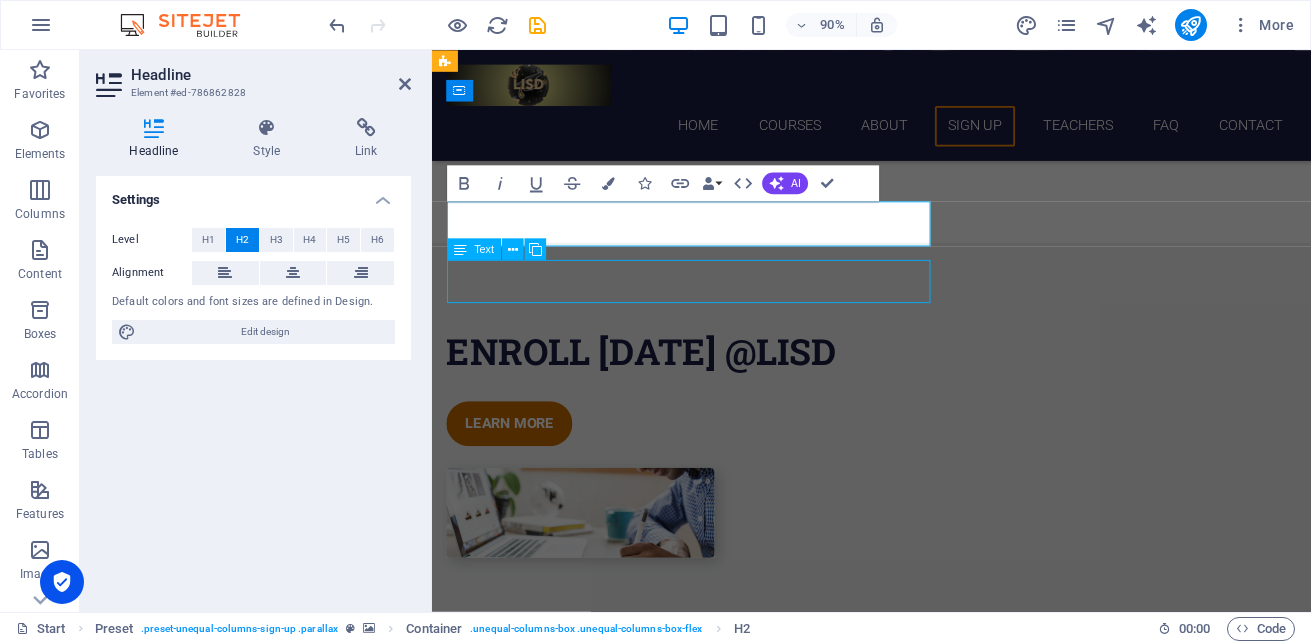 click on "Lorem ipsum dolor sit amet, consectetur adipisicing elit. Laborum irumd deleniti, obcaecati eum vitae esletoi dolorum elso numquam." at bounding box center [920, 3549] 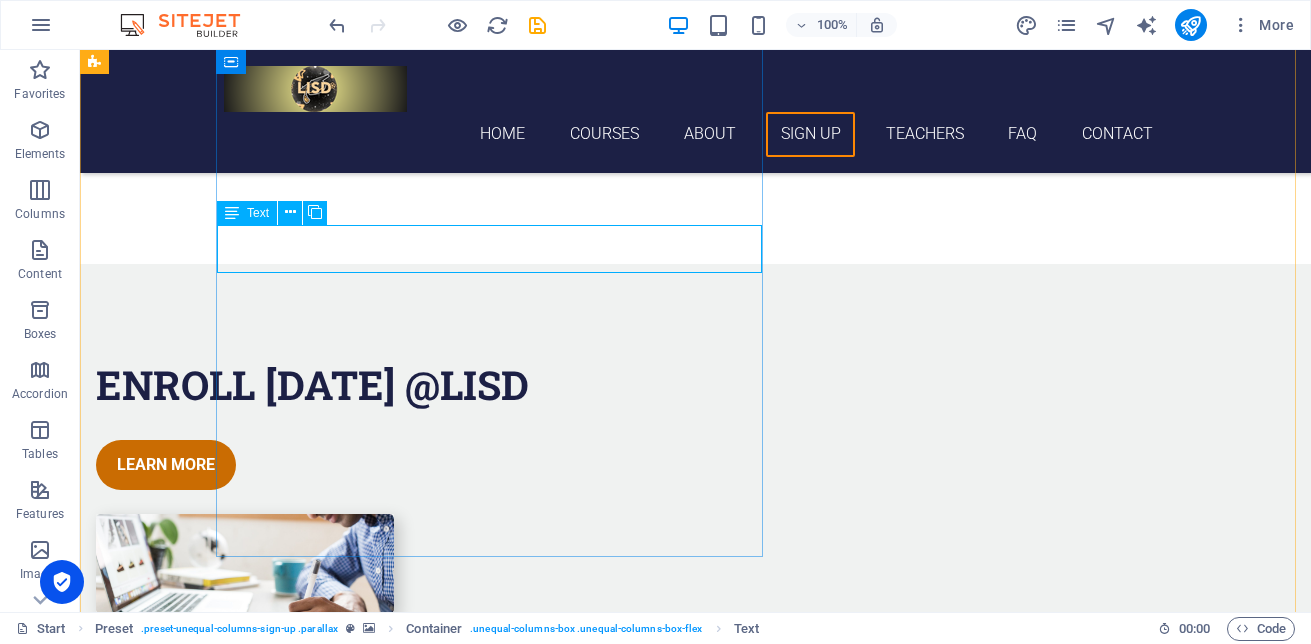 click on "Lorem ipsum dolor sit amet, consectetur adipisicing elit. Laborum irumd deleniti, obcaecati eum vitae esletoi dolorum elso numquam." at bounding box center (568, 3487) 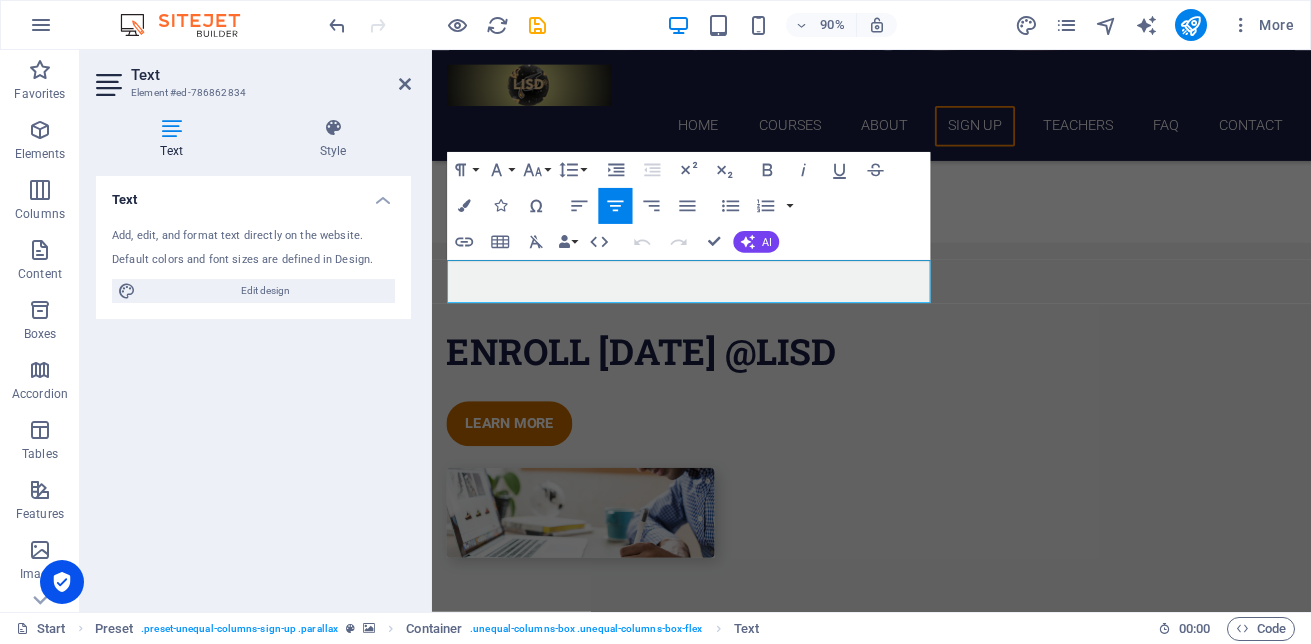 drag, startPoint x: 944, startPoint y: 322, endPoint x: 430, endPoint y: 311, distance: 514.1177 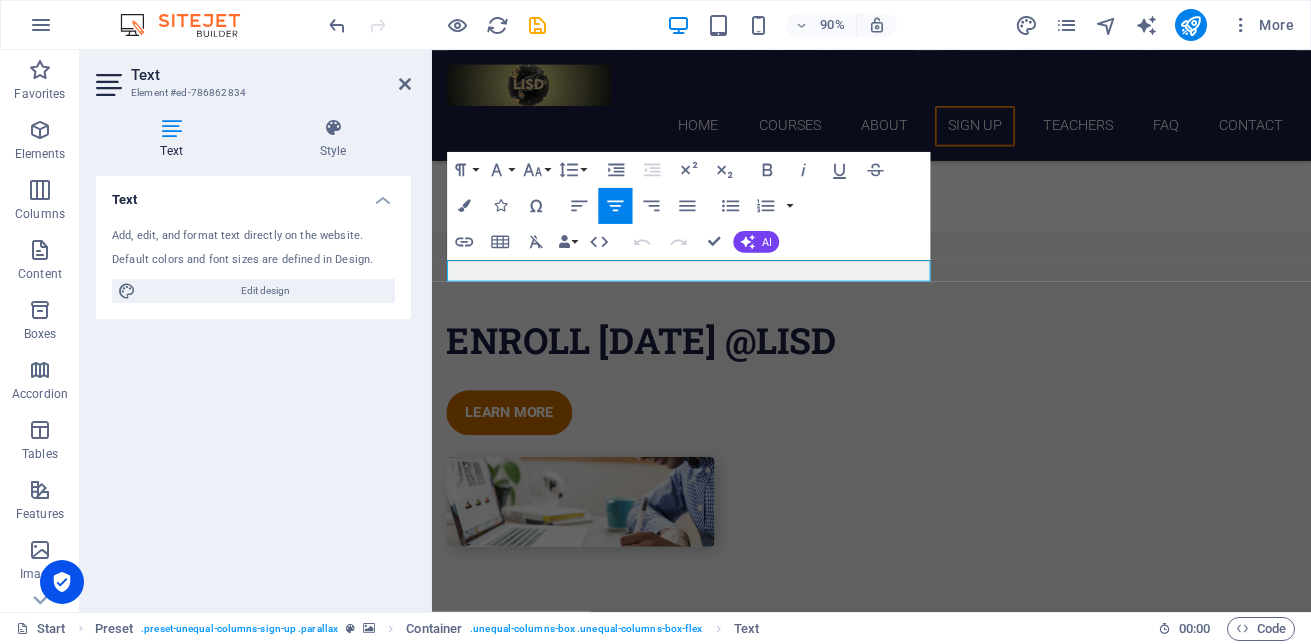 type 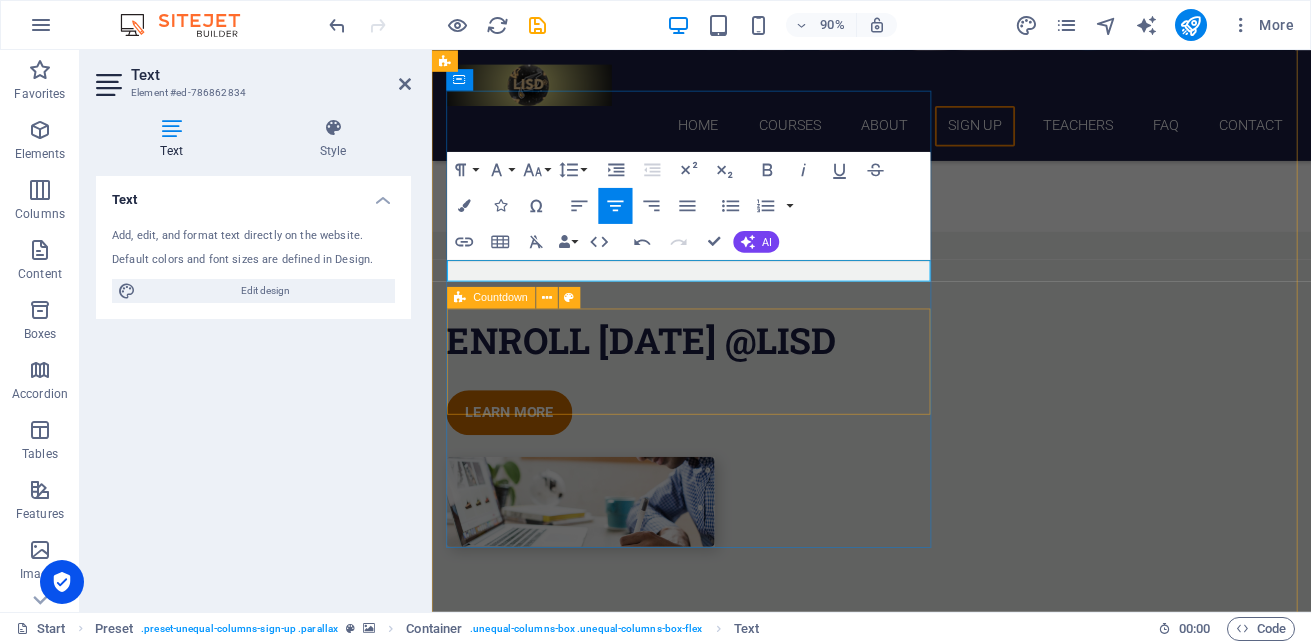 click on "0 Days" at bounding box center [561, 3638] 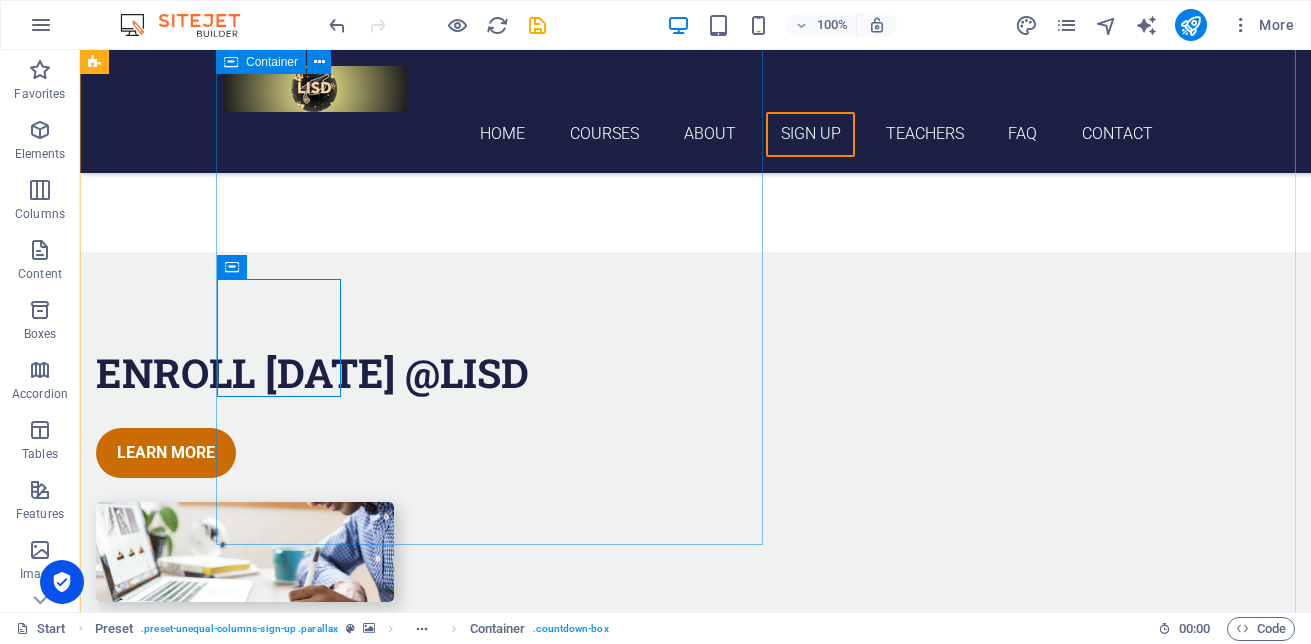 click on "Enroll Here [PERSON_NAME] ISD 0 Days 0 Hours 0 Minutes 0 Seconds" at bounding box center [568, 3718] 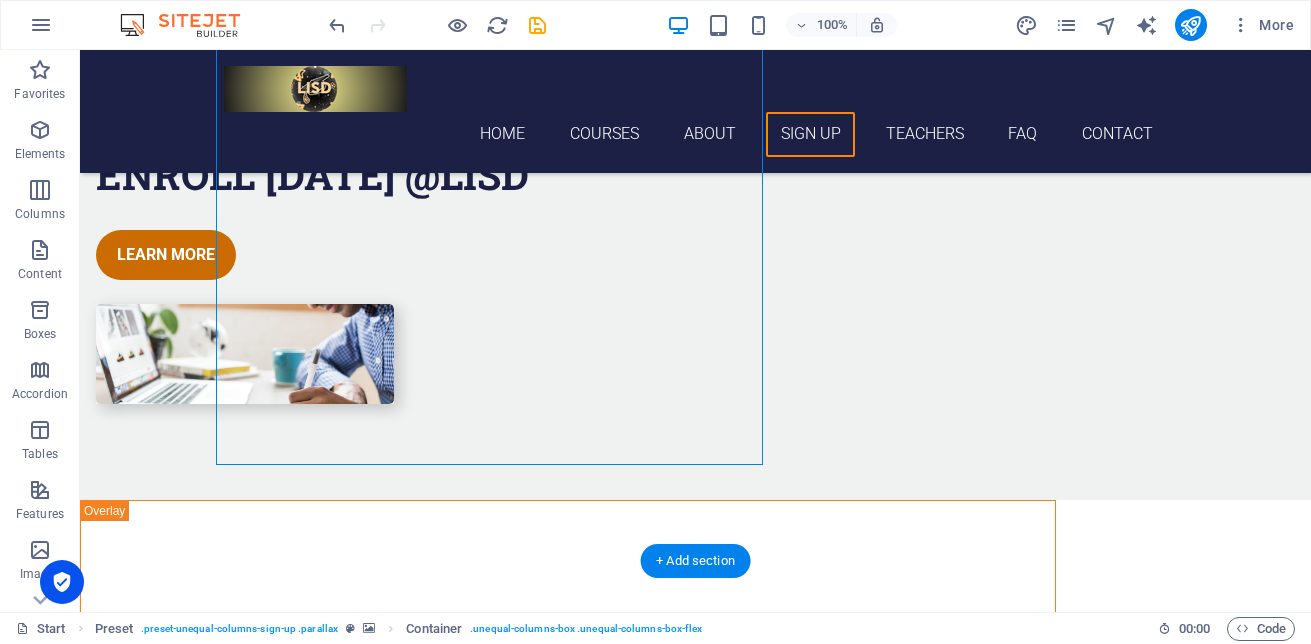 scroll, scrollTop: 3180, scrollLeft: 0, axis: vertical 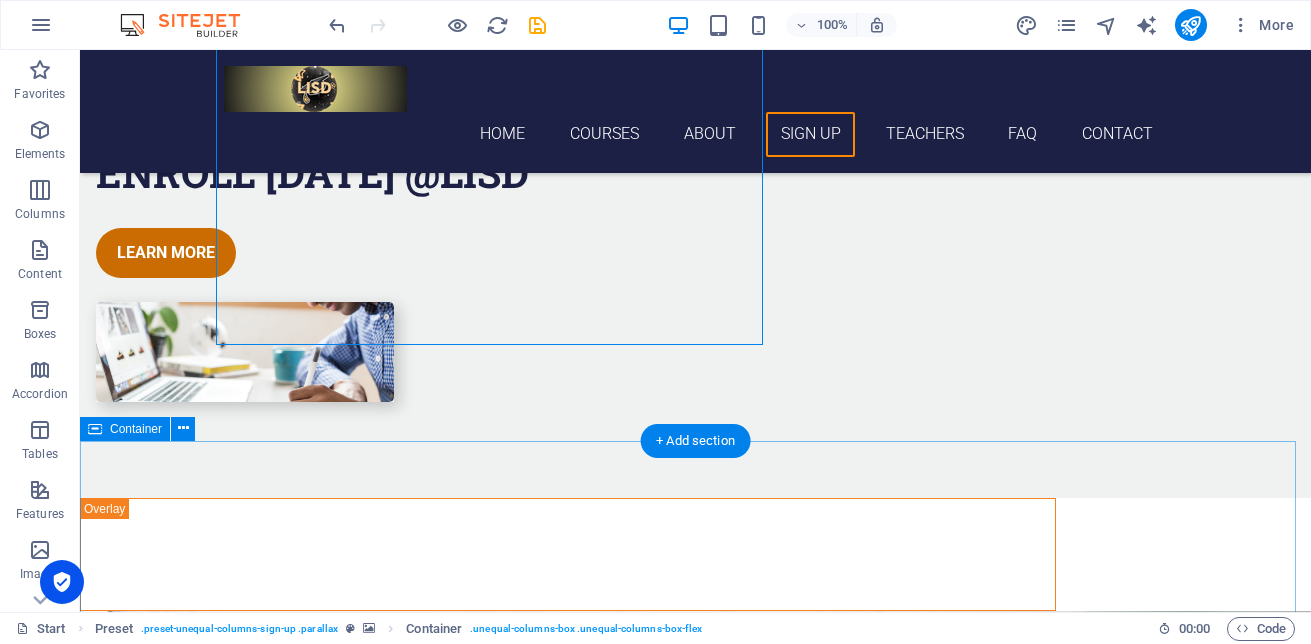 click on "learn from natives Our Teachers [PERSON_NAME] & Spanish Jordan Portuguese & Spanish [PERSON_NAME] Italian & [PERSON_NAME] & Danish Maya French & Spanish" at bounding box center (695, 5447) 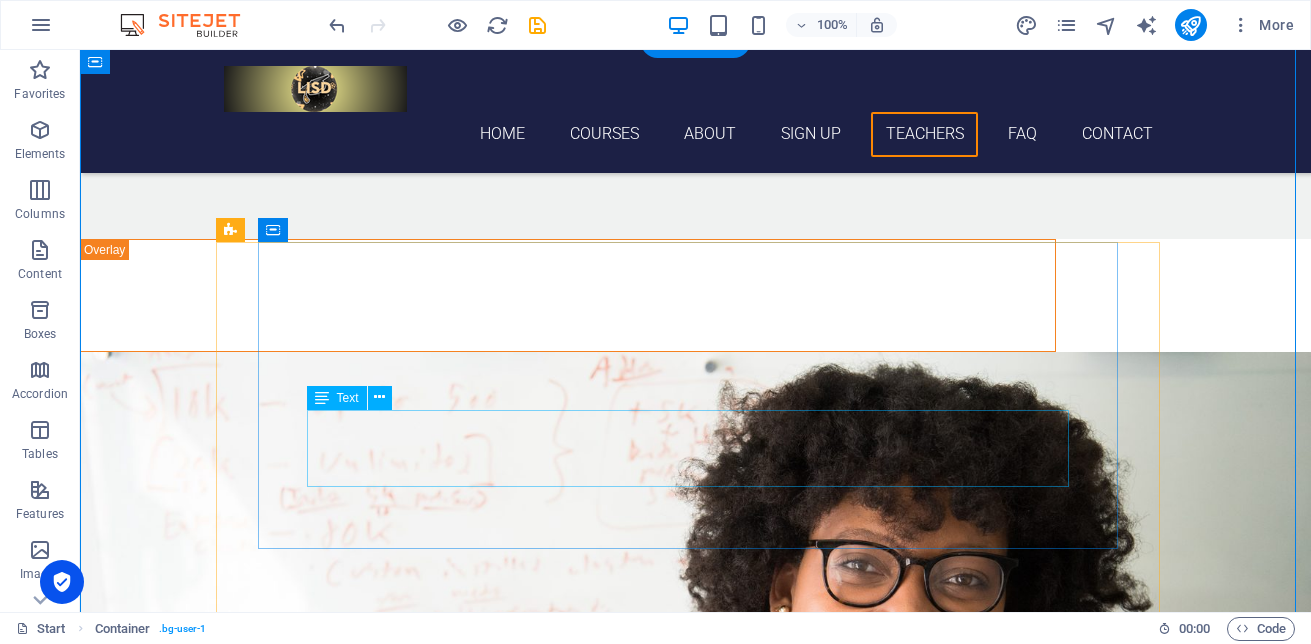 scroll, scrollTop: 3580, scrollLeft: 0, axis: vertical 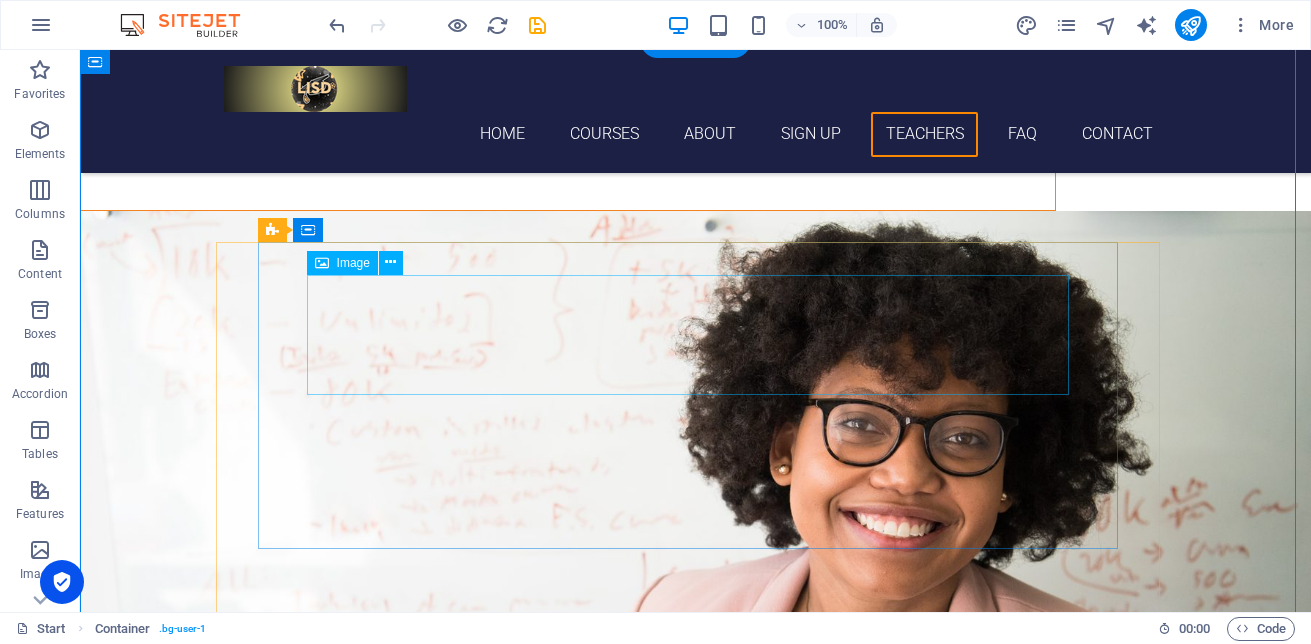 click at bounding box center [695, 4312] 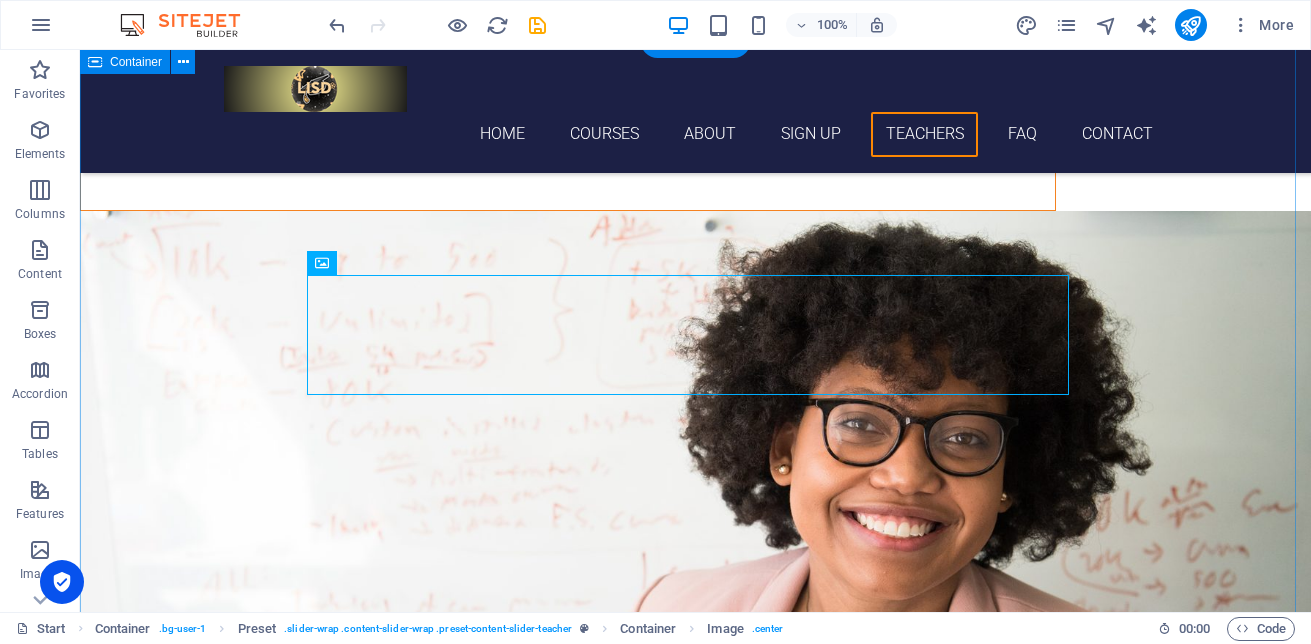 click on "learn from natives Our Teachers [PERSON_NAME] & Spanish Jordan Portuguese & Spanish [PERSON_NAME] Italian & [PERSON_NAME] & Danish Maya French & Spanish" at bounding box center (695, 5047) 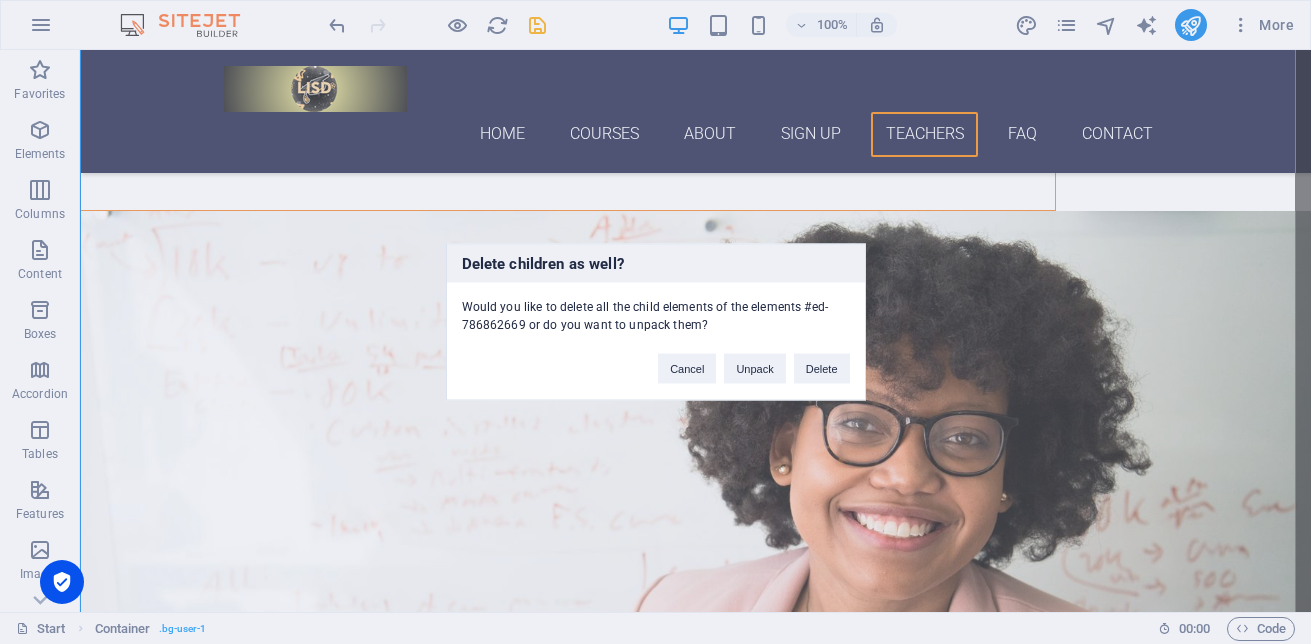 type 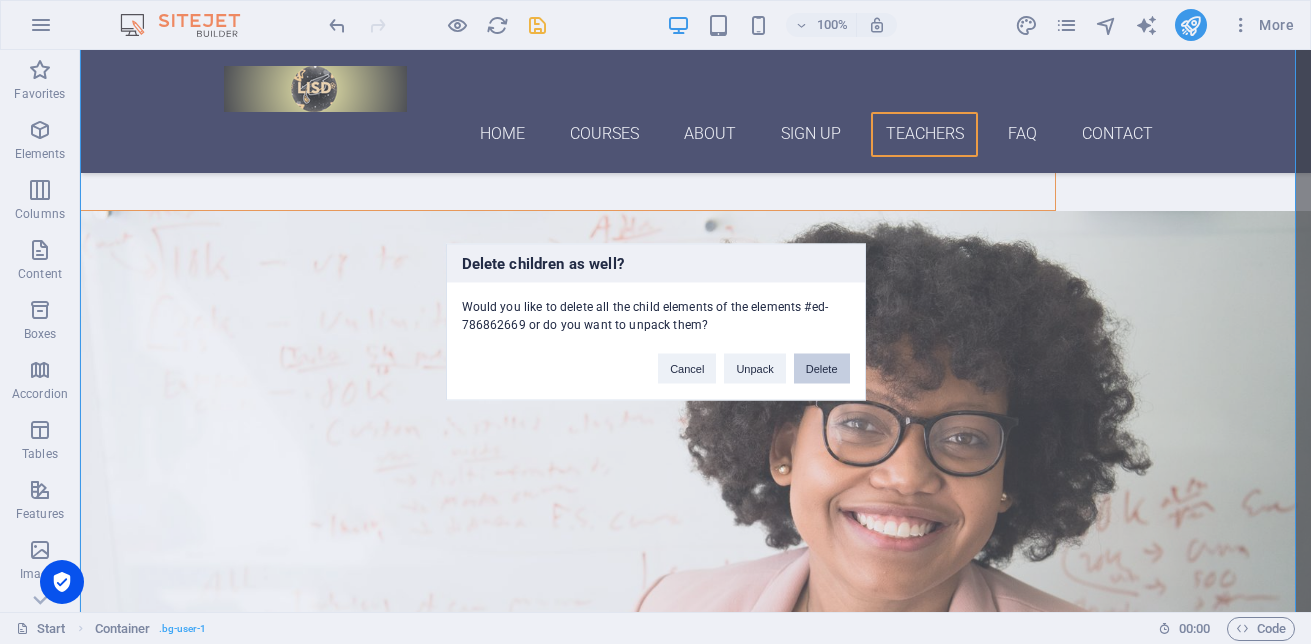 drag, startPoint x: 823, startPoint y: 363, endPoint x: 725, endPoint y: 308, distance: 112.37882 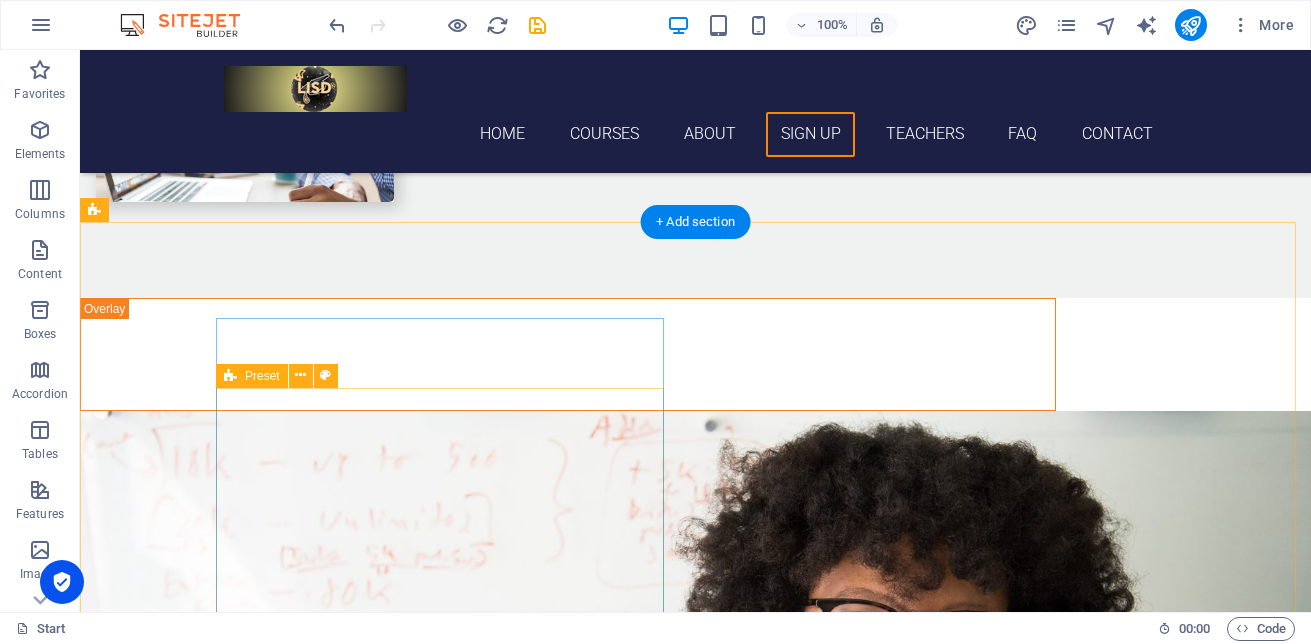 scroll, scrollTop: 3480, scrollLeft: 0, axis: vertical 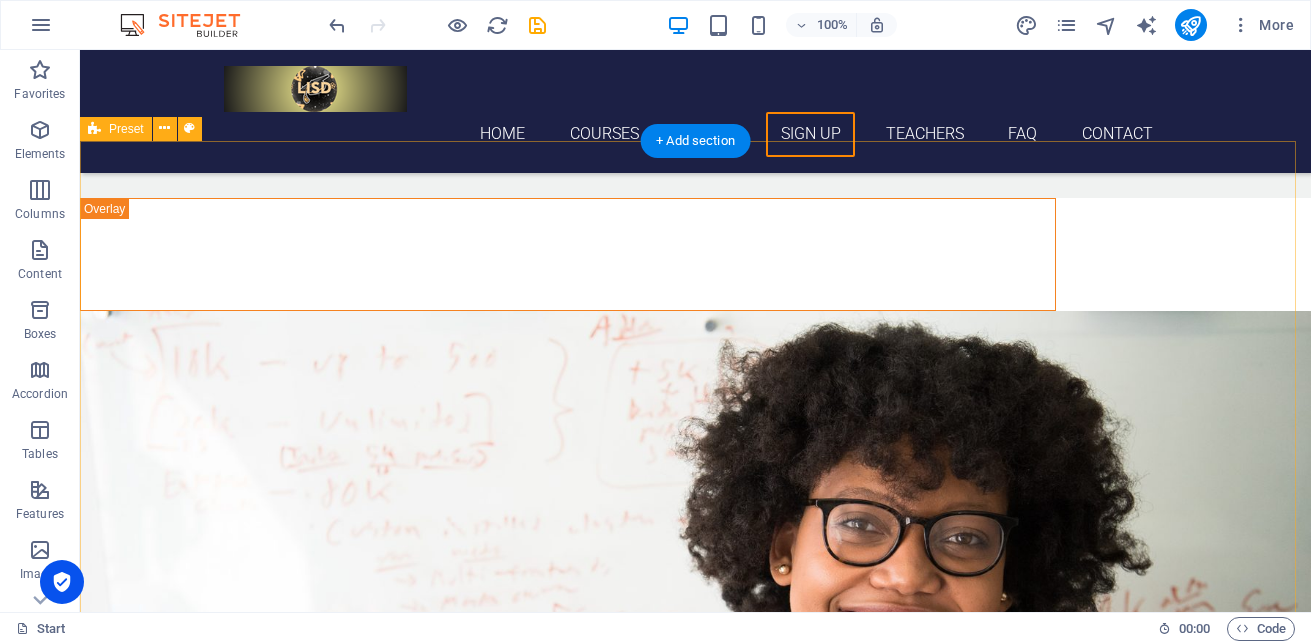 click on "FAQ Lorem ipsum dolor sit amet Lorem ipsum dolor sit amet, consectetur adipisicing elit. Maiores ipsum repellat minus nihil. [PERSON_NAME], [PERSON_NAME], nam dignissimos ea repudiandae minima voluptatum magni pariatur possimus quia accusamus harum facilis corporis animi nisi. Enim, pariatur, impedit quia repellat harum. Harum facilis corporis animi Lorem ipsum dolor sit amet, consectetur adipisicing elit. Maiores ipsum repellat minus nihil. [PERSON_NAME], [PERSON_NAME], nam dignissimos ea repudiandae minima voluptatum magni pariatur possimus quia accusamus harum facilis corporis animi nisi. Enim, pariatur, impedit quia repellat harum. Enim pariatur impedit quia Lorem ipsum dolor sit amet, consectetur adipisicing elit. Maiores ipsum repellat minus nihil. [PERSON_NAME], [PERSON_NAME], nam dignissimos ea repudiandae minima voluptatum magni pariatur possimus quia accusamus harum facilis corporis animi nisi. Enim, pariatur, impedit quia repellat harum. Labore delectus Kepudiandae" at bounding box center (695, 4645) 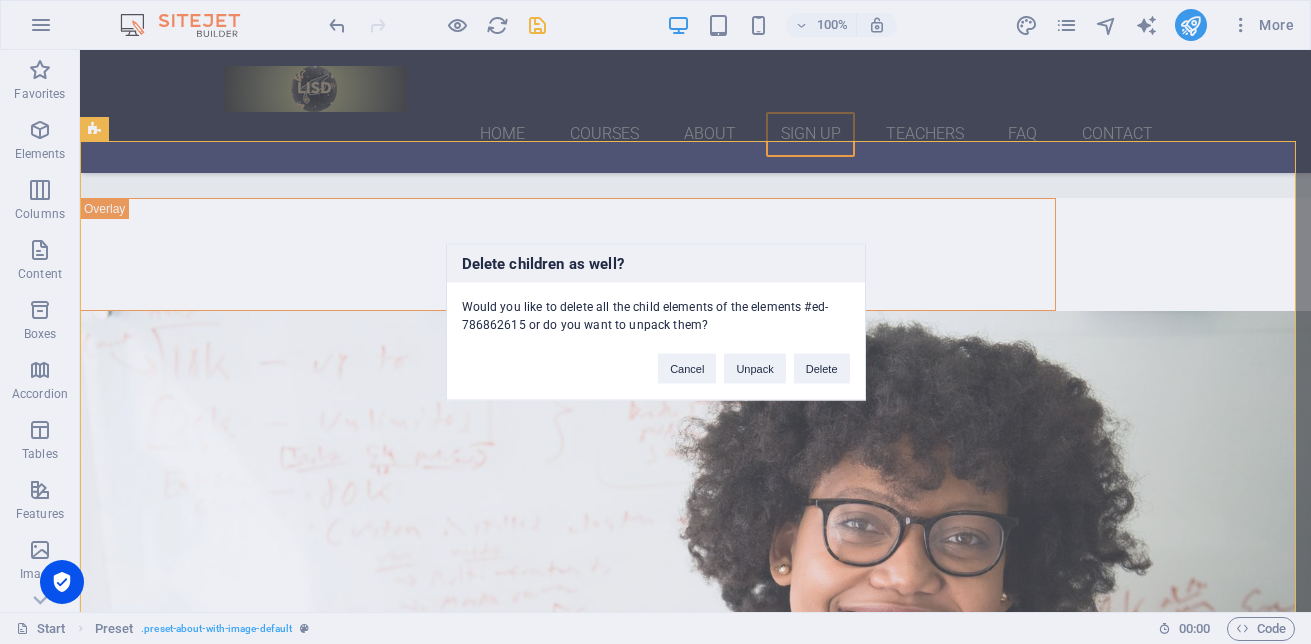 type 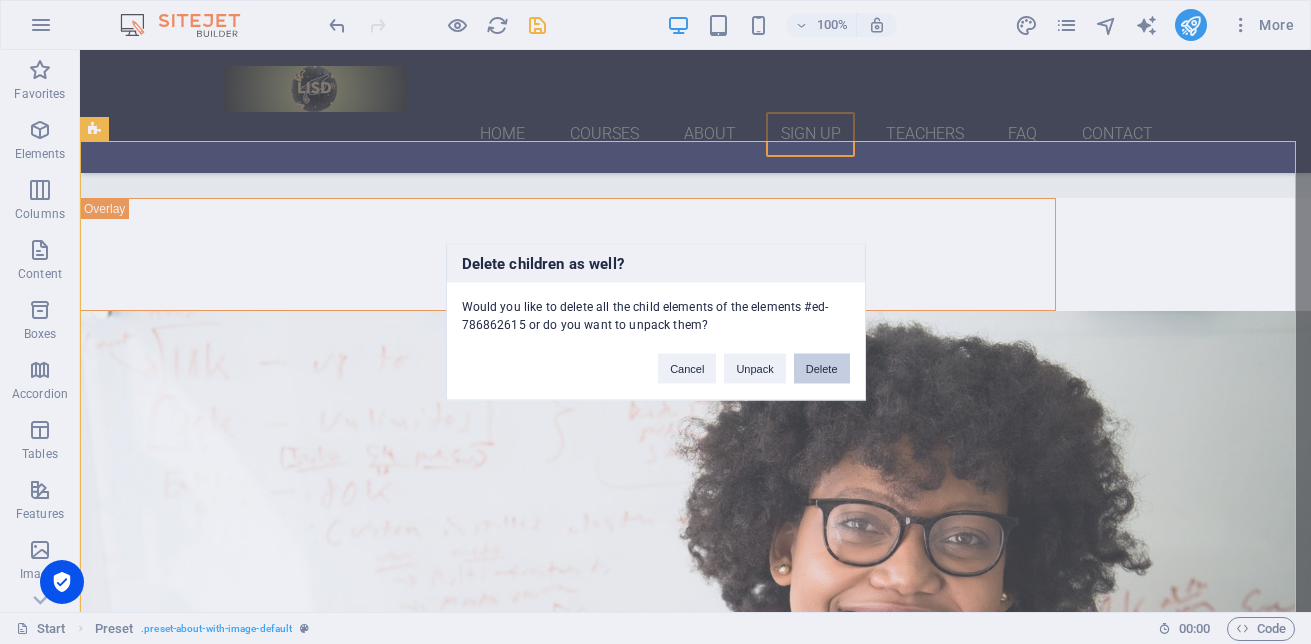 click on "Delete" at bounding box center (822, 369) 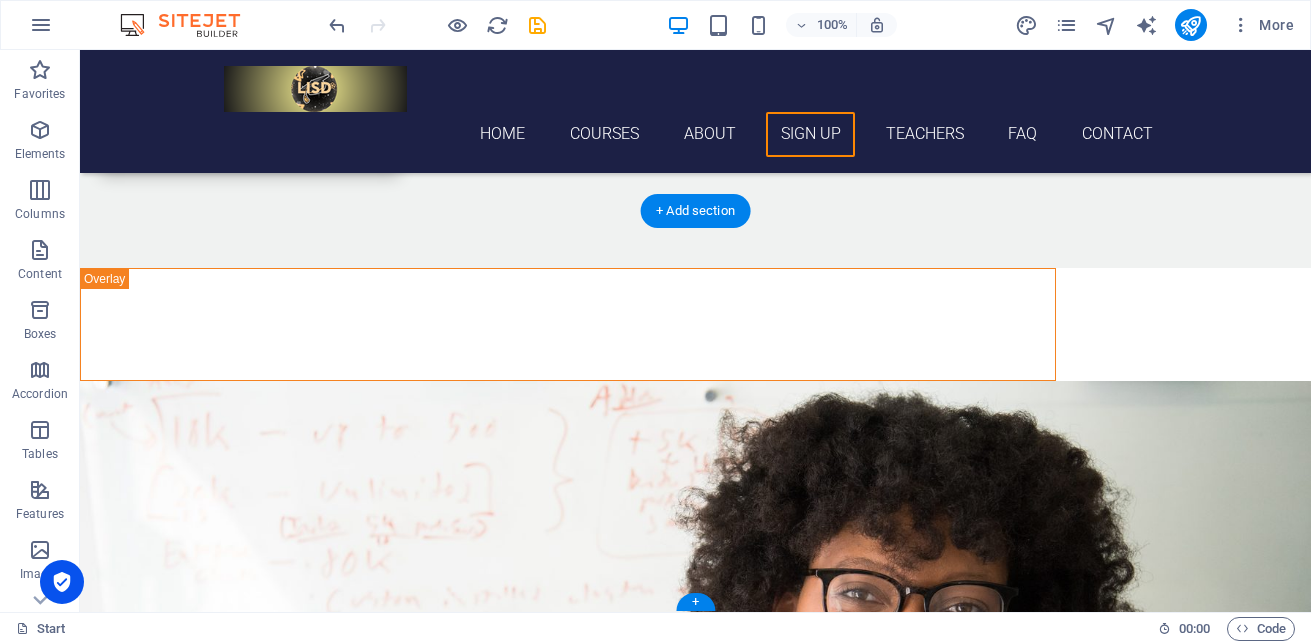 click at bounding box center [1004, -3160] 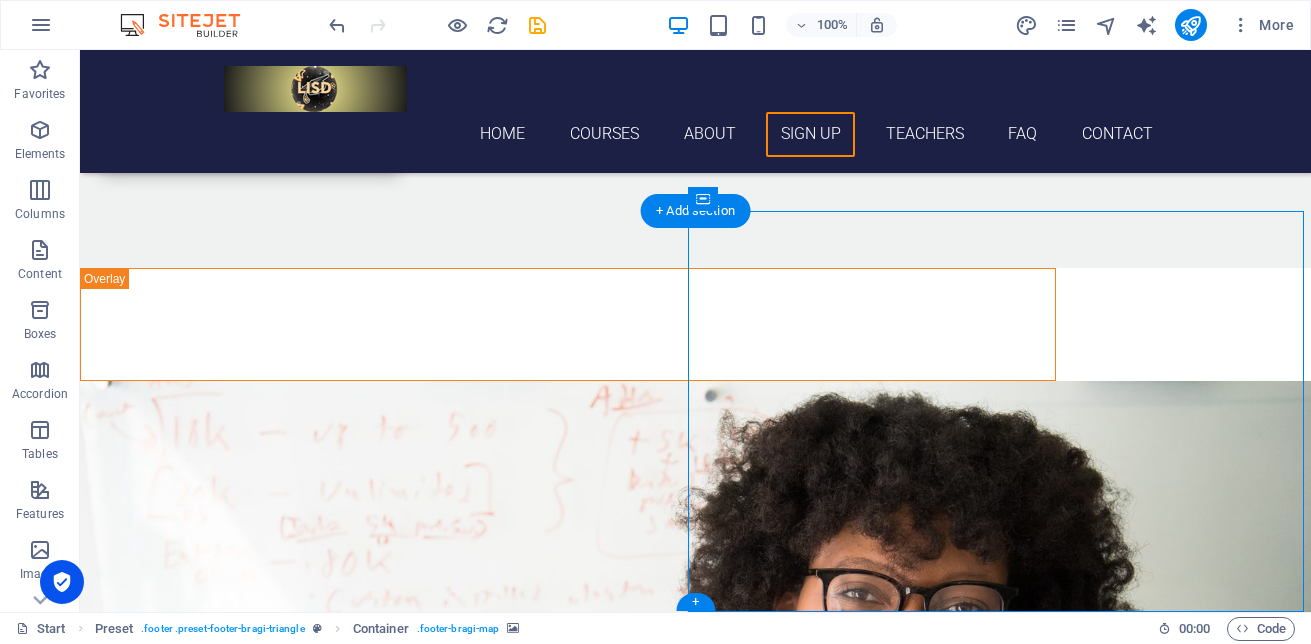 click at bounding box center (1004, -3160) 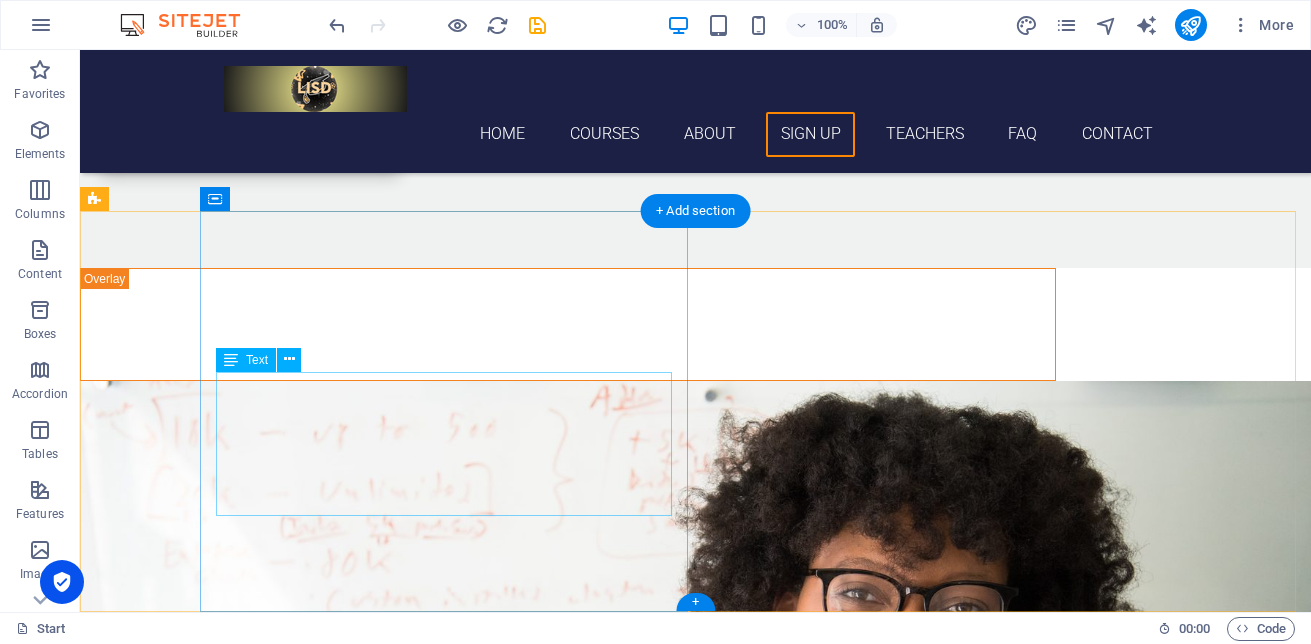 click on "[DOMAIN_NAME] [STREET_ADDRESS] +1-123-456-7890 [EMAIL_ADDRESS] Legal Notice  |  Privacy" at bounding box center [452, 4433] 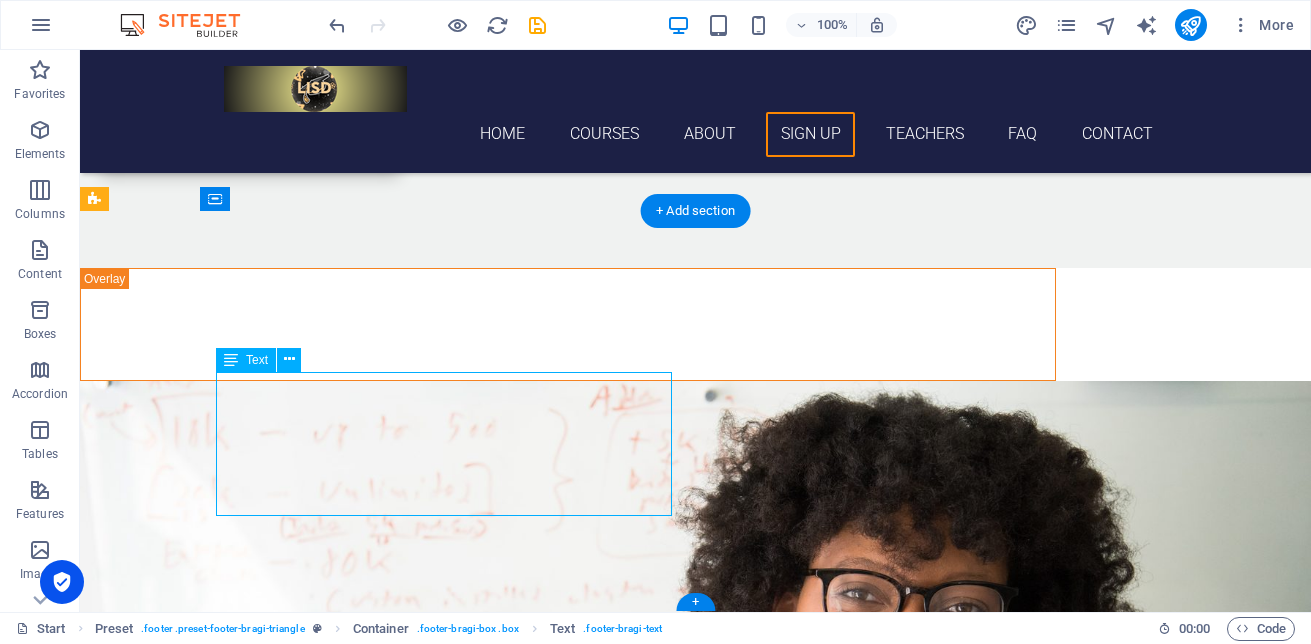 click on "[DOMAIN_NAME] [STREET_ADDRESS] +1-123-456-7890 [EMAIL_ADDRESS] Legal Notice  |  Privacy" at bounding box center (452, 4433) 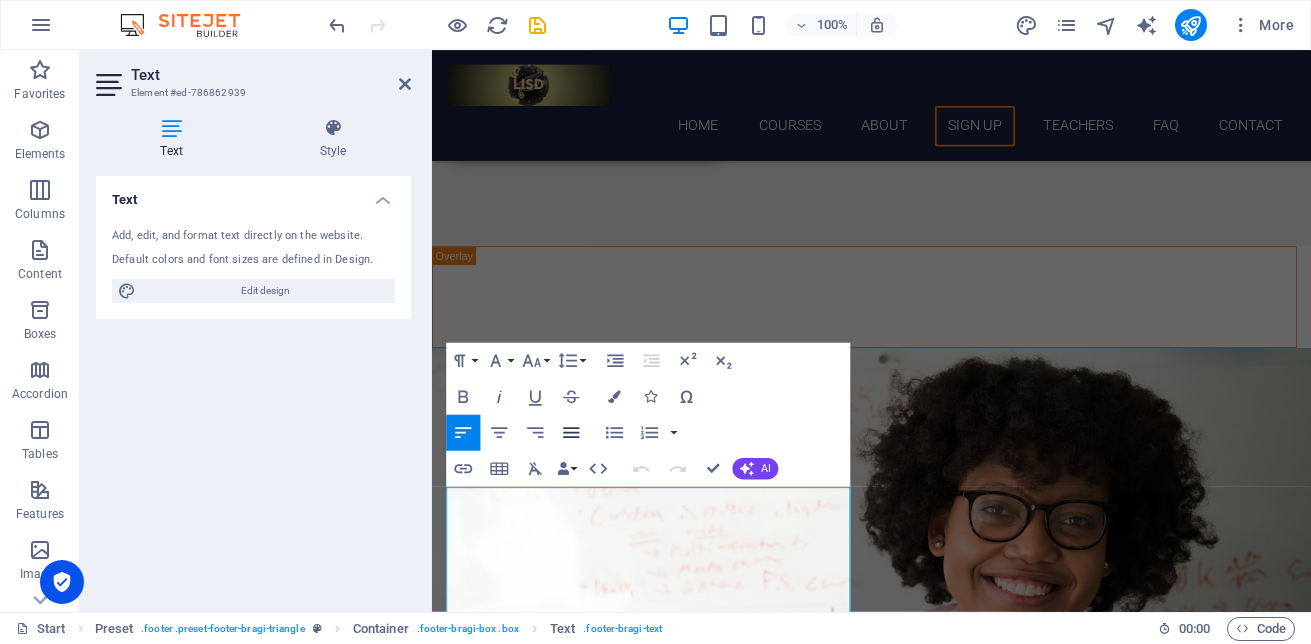 scroll, scrollTop: 3305, scrollLeft: 0, axis: vertical 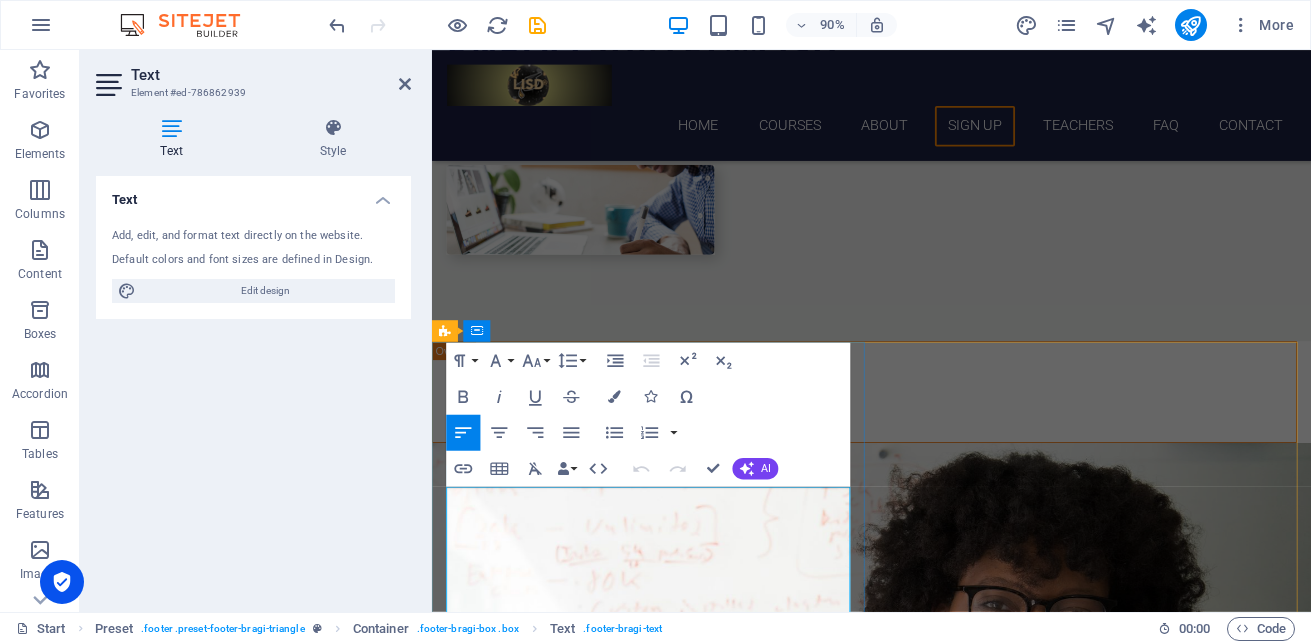 click on "[STREET_ADDRESS]" at bounding box center (518, 4551) 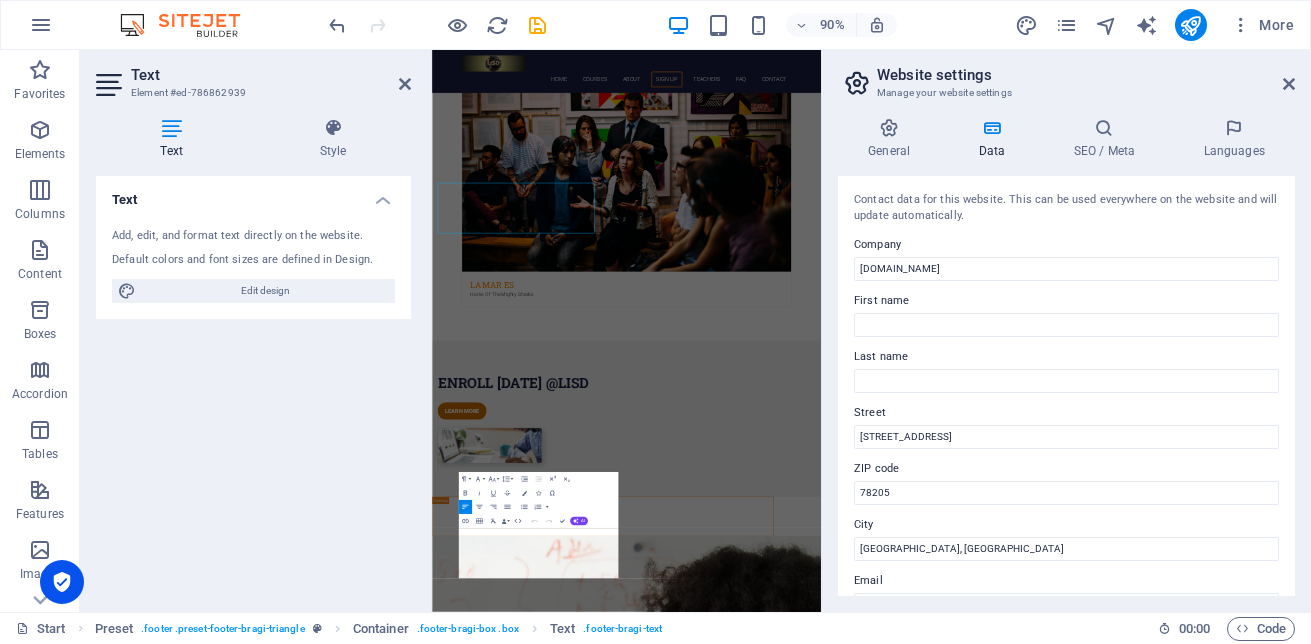 click 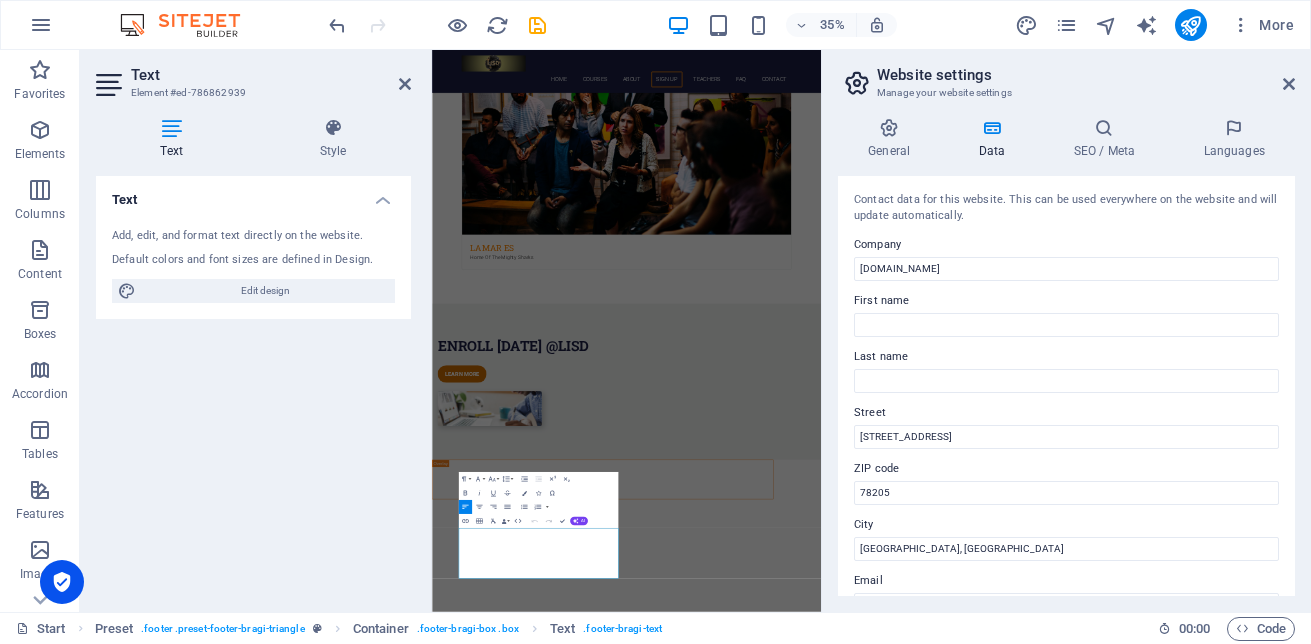 click 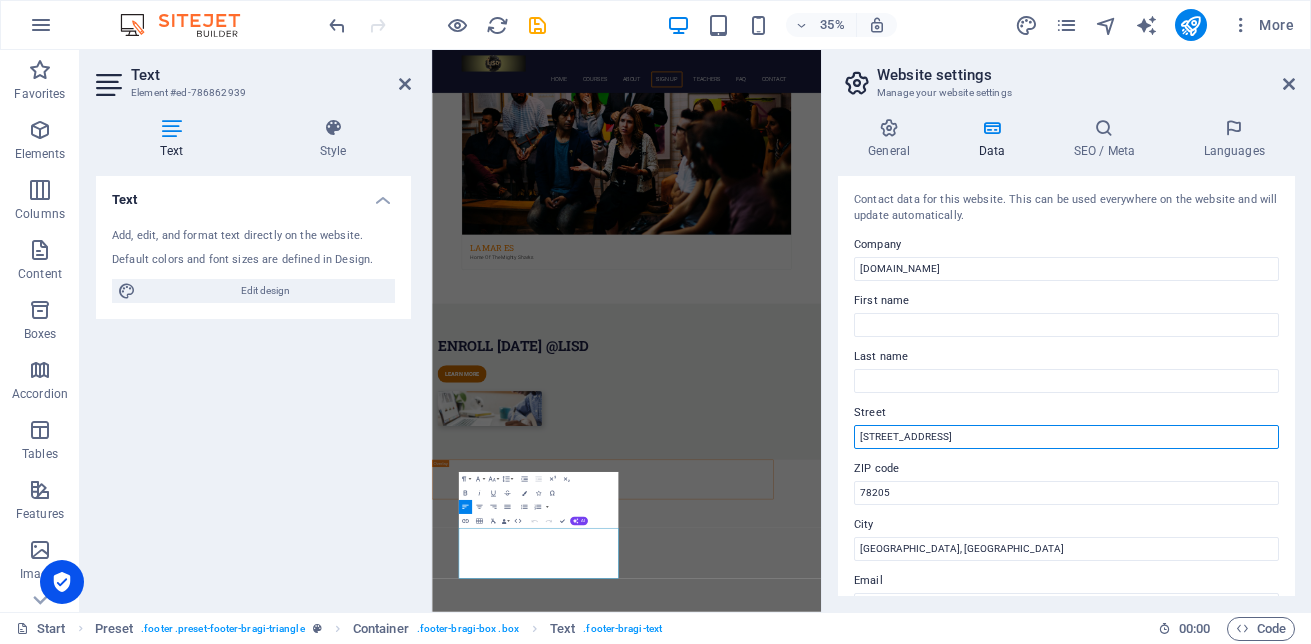 click on "[STREET_ADDRESS]" at bounding box center [1066, 437] 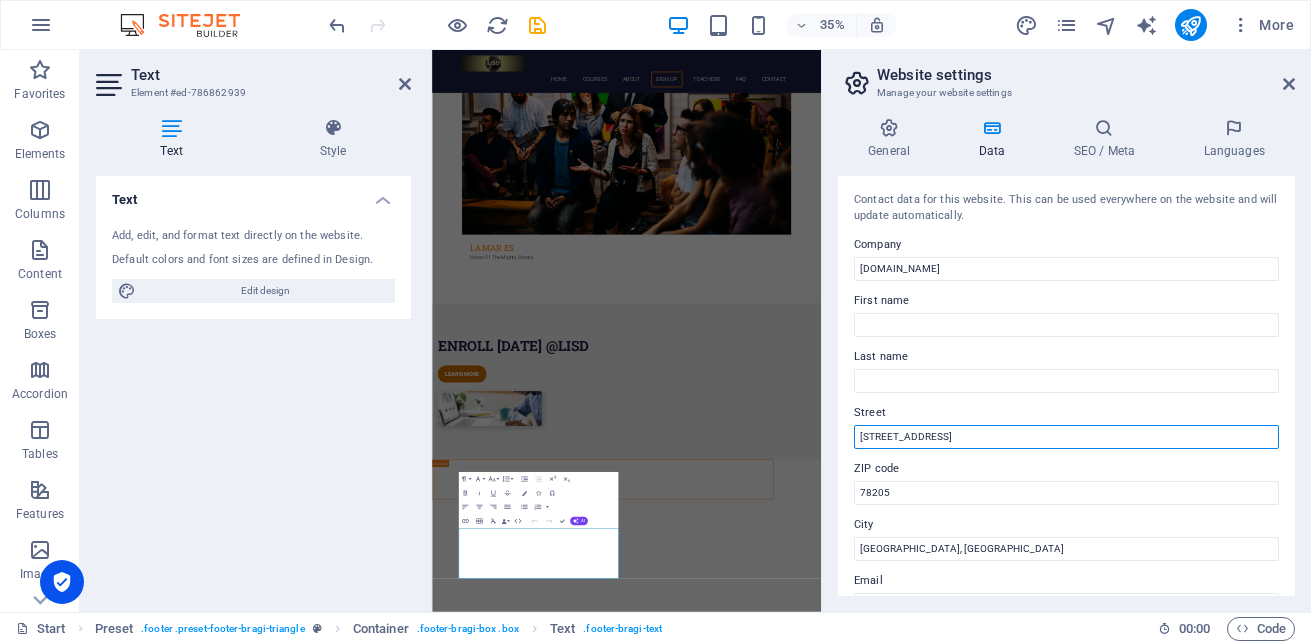 click on "[STREET_ADDRESS]" at bounding box center [1066, 437] 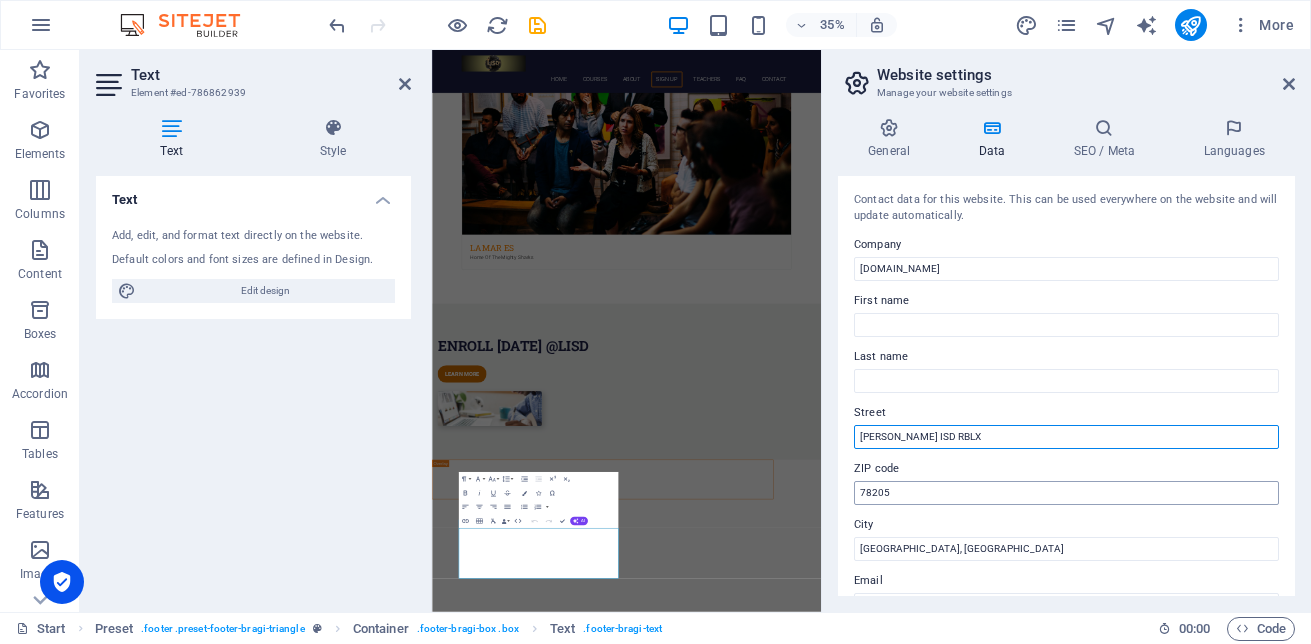 type on "[PERSON_NAME] ISD RBLX" 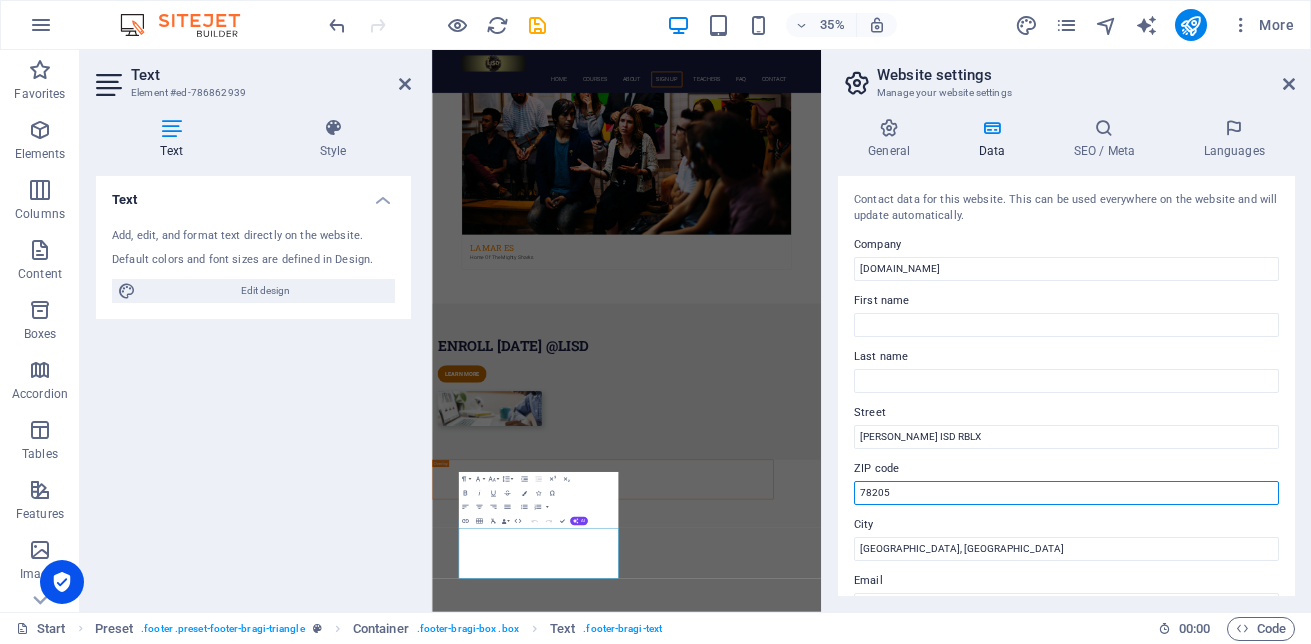 click on "78205" at bounding box center (1066, 493) 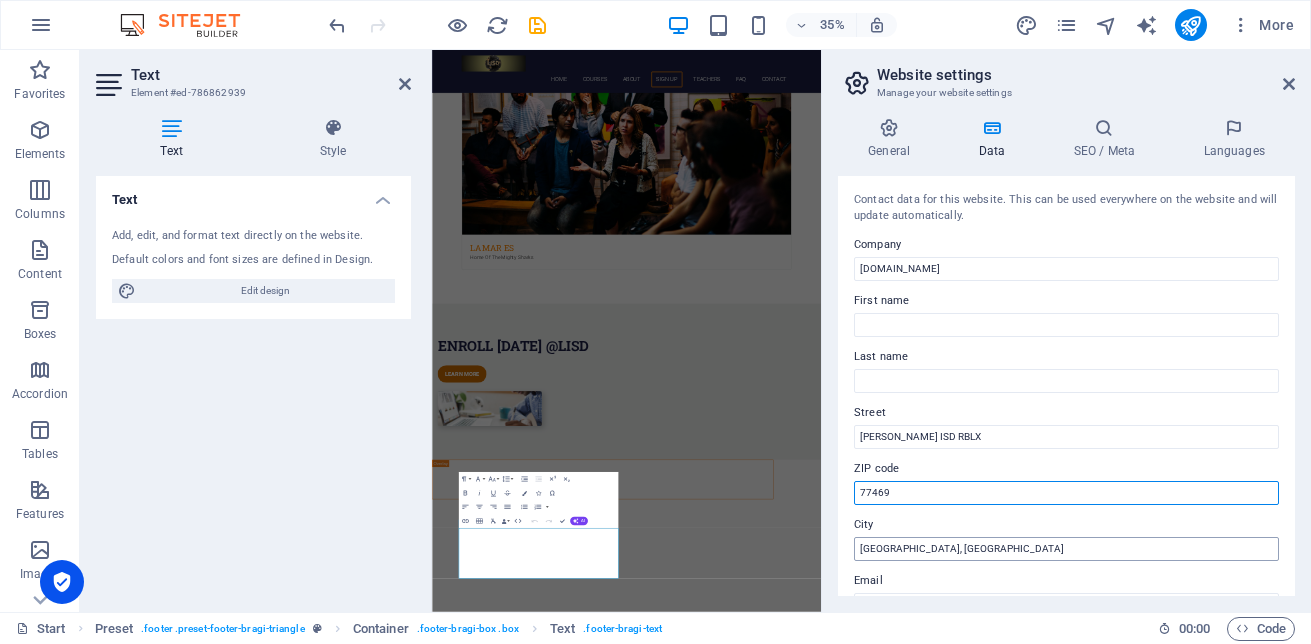 type on "77469" 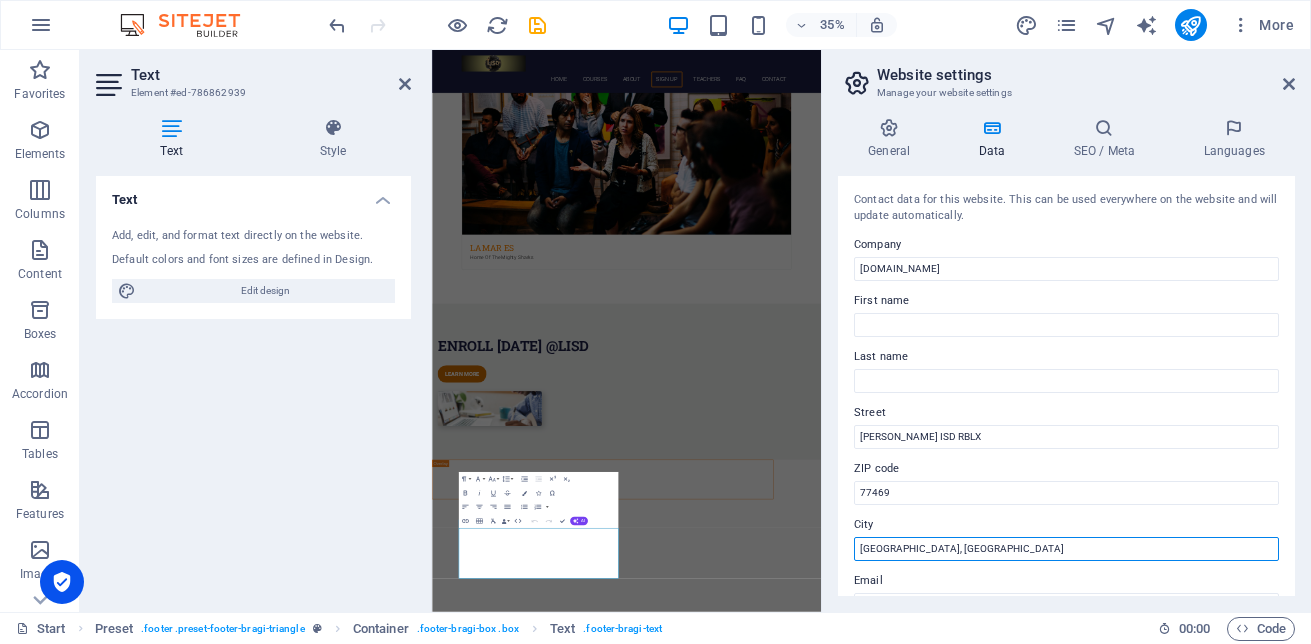click on "[GEOGRAPHIC_DATA], [GEOGRAPHIC_DATA]" at bounding box center (1066, 549) 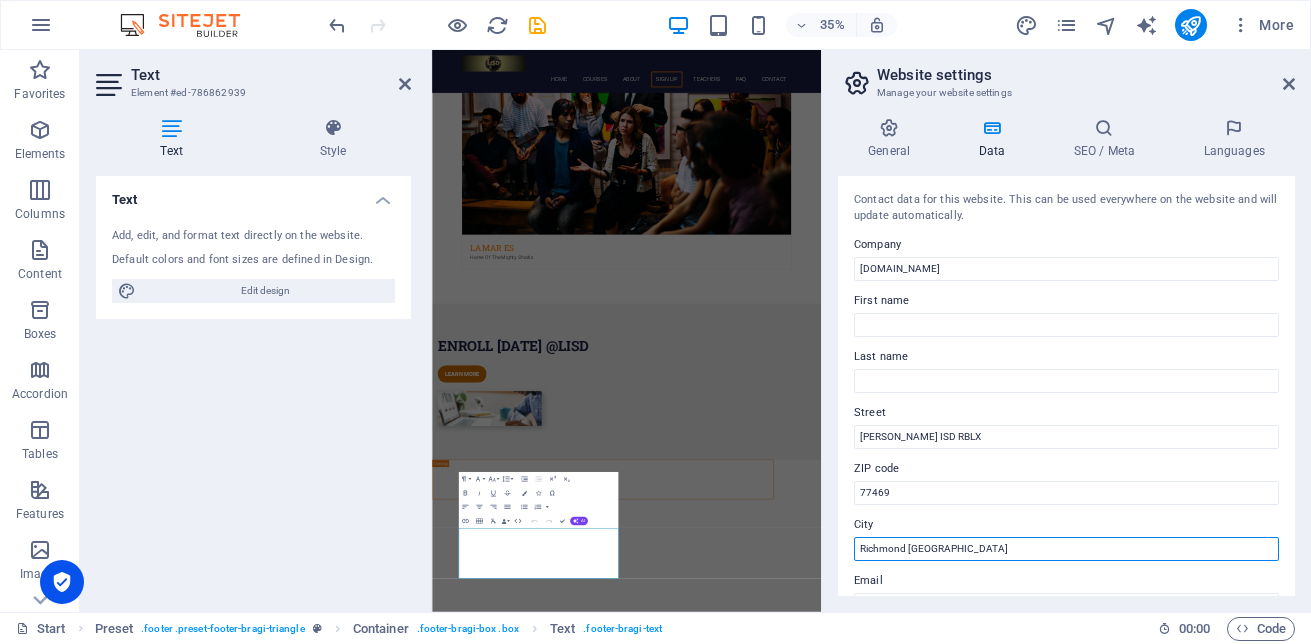 type on "Richmond [GEOGRAPHIC_DATA]" 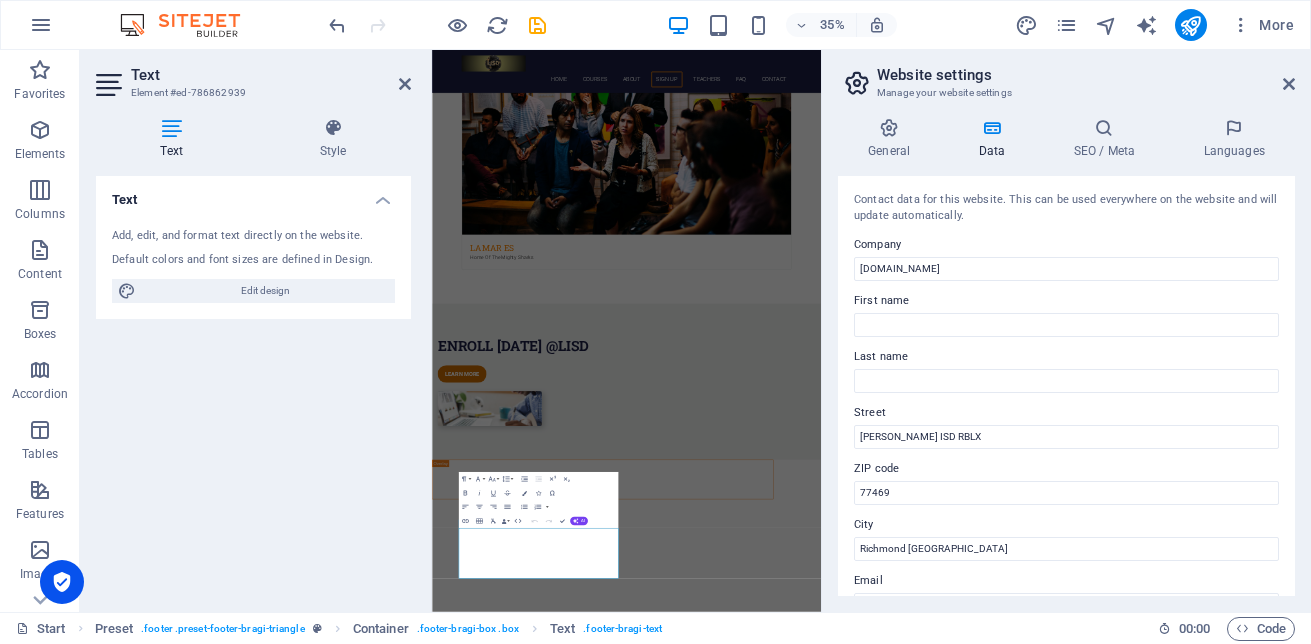 click on "City" at bounding box center [1066, 525] 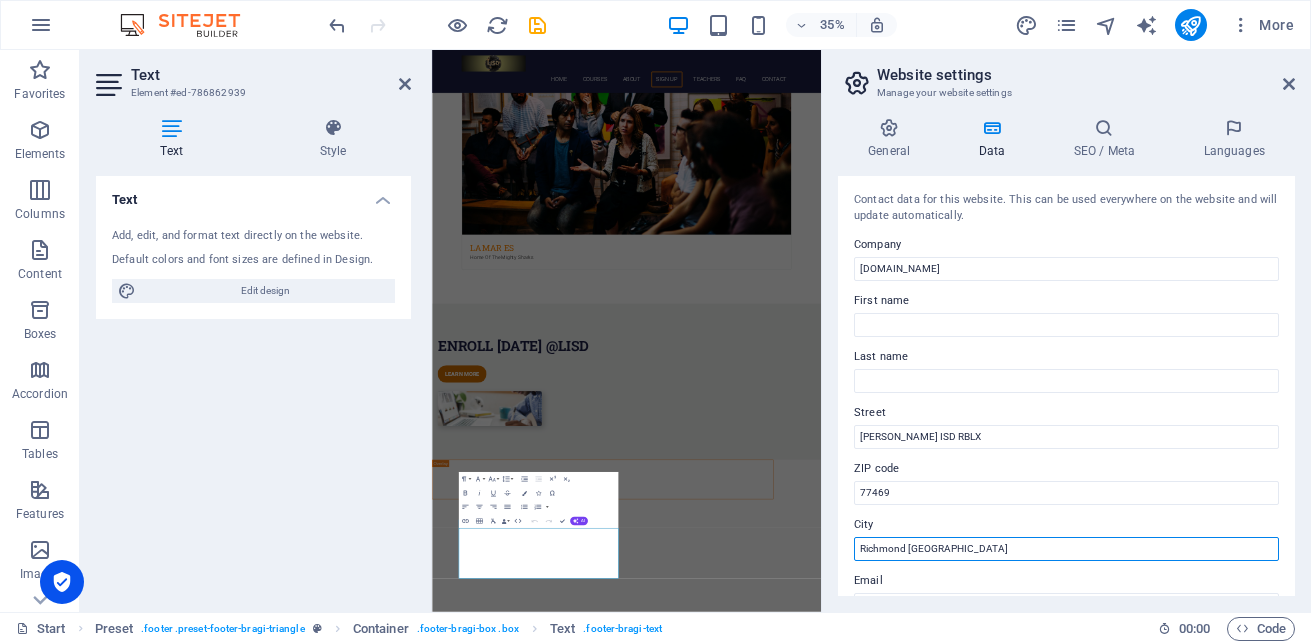 click on "Richmond [GEOGRAPHIC_DATA]" at bounding box center (1066, 549) 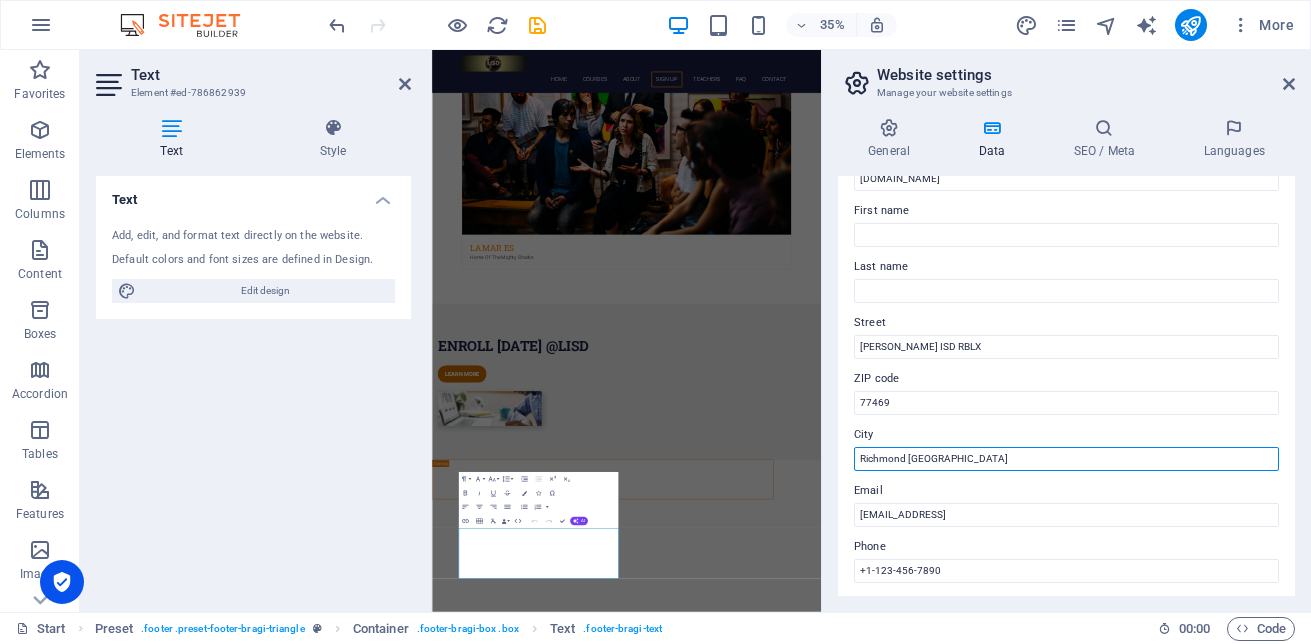 scroll, scrollTop: 200, scrollLeft: 0, axis: vertical 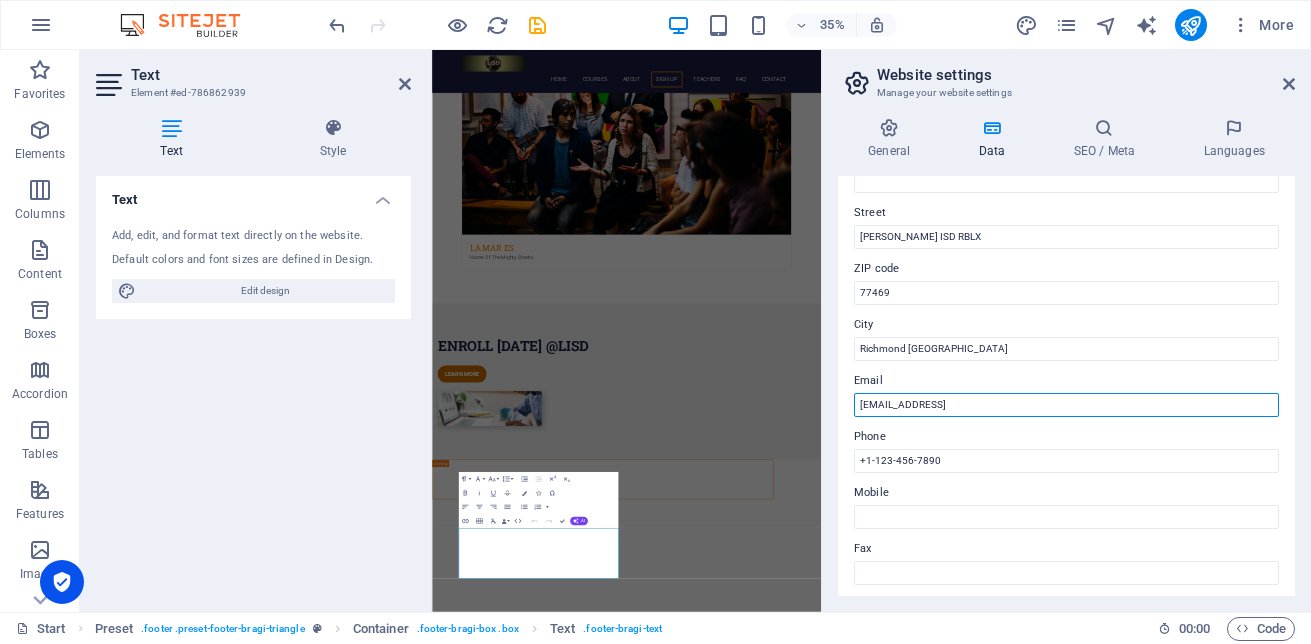 click on "[EMAIL_ADDRESS]" at bounding box center (1066, 405) 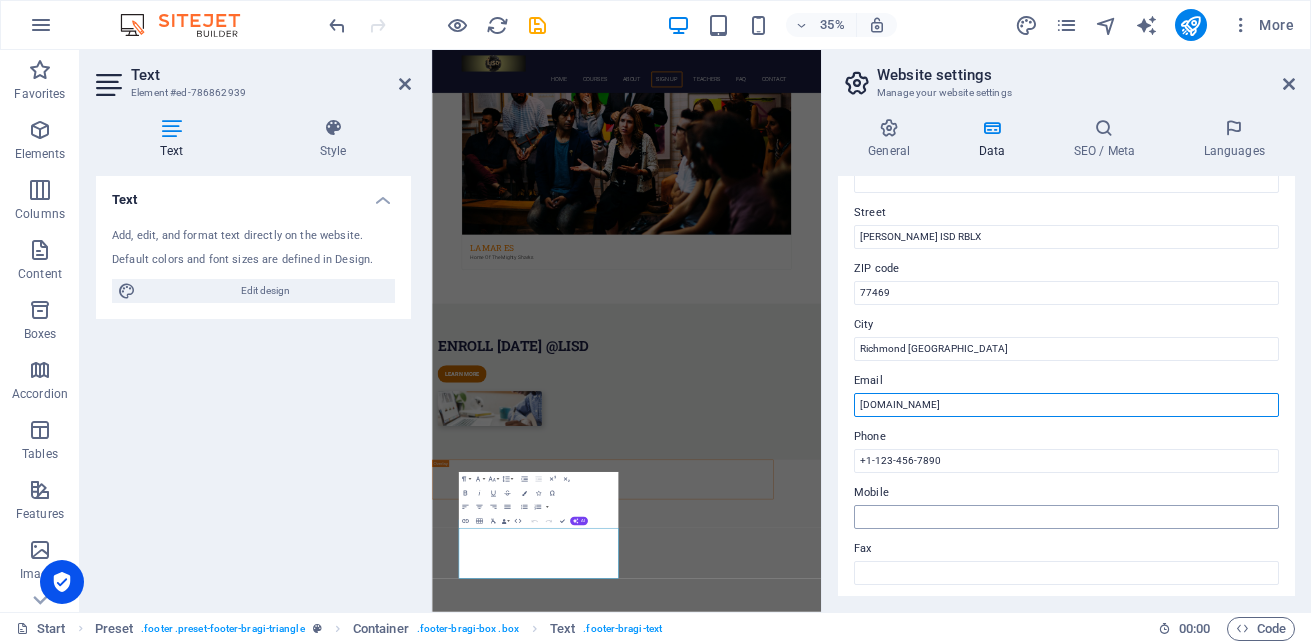 type on "[DOMAIN_NAME]" 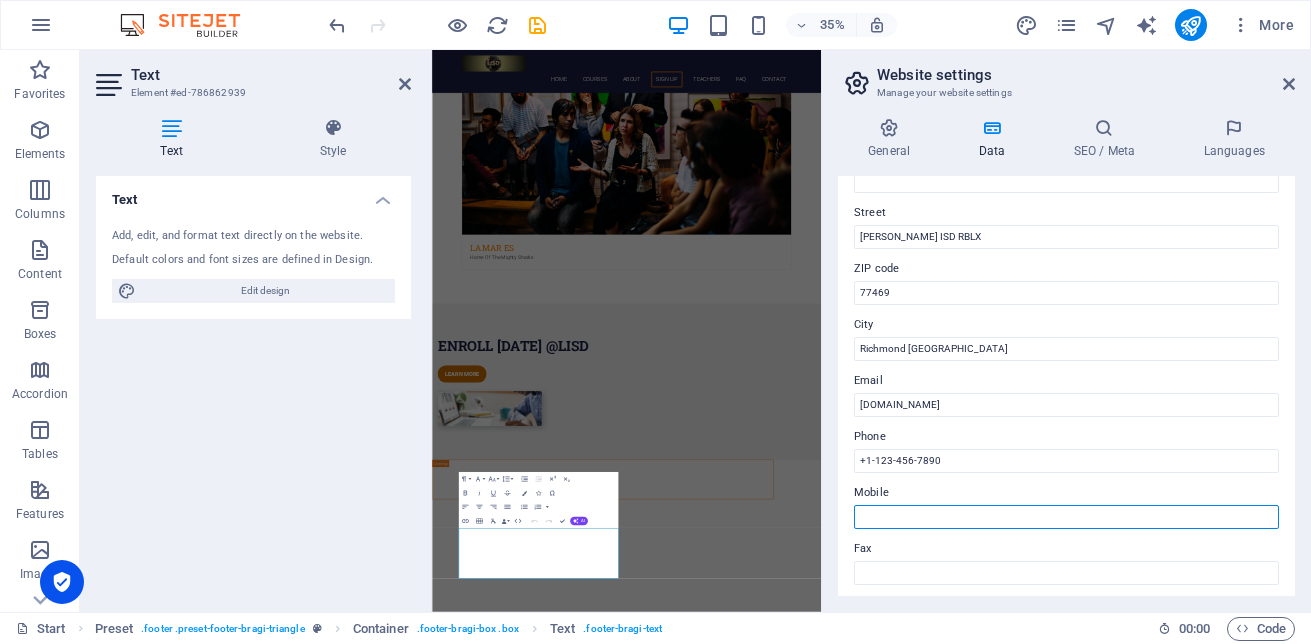 click on "Mobile" at bounding box center [1066, 517] 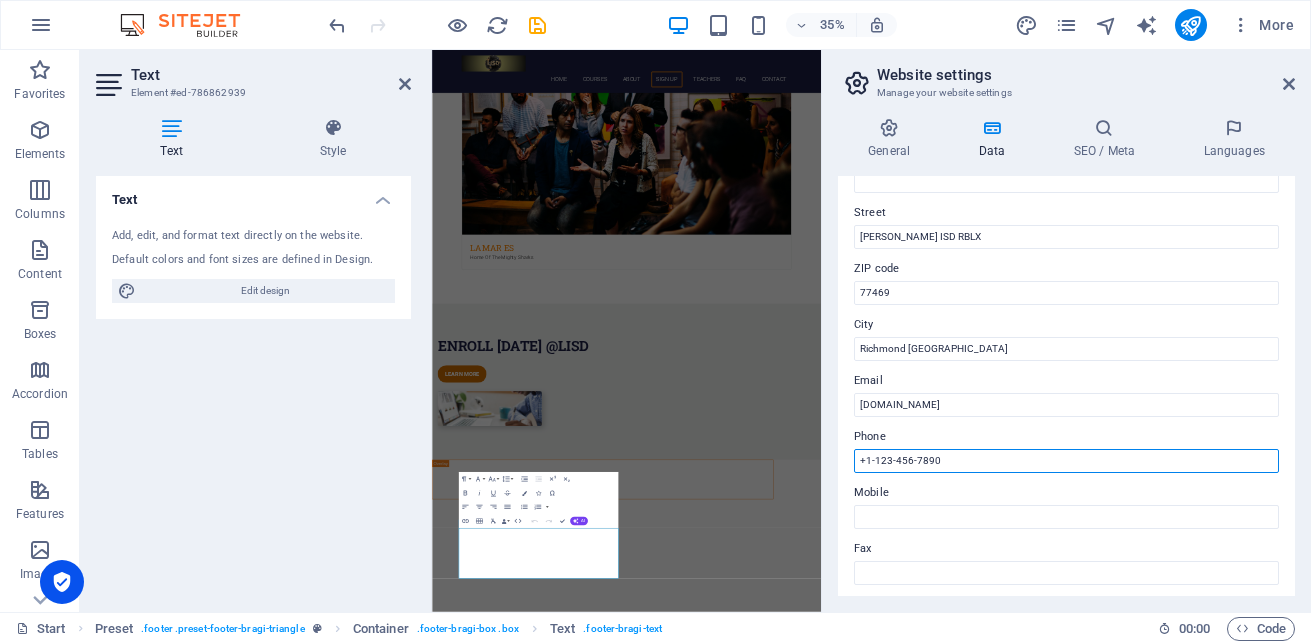 click on "+1-123-456-7890" at bounding box center [1066, 461] 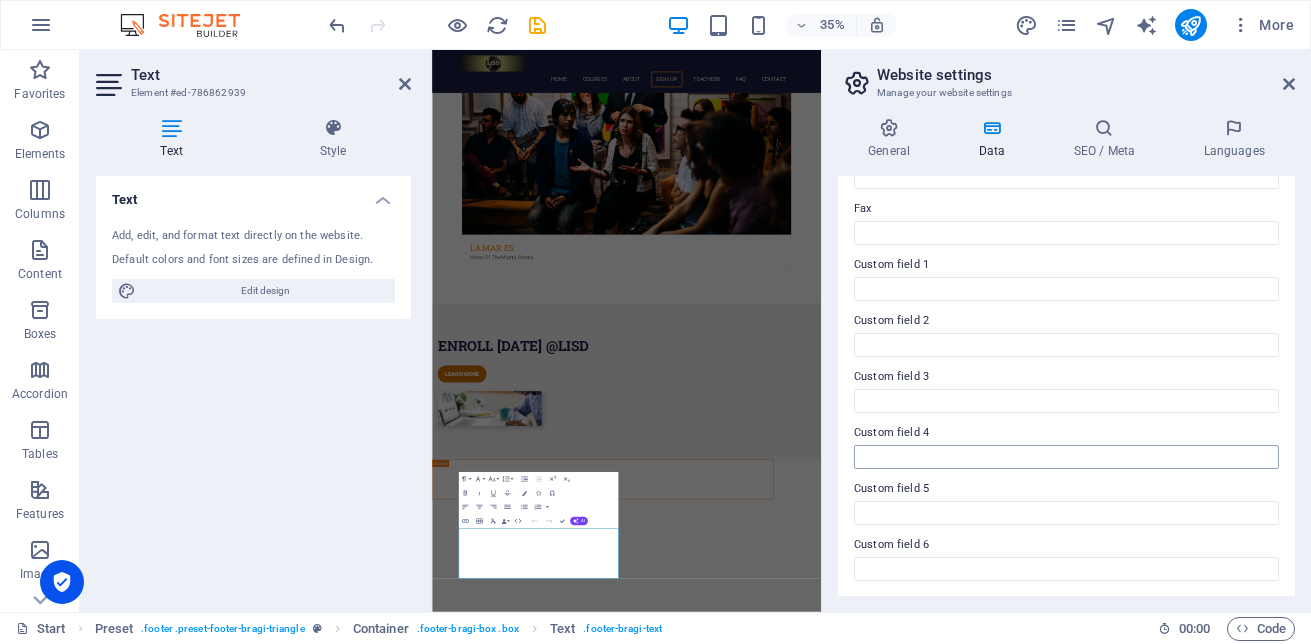 scroll, scrollTop: 541, scrollLeft: 0, axis: vertical 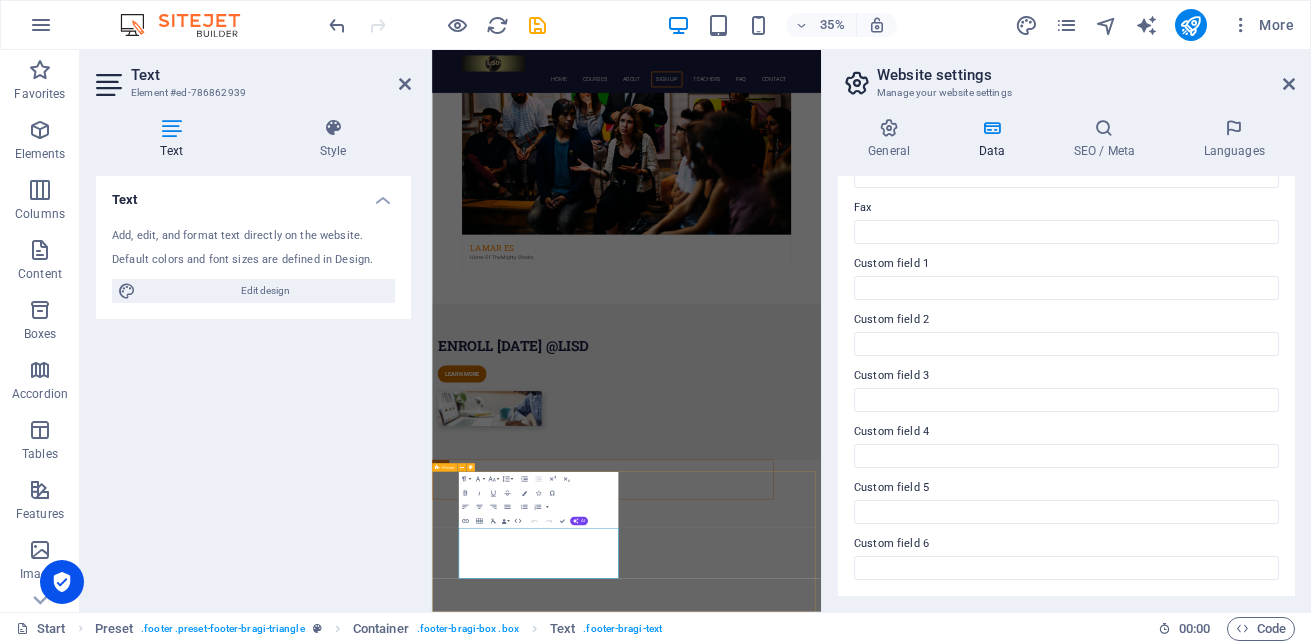 type on "2816993135" 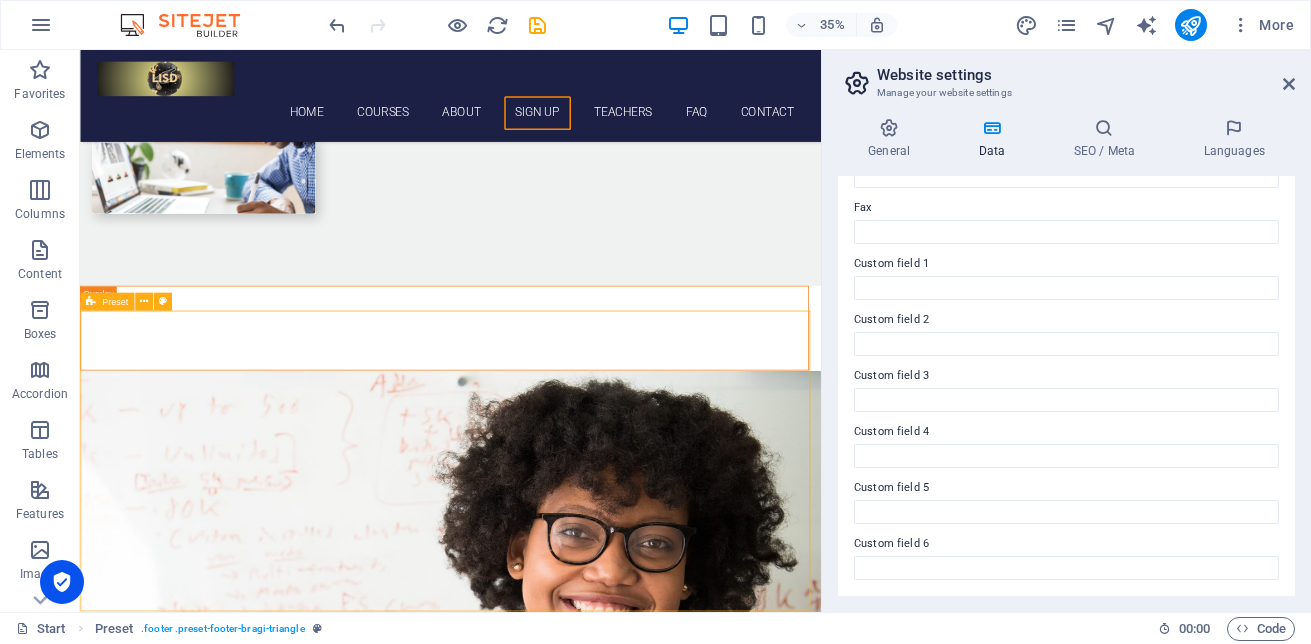 scroll, scrollTop: 3409, scrollLeft: 0, axis: vertical 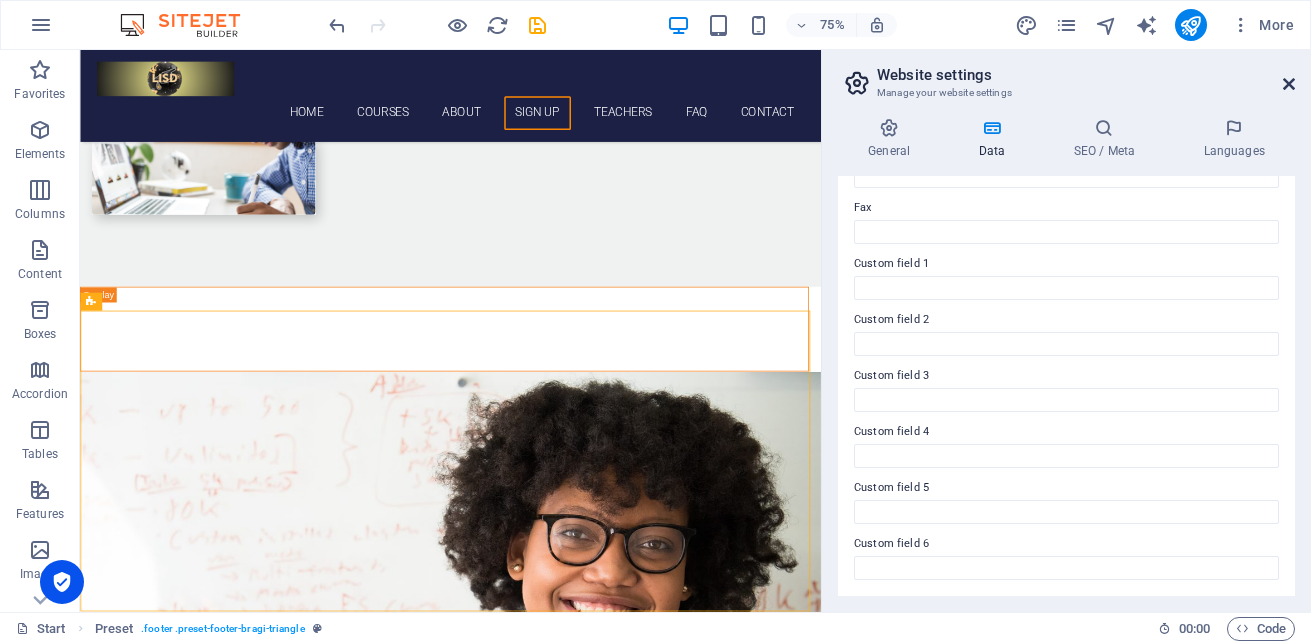 click at bounding box center (1289, 84) 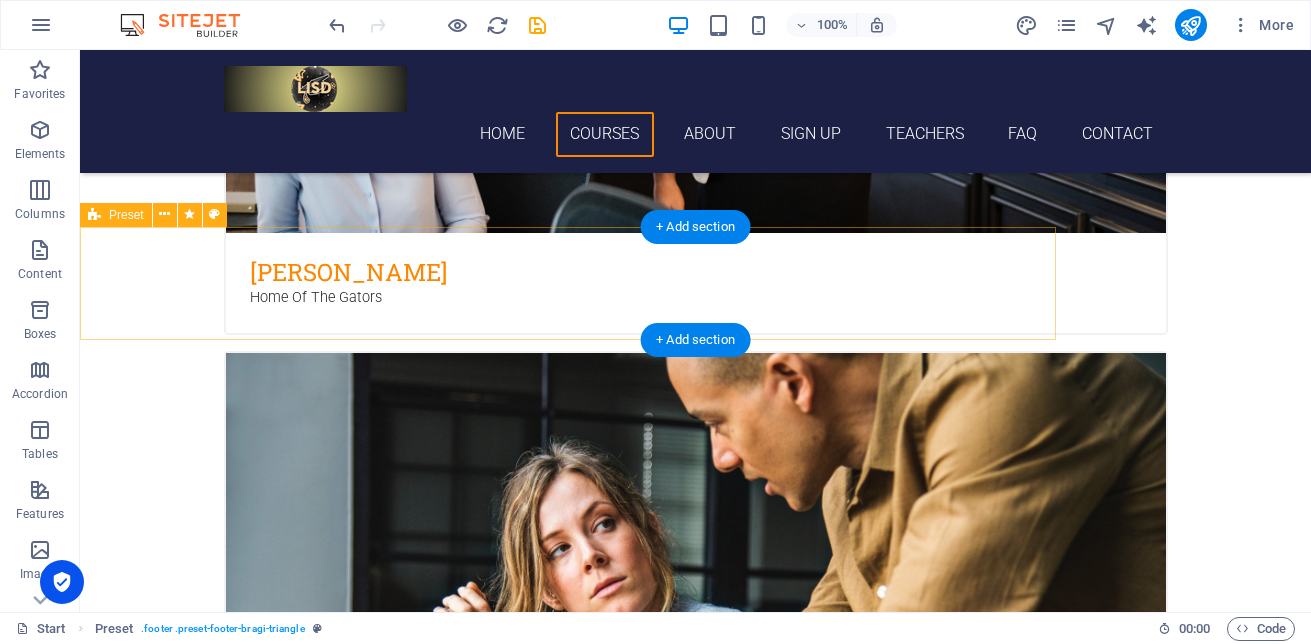scroll, scrollTop: 1609, scrollLeft: 0, axis: vertical 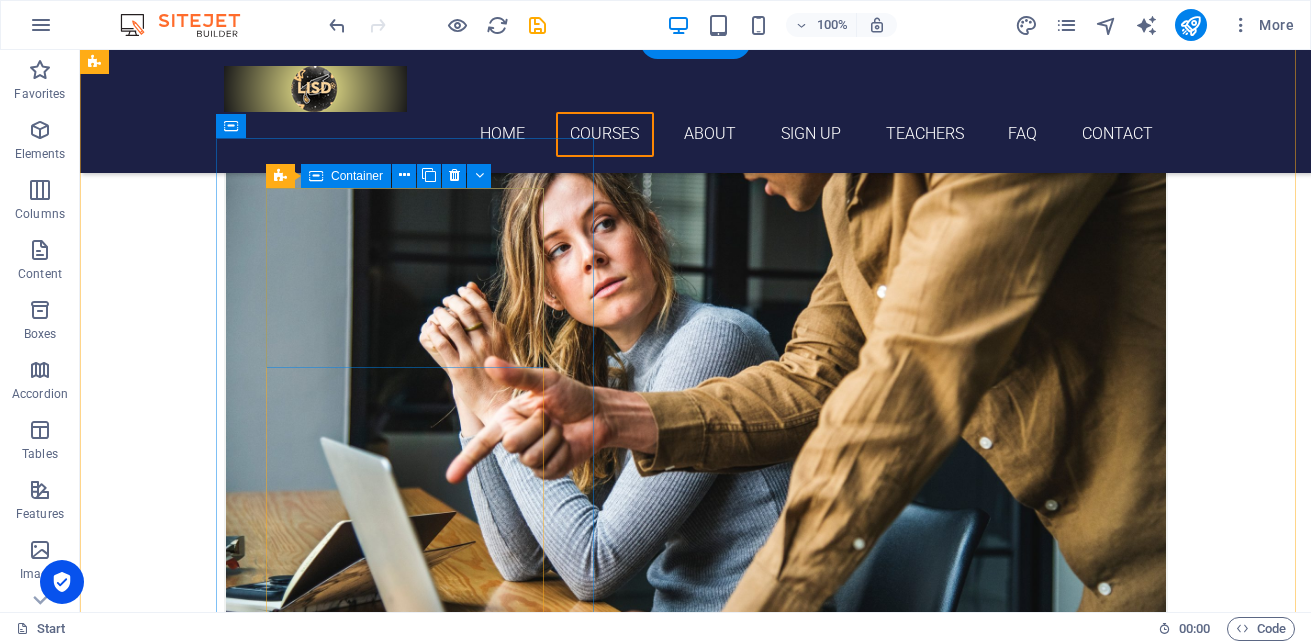 click on "Drop content here or  Add elements  Paste clipboard" at bounding box center (696, 3097) 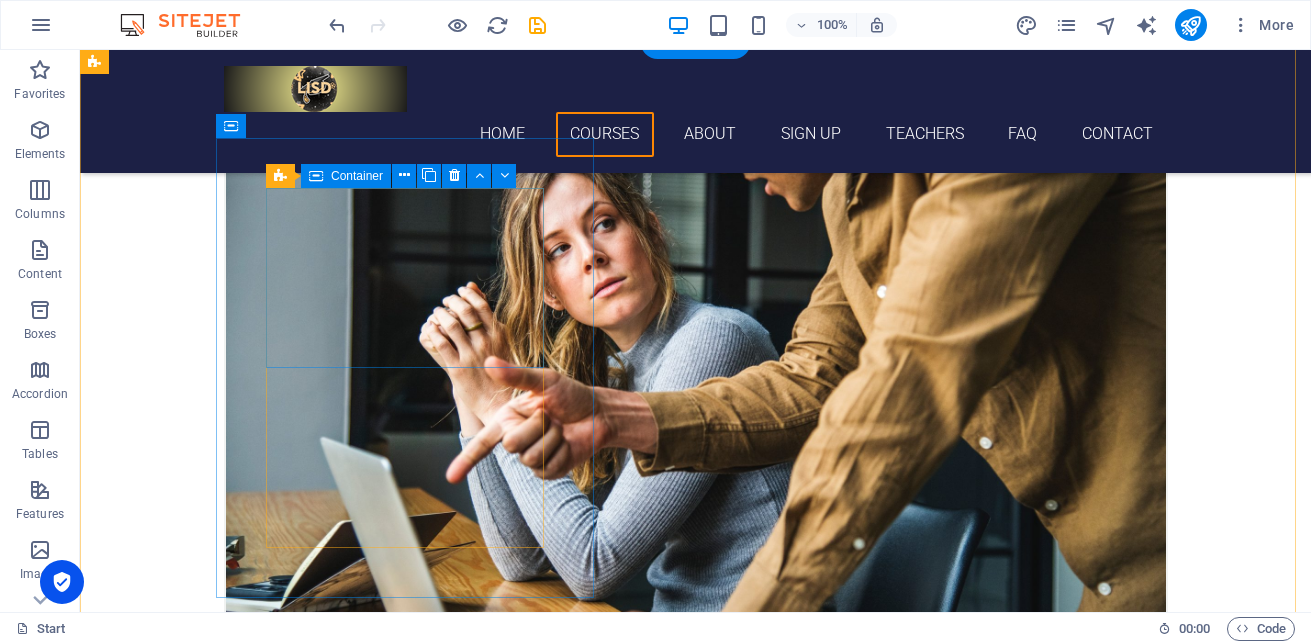 click on "Drop content here or  Add elements  Paste clipboard" at bounding box center (696, 3007) 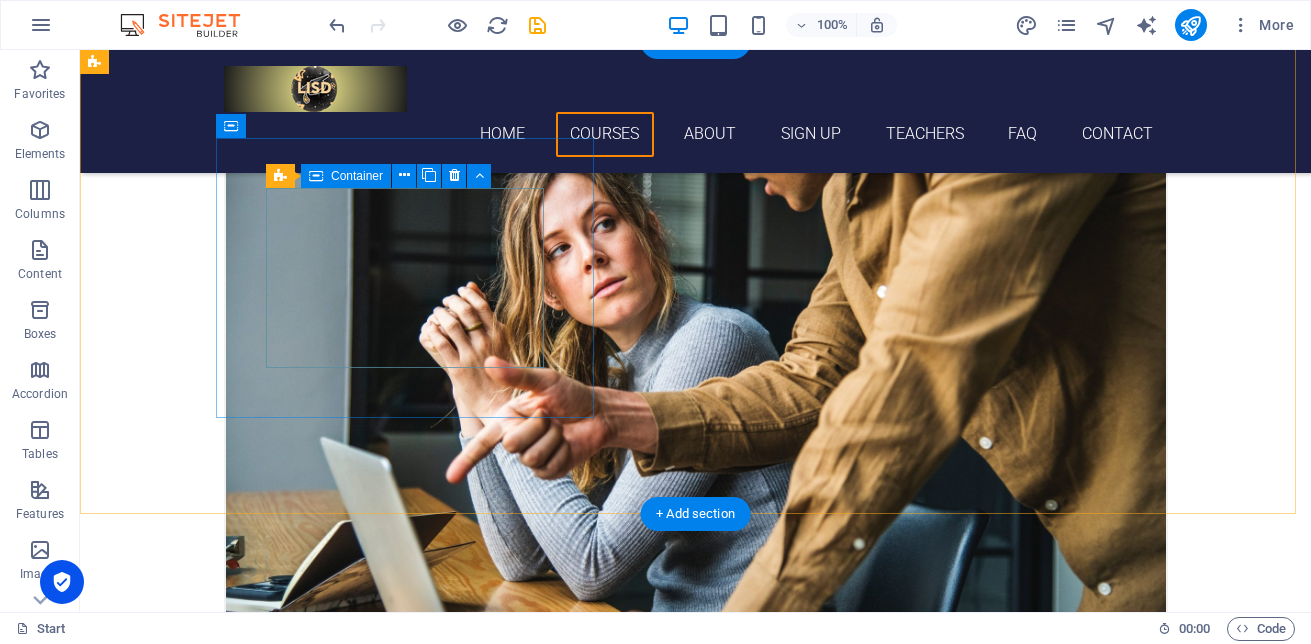 click on "Drop content here or  Add elements  Paste clipboard" at bounding box center [696, 2917] 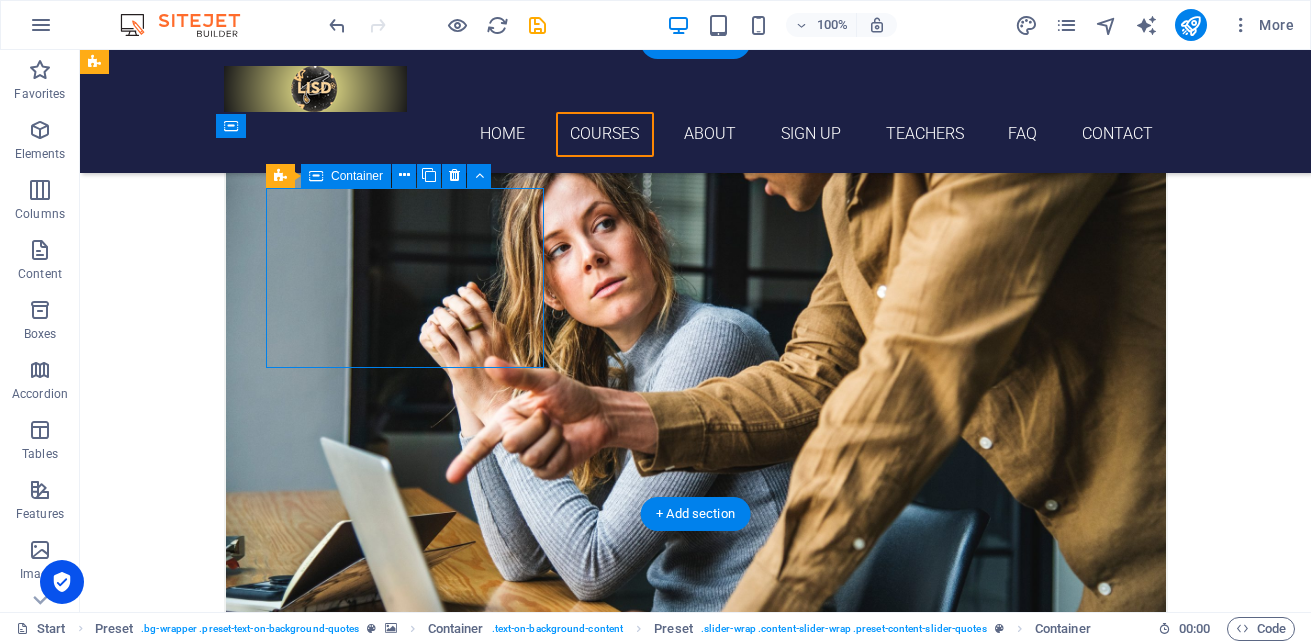 click on "Drop content here or  Add elements  Paste clipboard" at bounding box center (696, 2917) 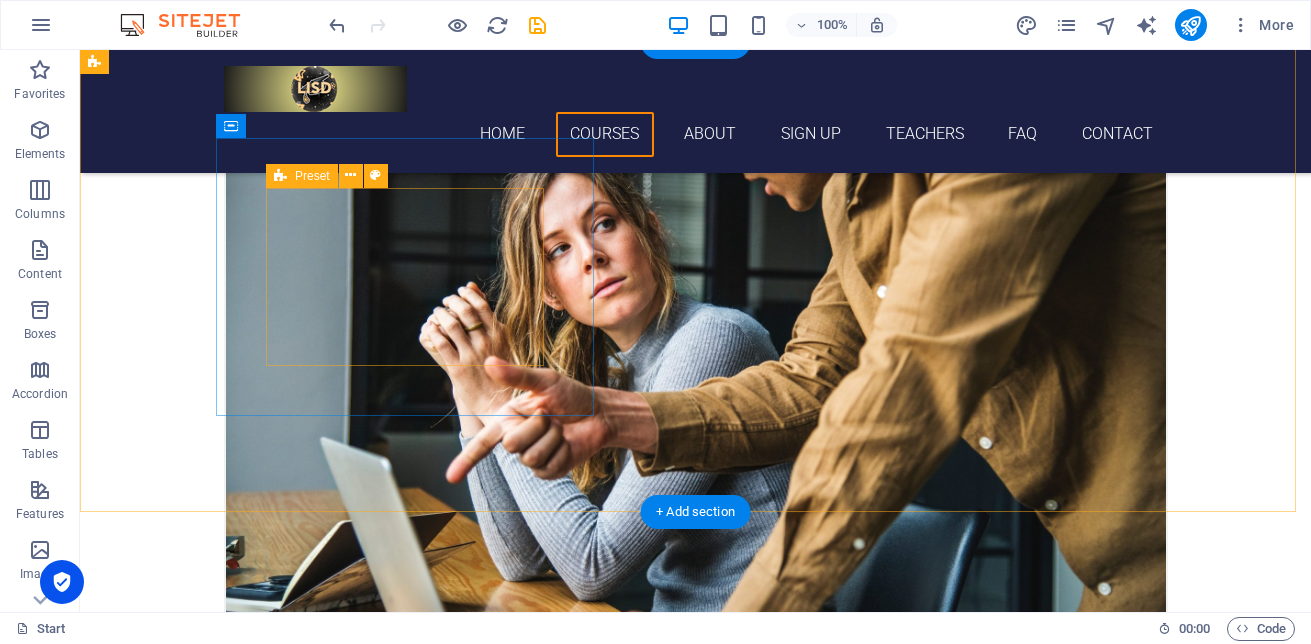 click on "Drop content here or  Add elements  Paste clipboard" at bounding box center [696, 2915] 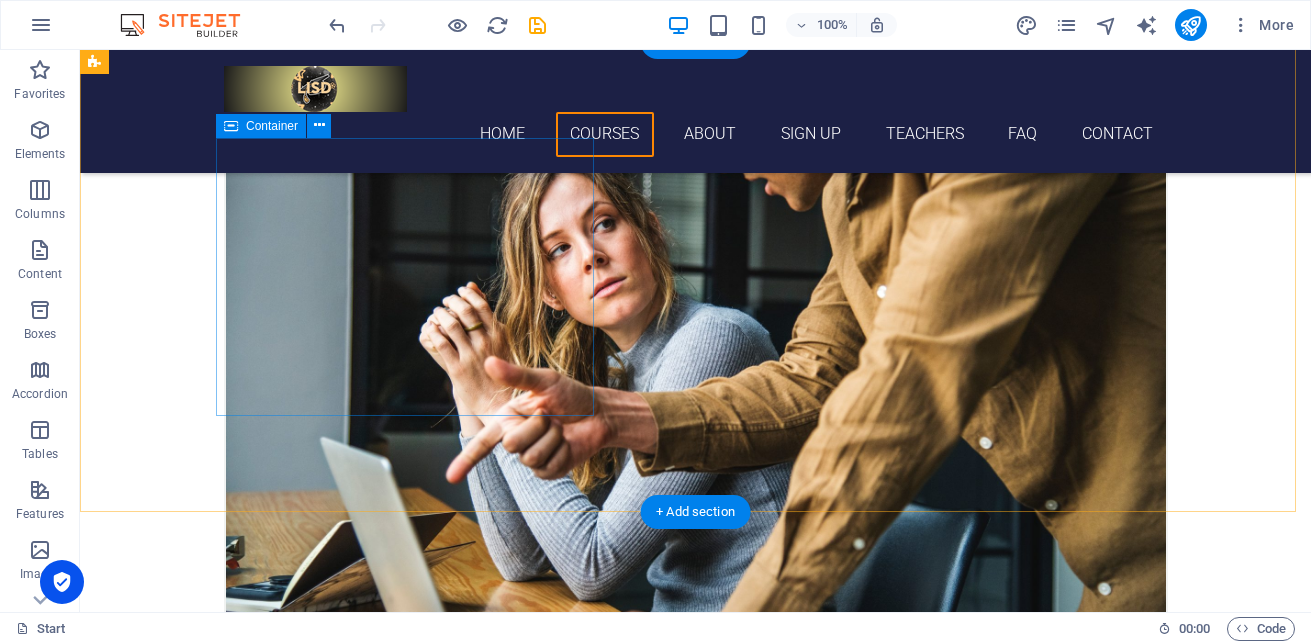 click on "Drop content here or  Add elements  Paste clipboard" at bounding box center [696, 2915] 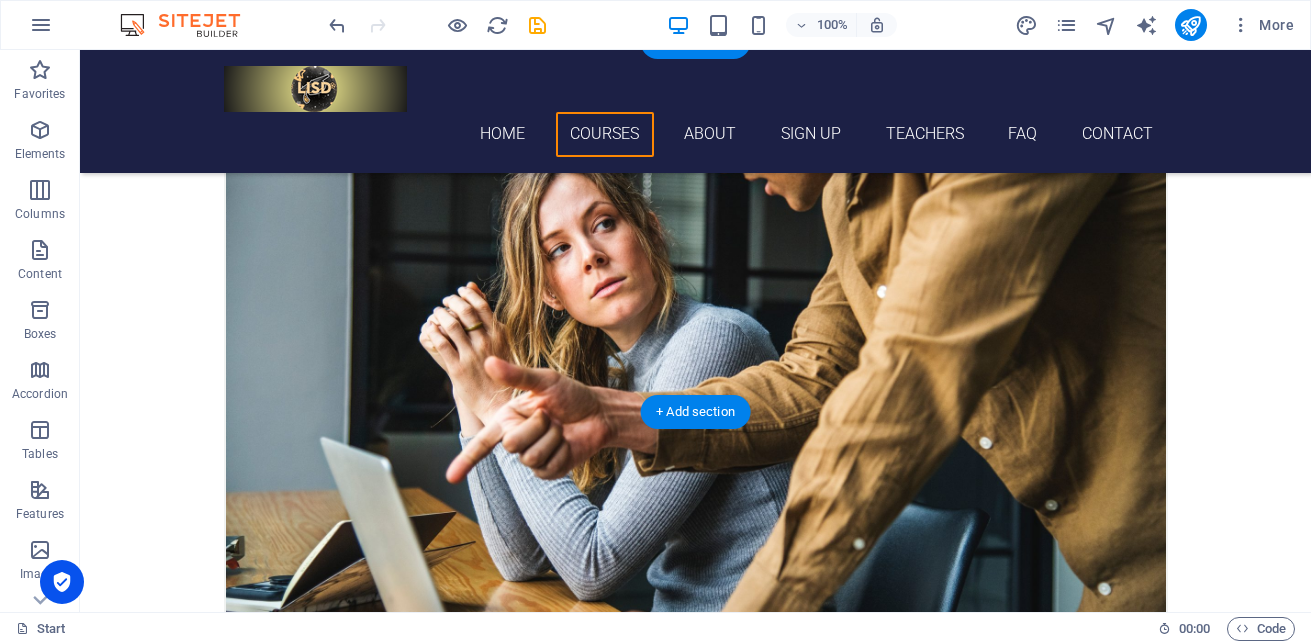 click at bounding box center (695, 2419) 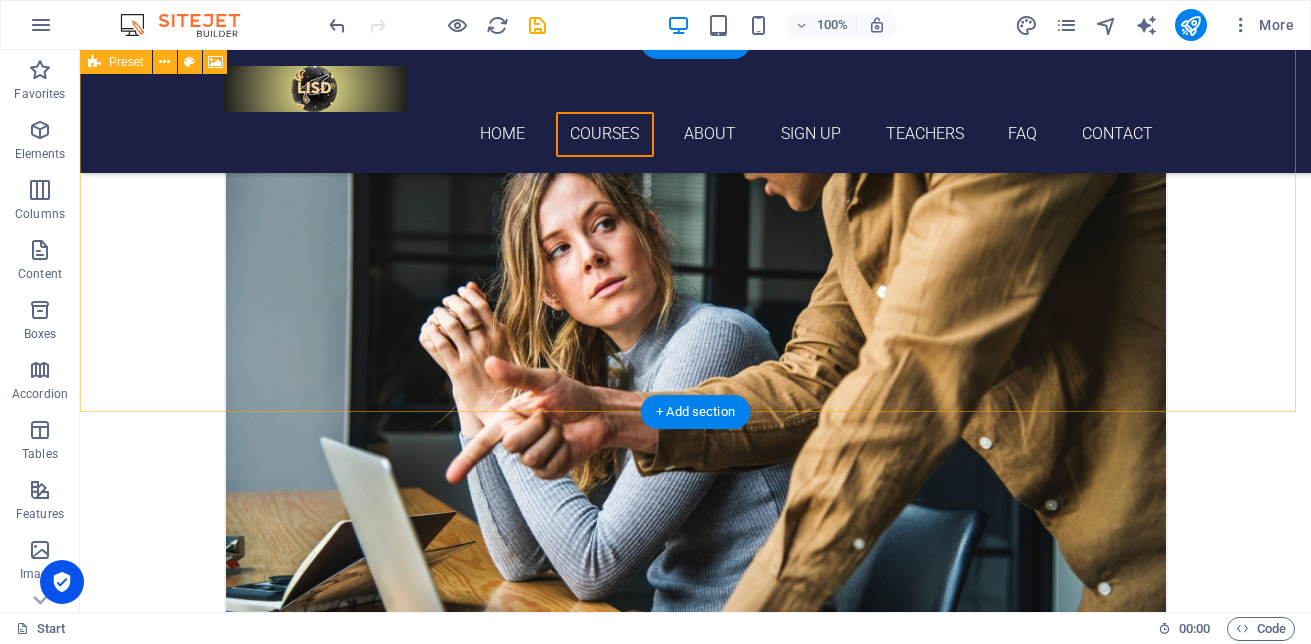 click on "Drop content here or  Add elements  Paste clipboard" at bounding box center [696, 2815] 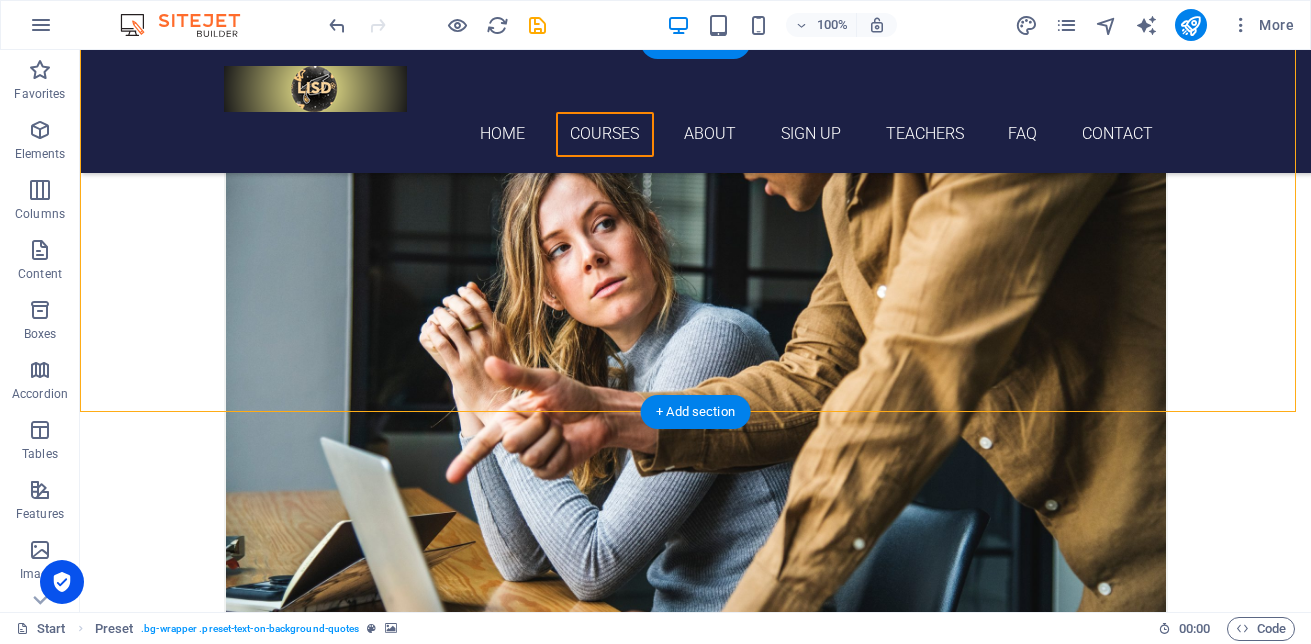 click at bounding box center [695, 2419] 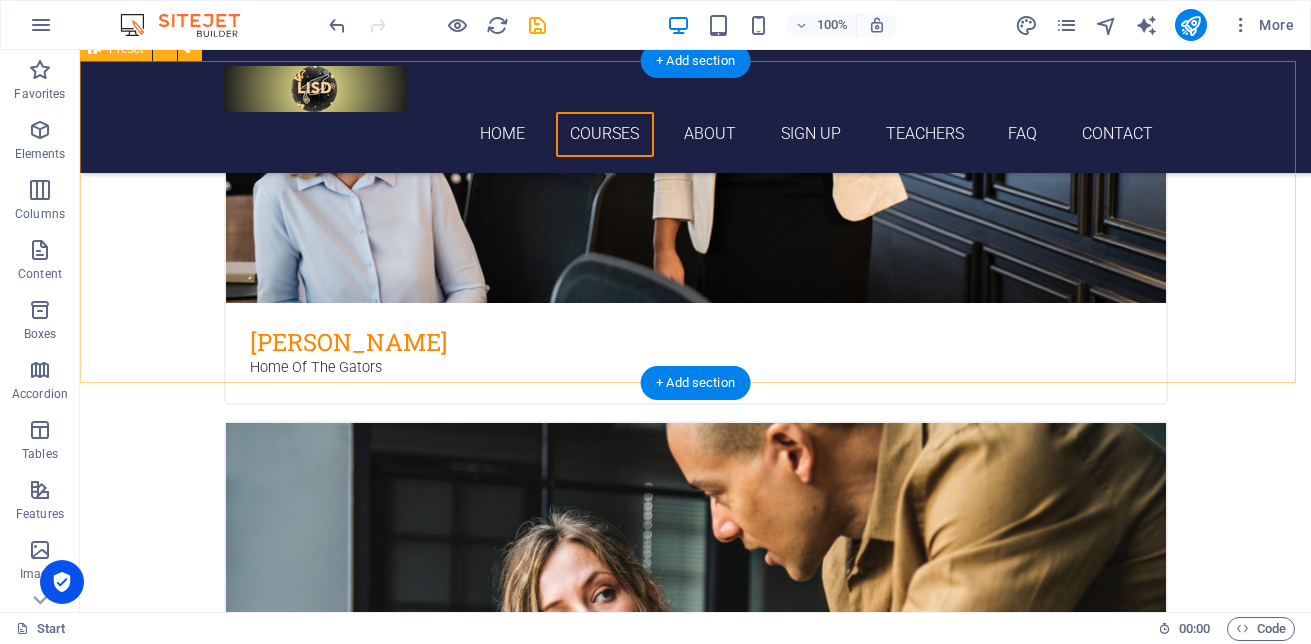 scroll, scrollTop: 1139, scrollLeft: 0, axis: vertical 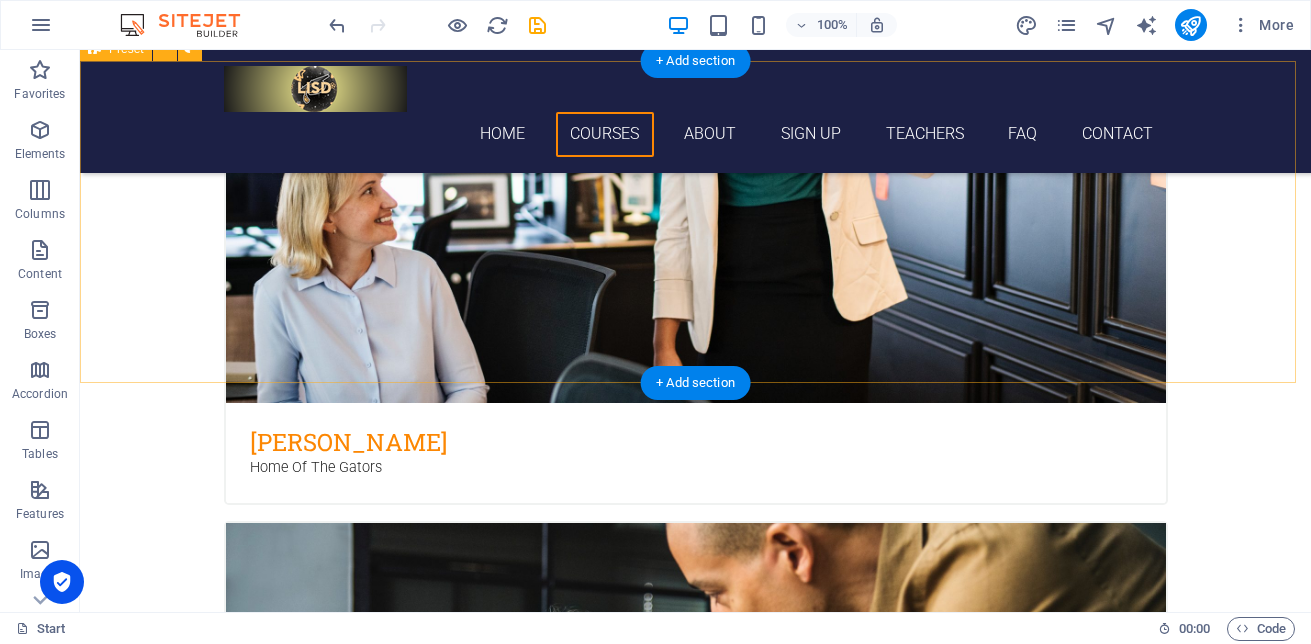 click on "Enroll [DATE] @LISD Learn more" at bounding box center (695, 2316) 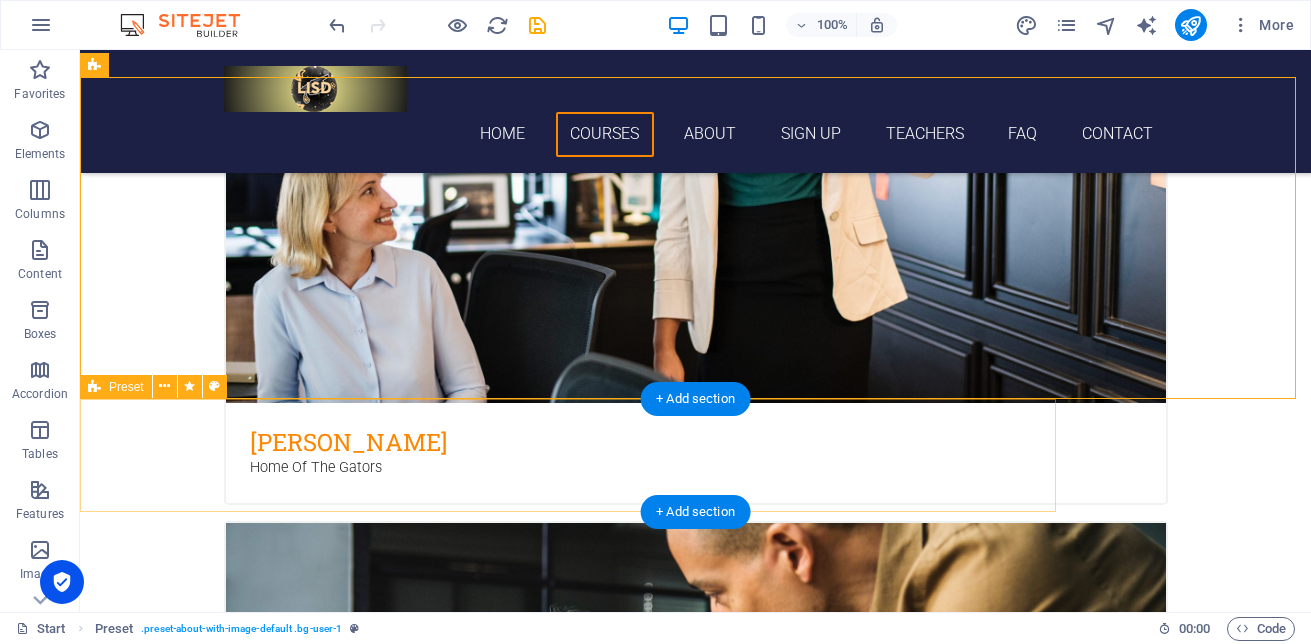 click at bounding box center (568, 2595) 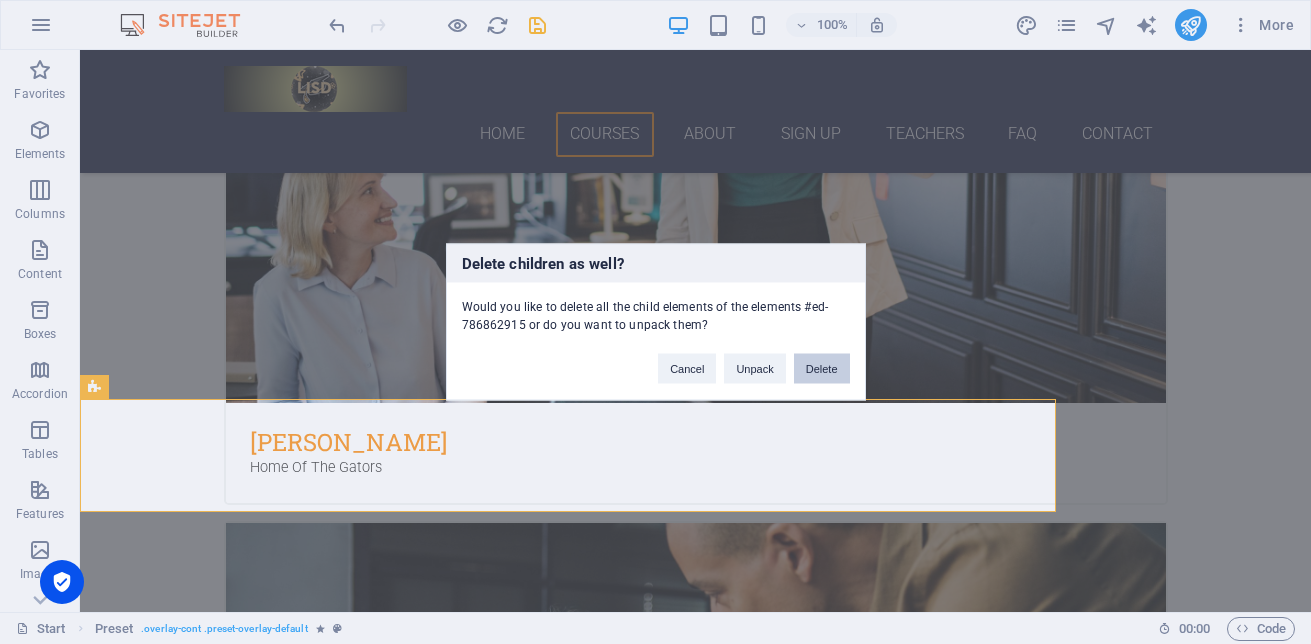 click on "Delete" at bounding box center [822, 369] 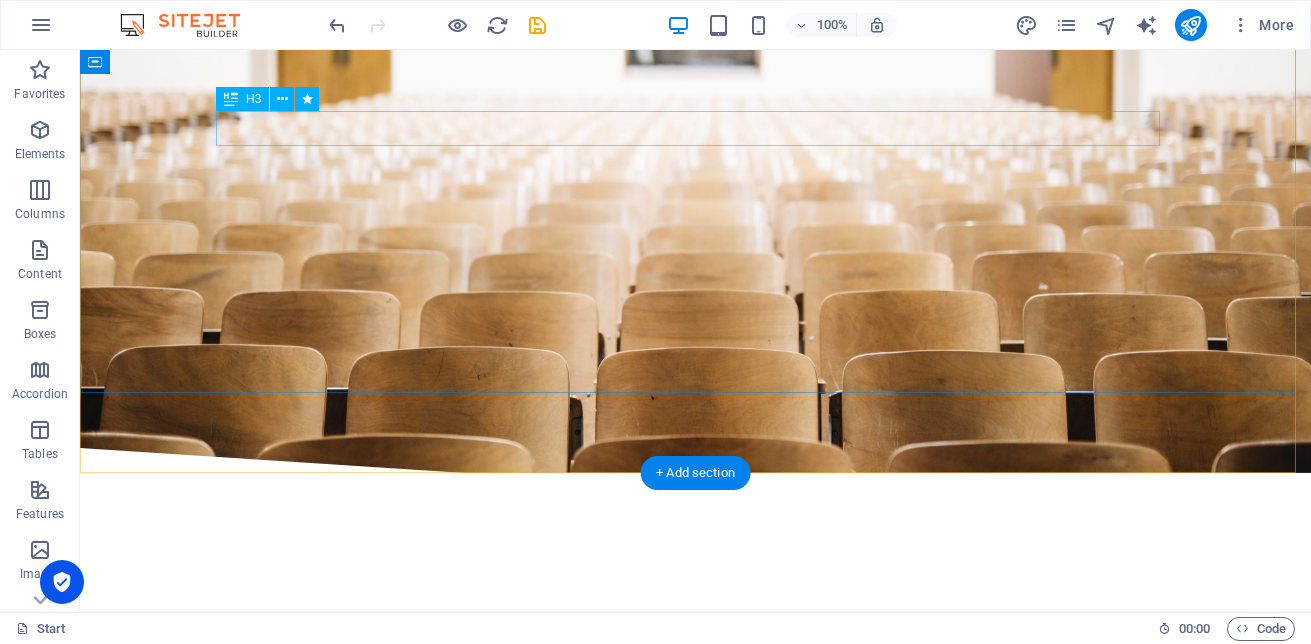 scroll, scrollTop: 0, scrollLeft: 0, axis: both 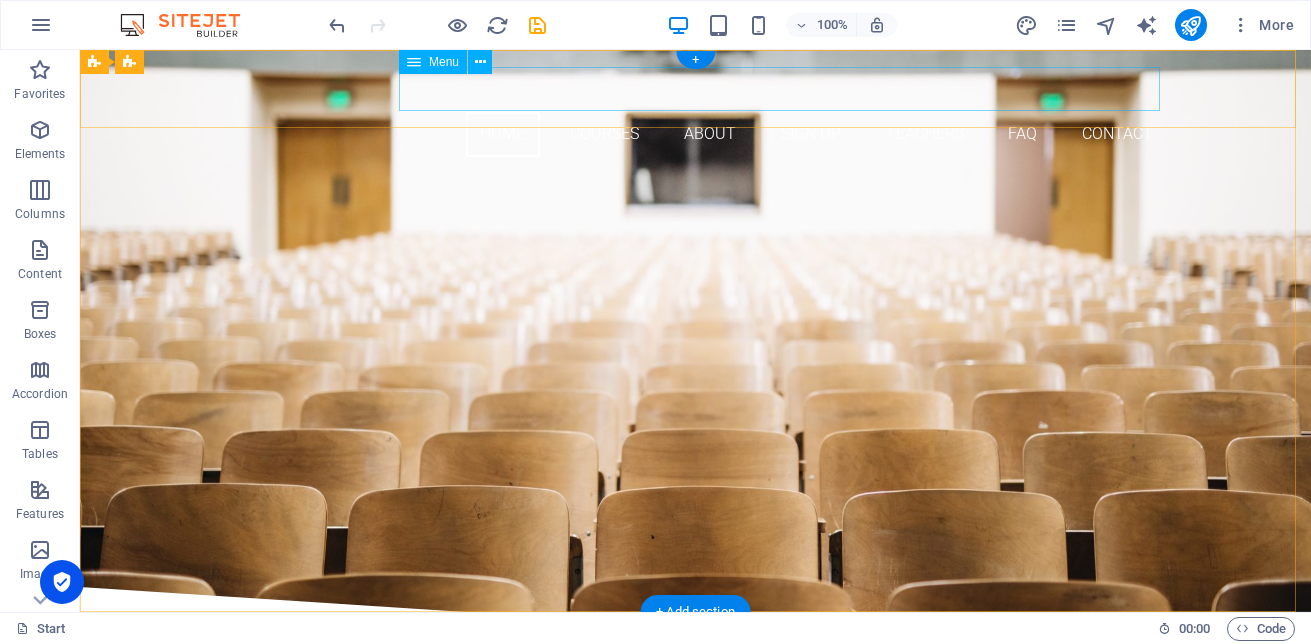 click on "Home Courses About Sign up Teachers FAQ Contact" at bounding box center (696, 134) 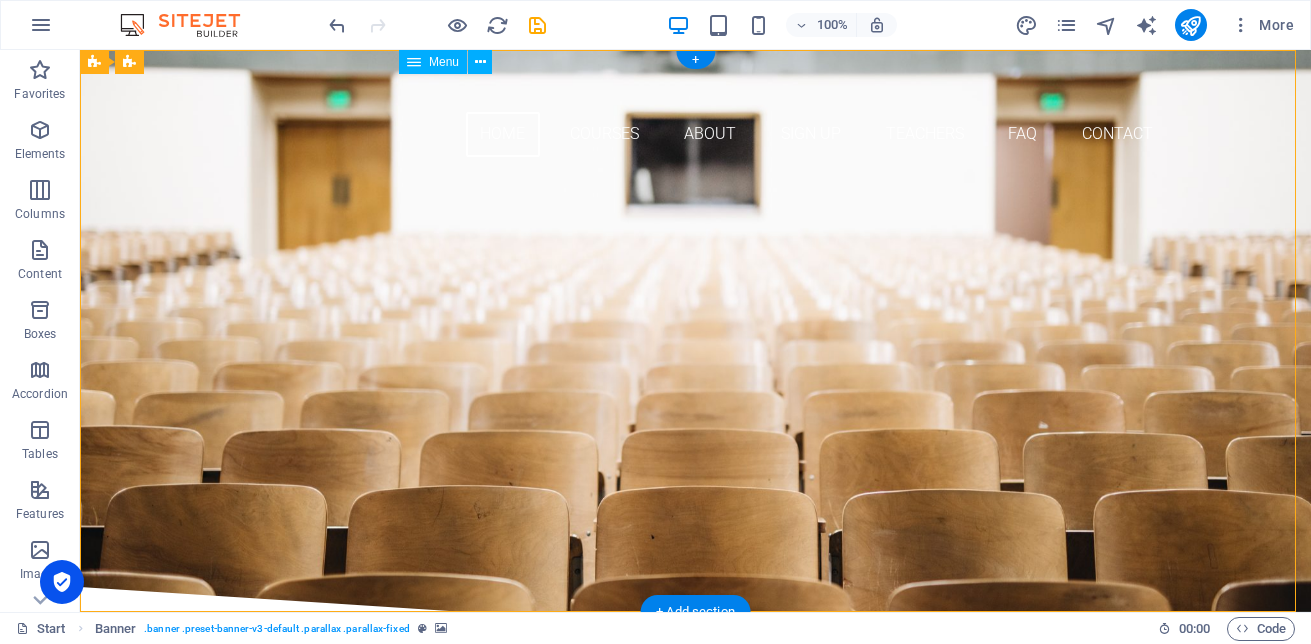 click on "Home Courses About Sign up Teachers FAQ Contact" at bounding box center (696, 134) 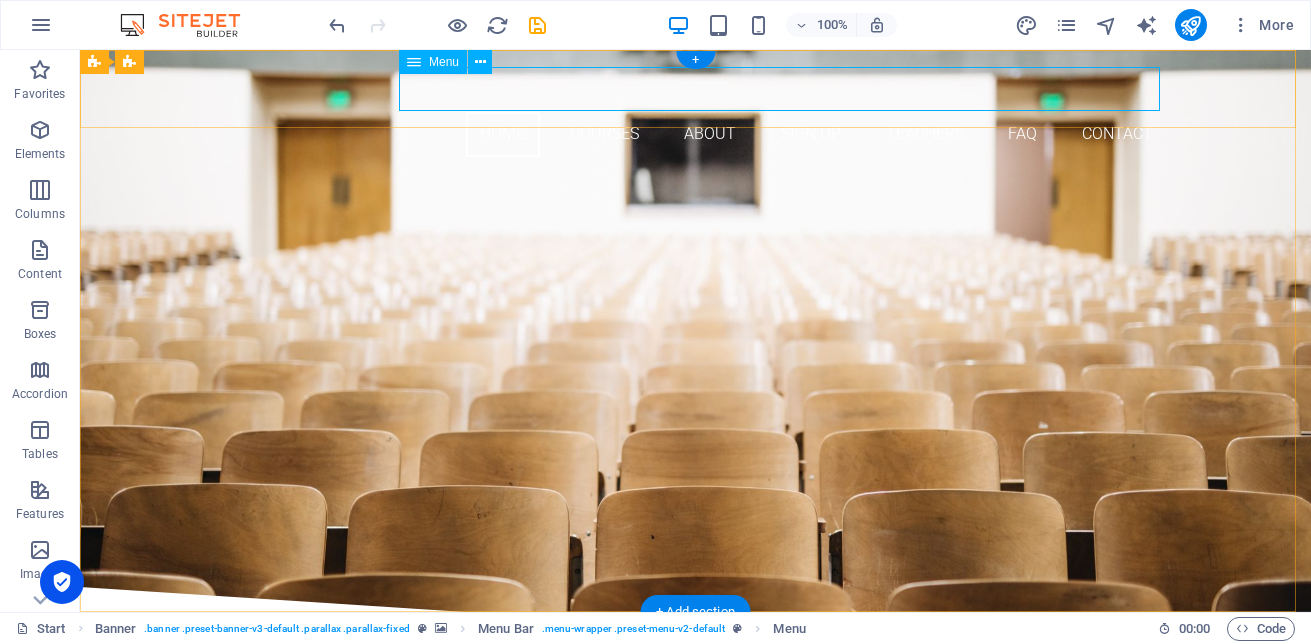 click on "Home Courses About Sign up Teachers FAQ Contact" at bounding box center [696, 134] 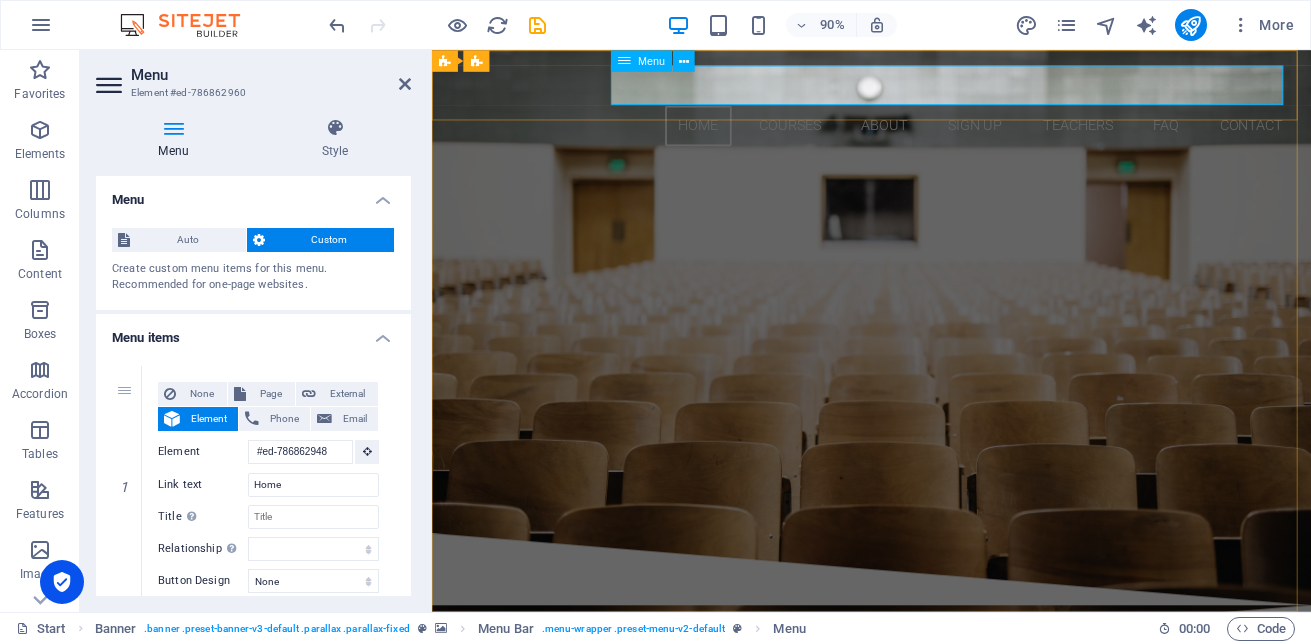 click on "Home Courses About Sign up Teachers FAQ Contact" at bounding box center (921, 134) 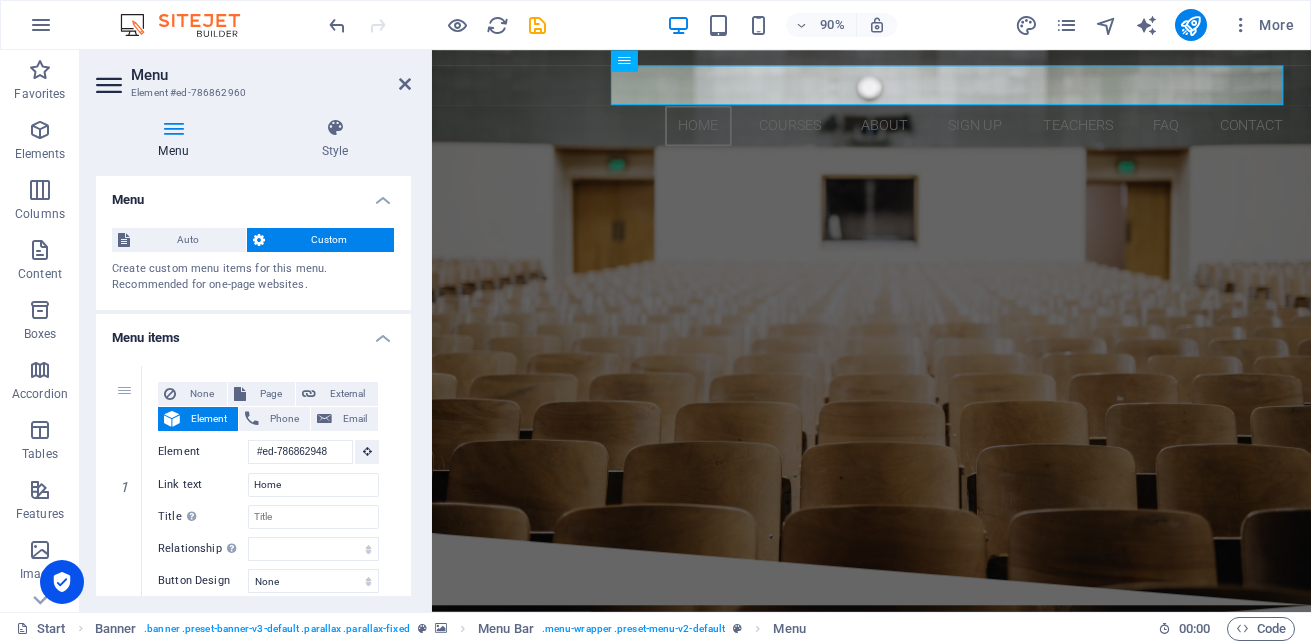 click at bounding box center [173, 128] 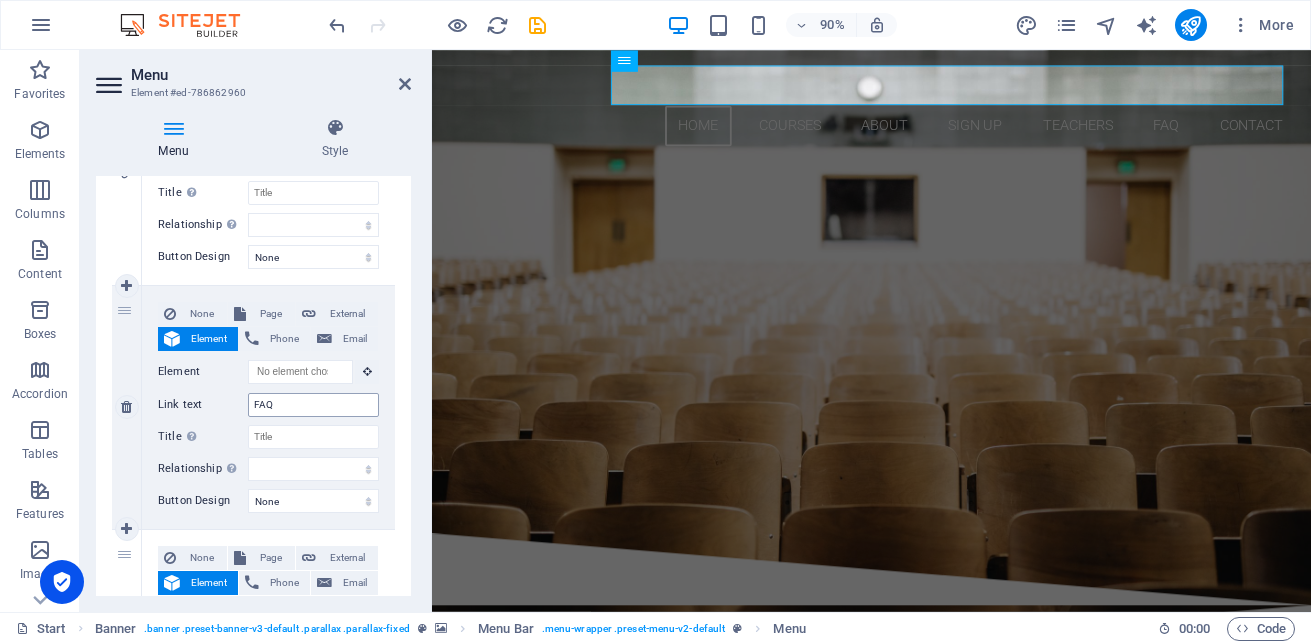 scroll, scrollTop: 1533, scrollLeft: 0, axis: vertical 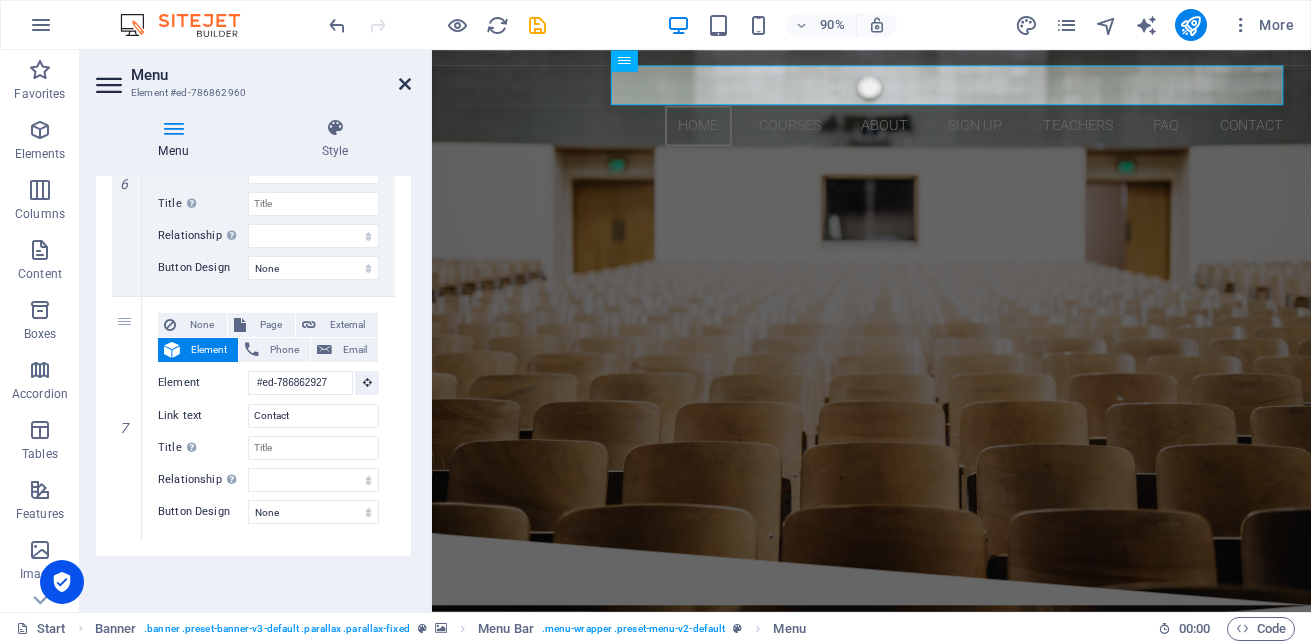click at bounding box center [405, 84] 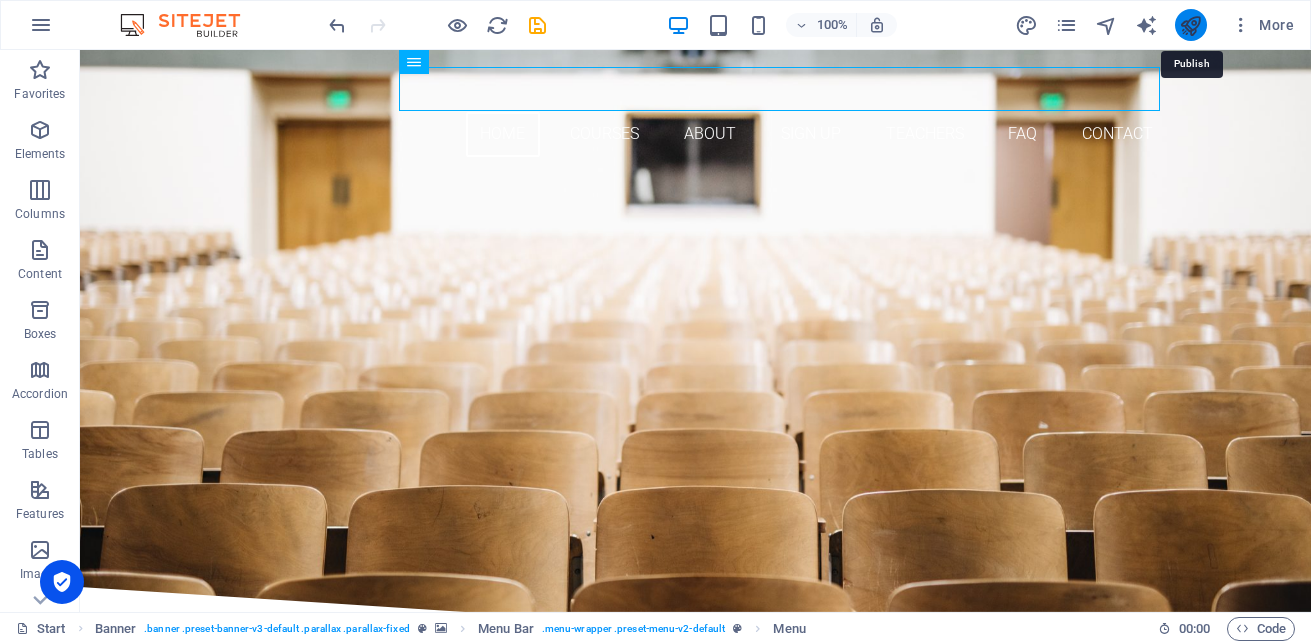 click at bounding box center [1190, 25] 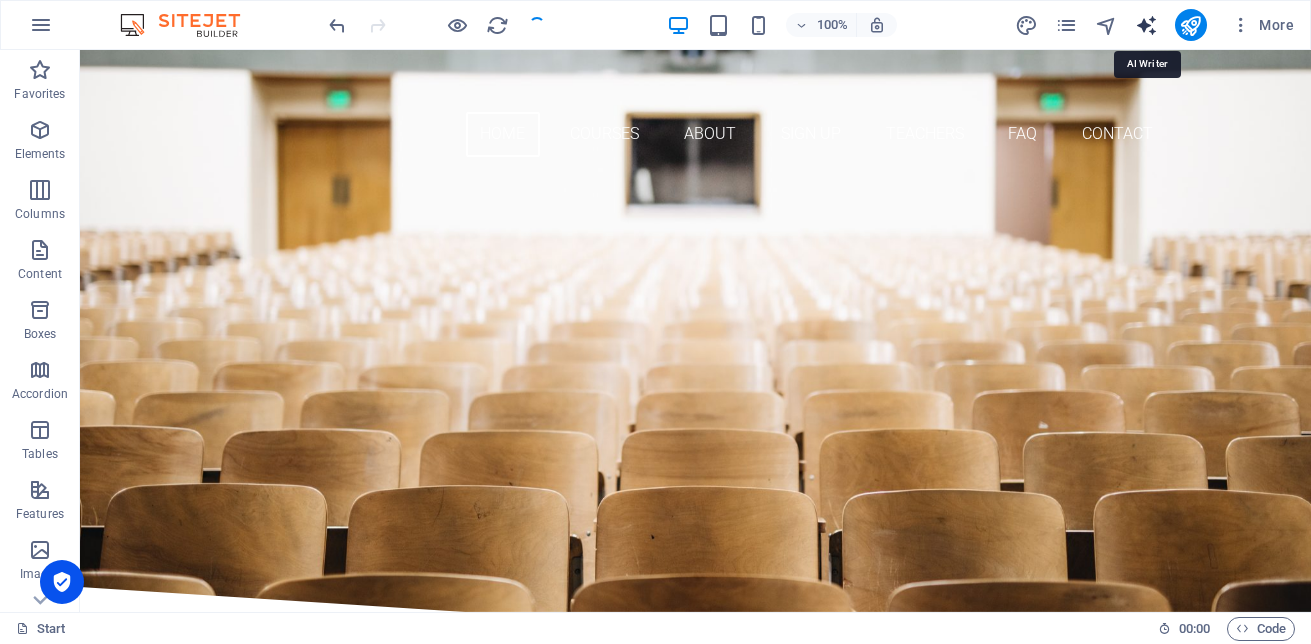 click at bounding box center (1146, 25) 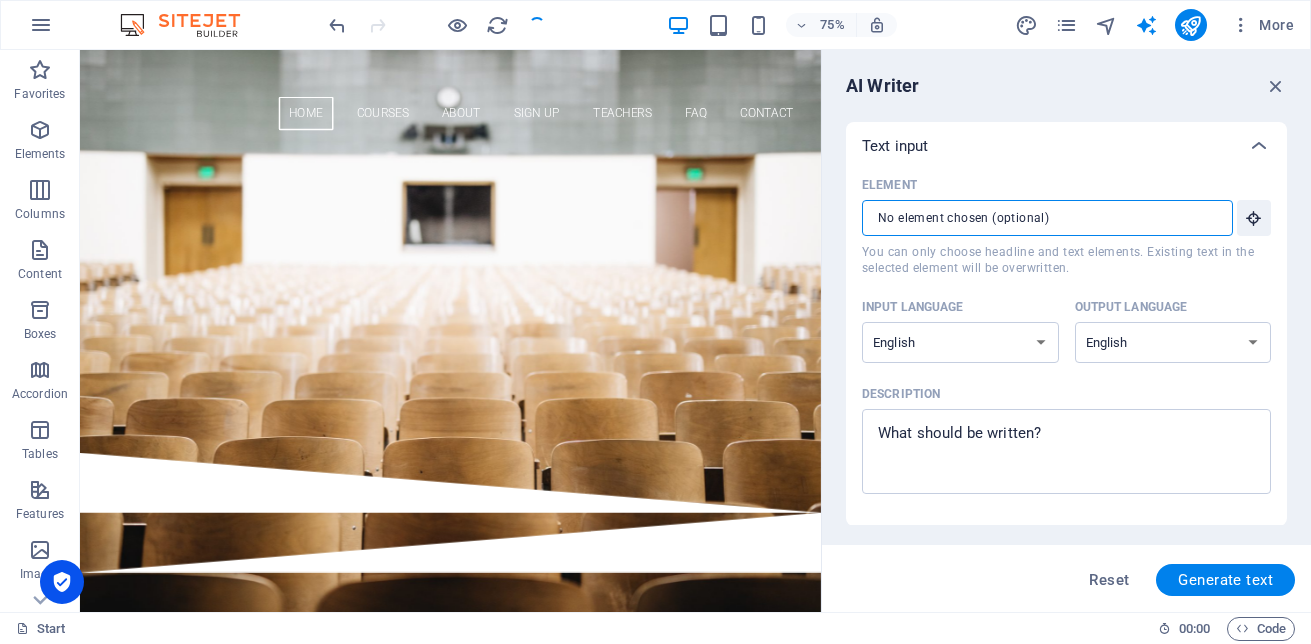 click on "Element ​ You can only choose headline and text elements. Existing text in the selected element will be overwritten." at bounding box center [1040, 218] 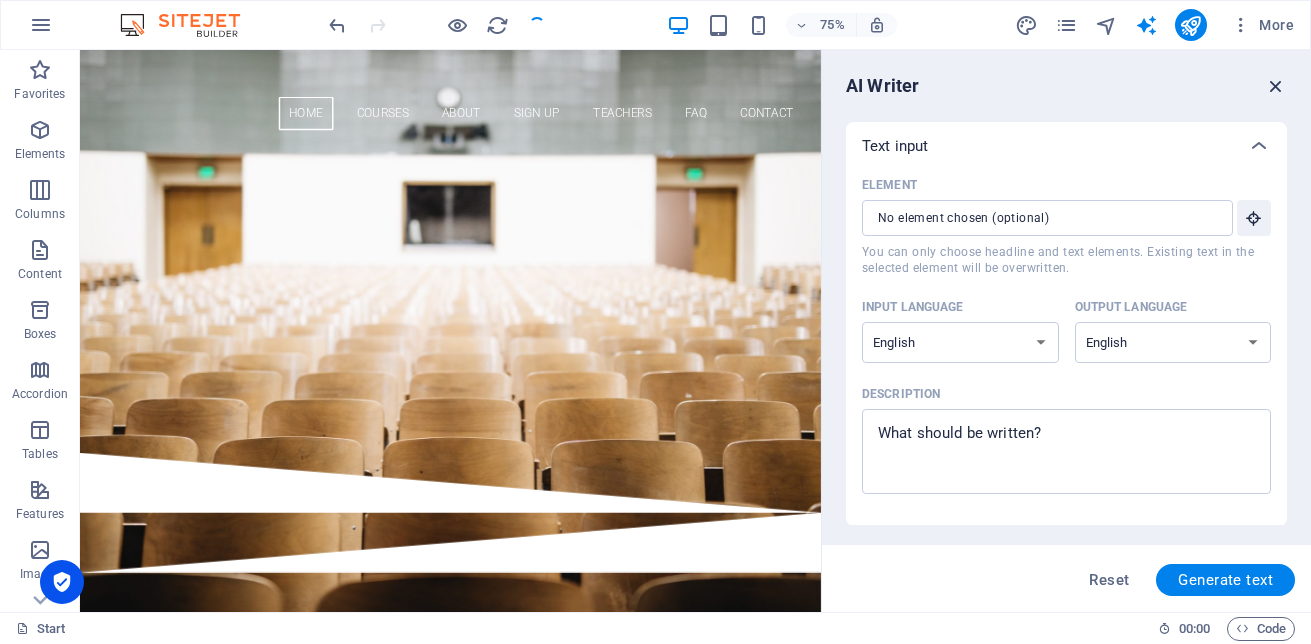 click at bounding box center (1276, 86) 